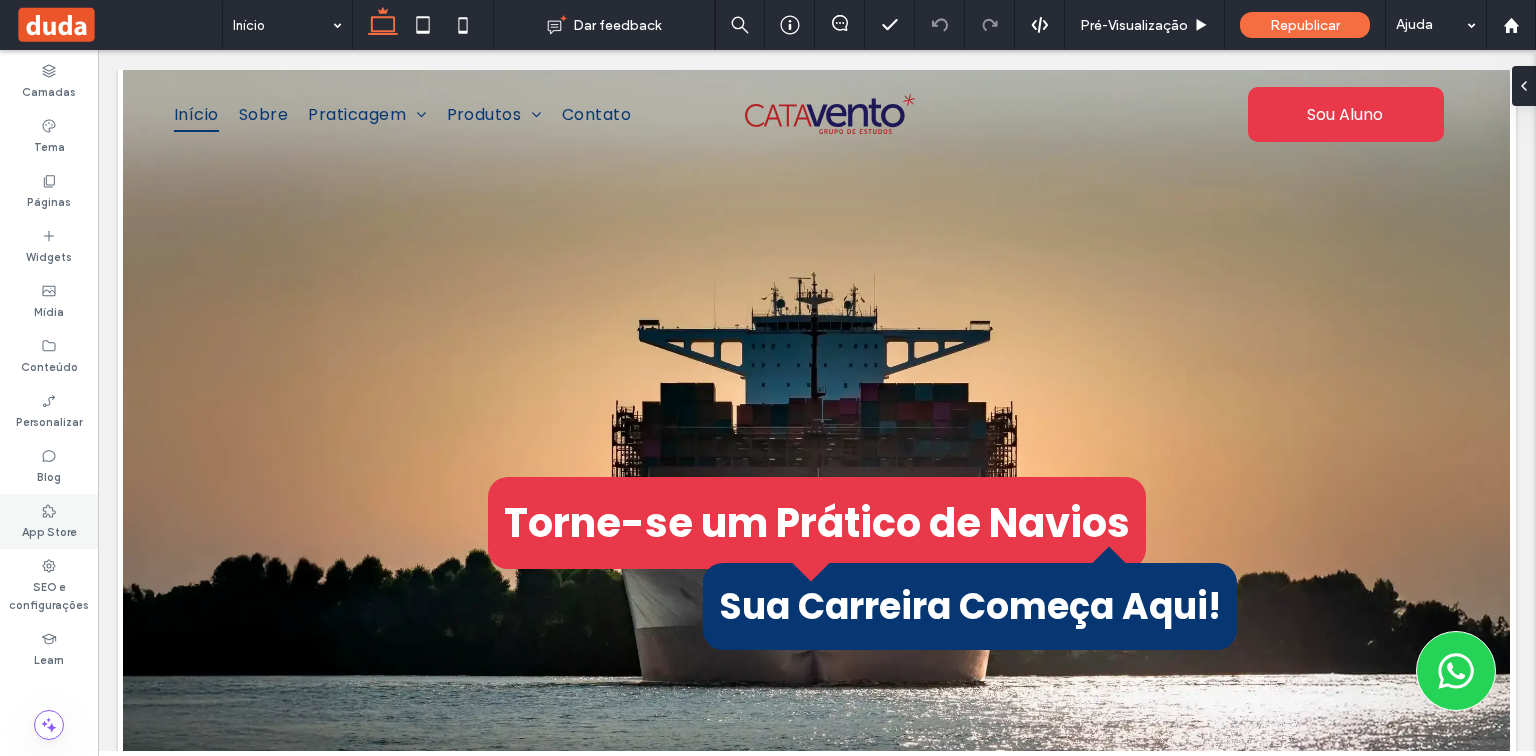 scroll, scrollTop: 0, scrollLeft: 0, axis: both 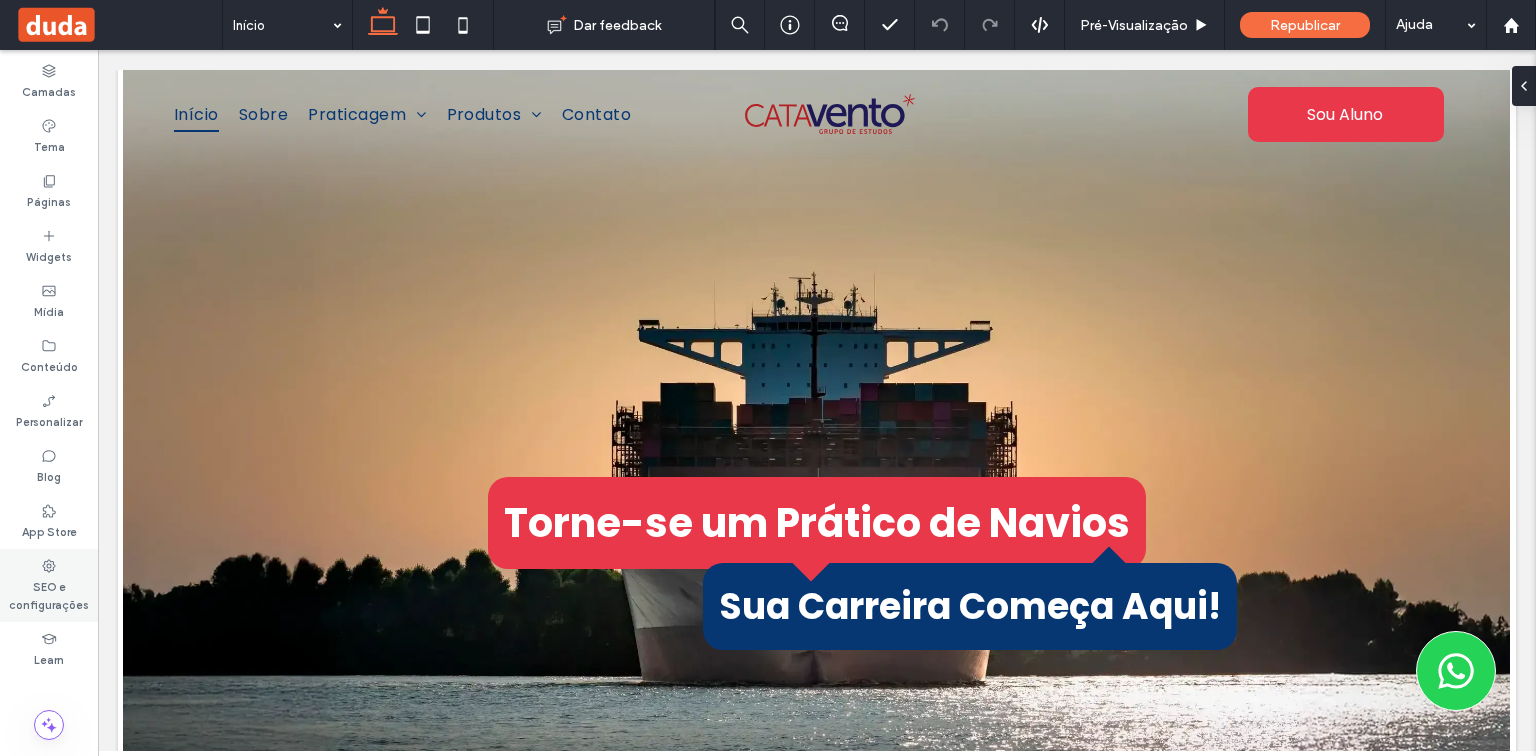 click on "SEO e configurações" at bounding box center [49, 594] 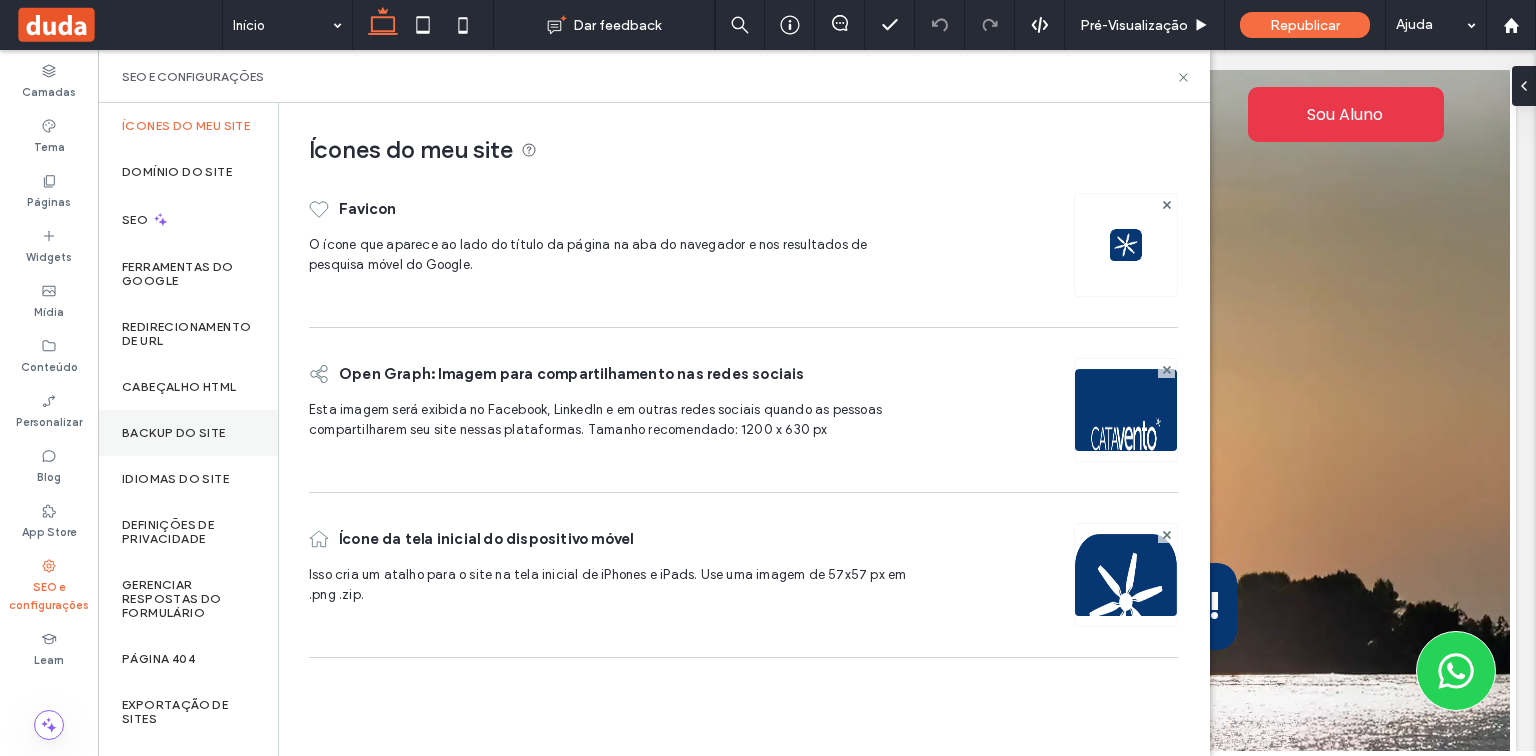 click on "Backup do Site" at bounding box center (174, 433) 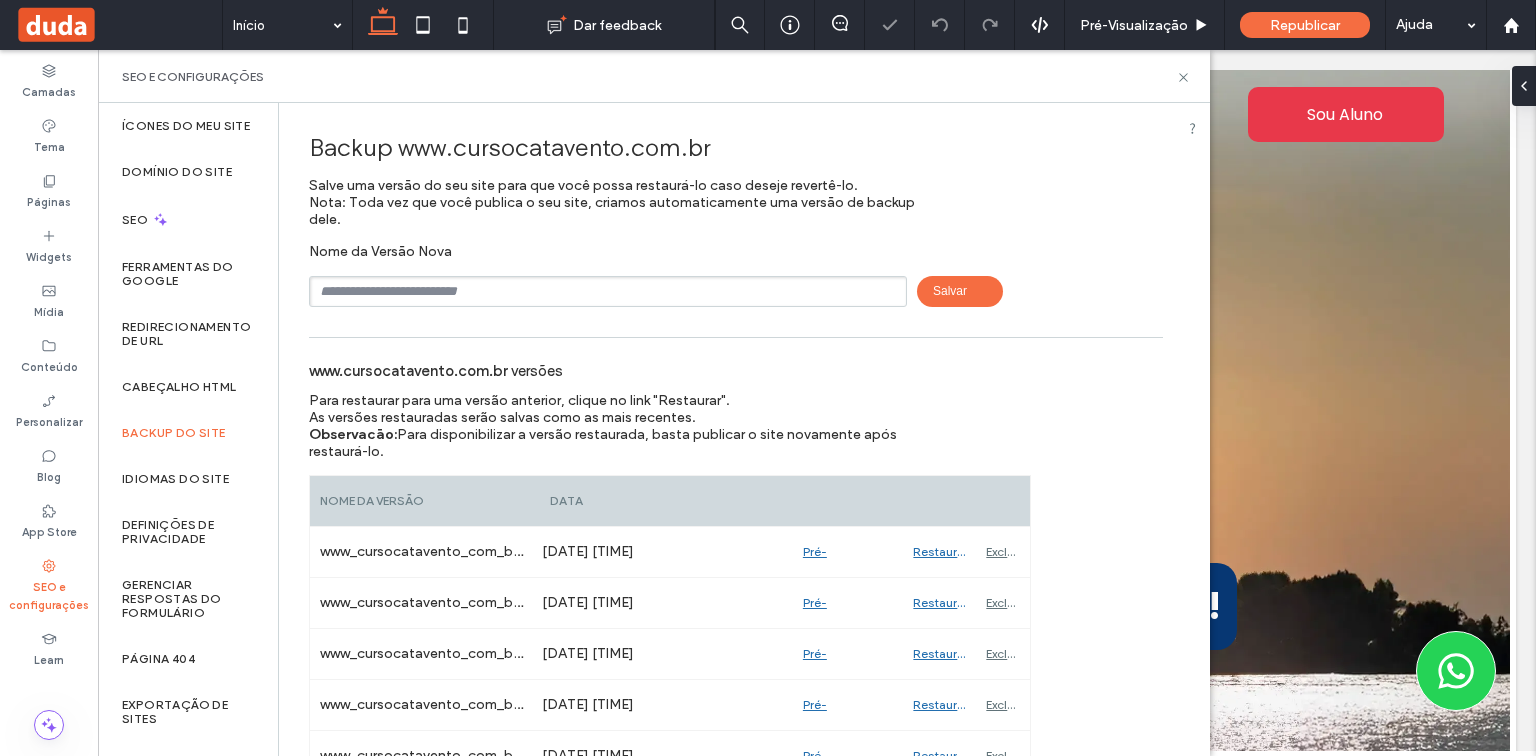click at bounding box center [608, 291] 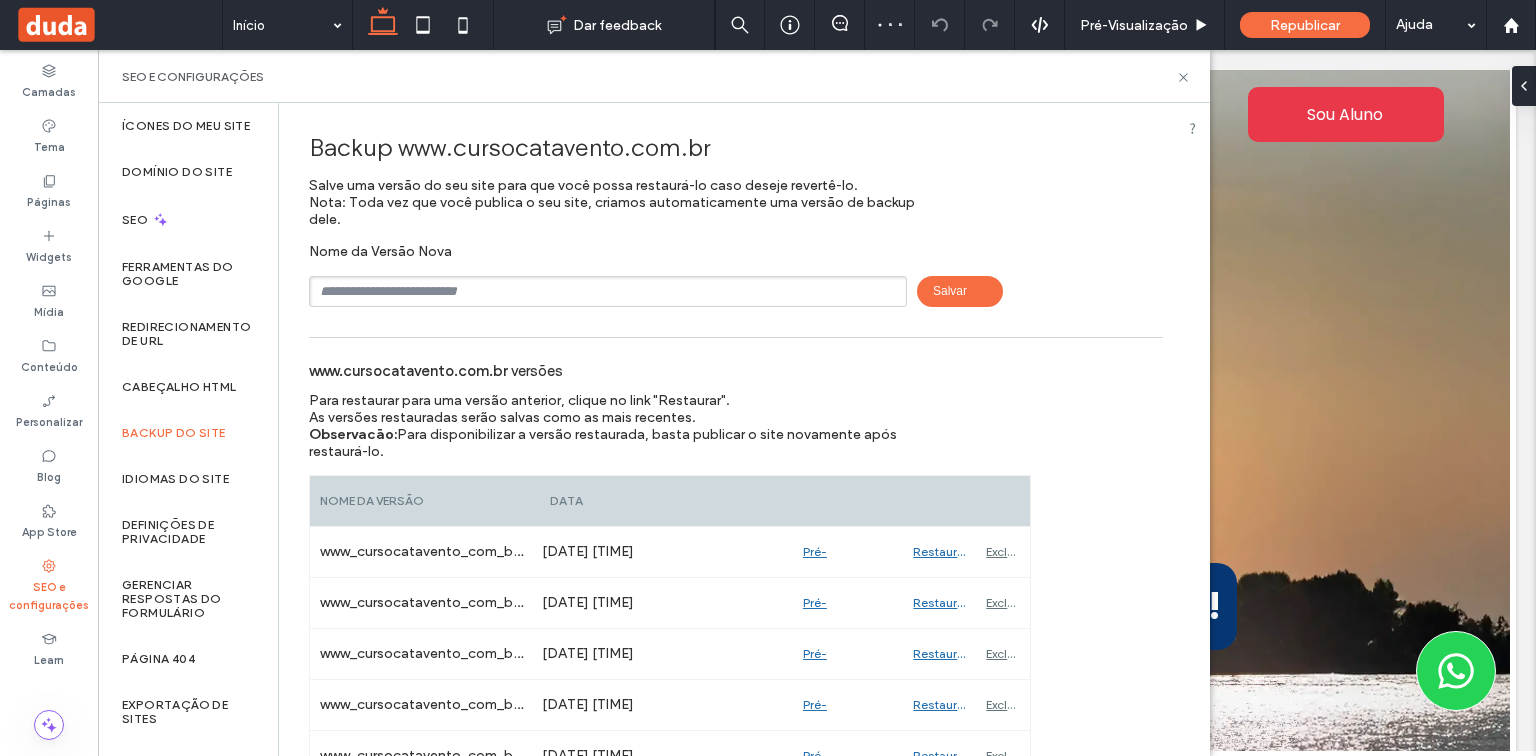 type on "**********" 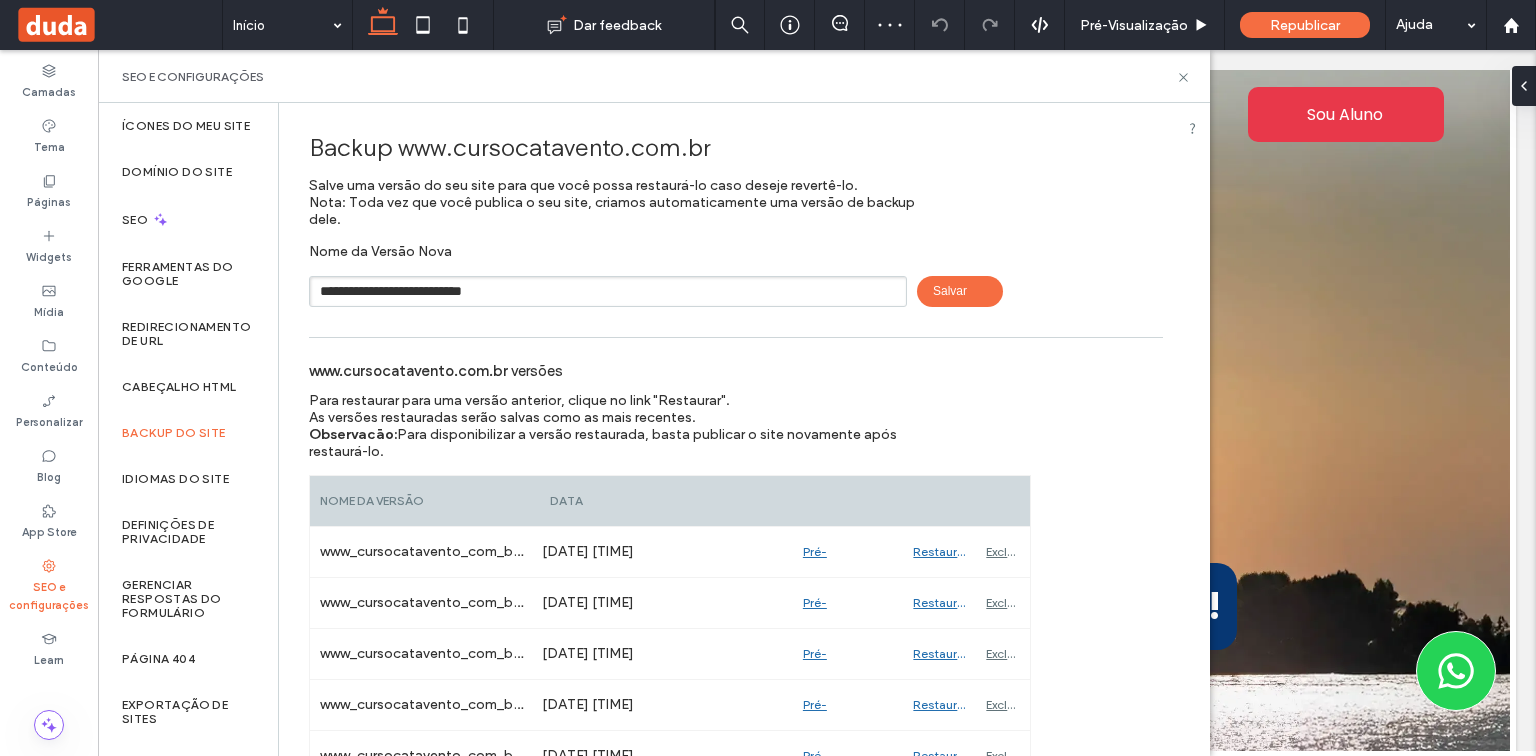 click on "Salvar" at bounding box center (960, 291) 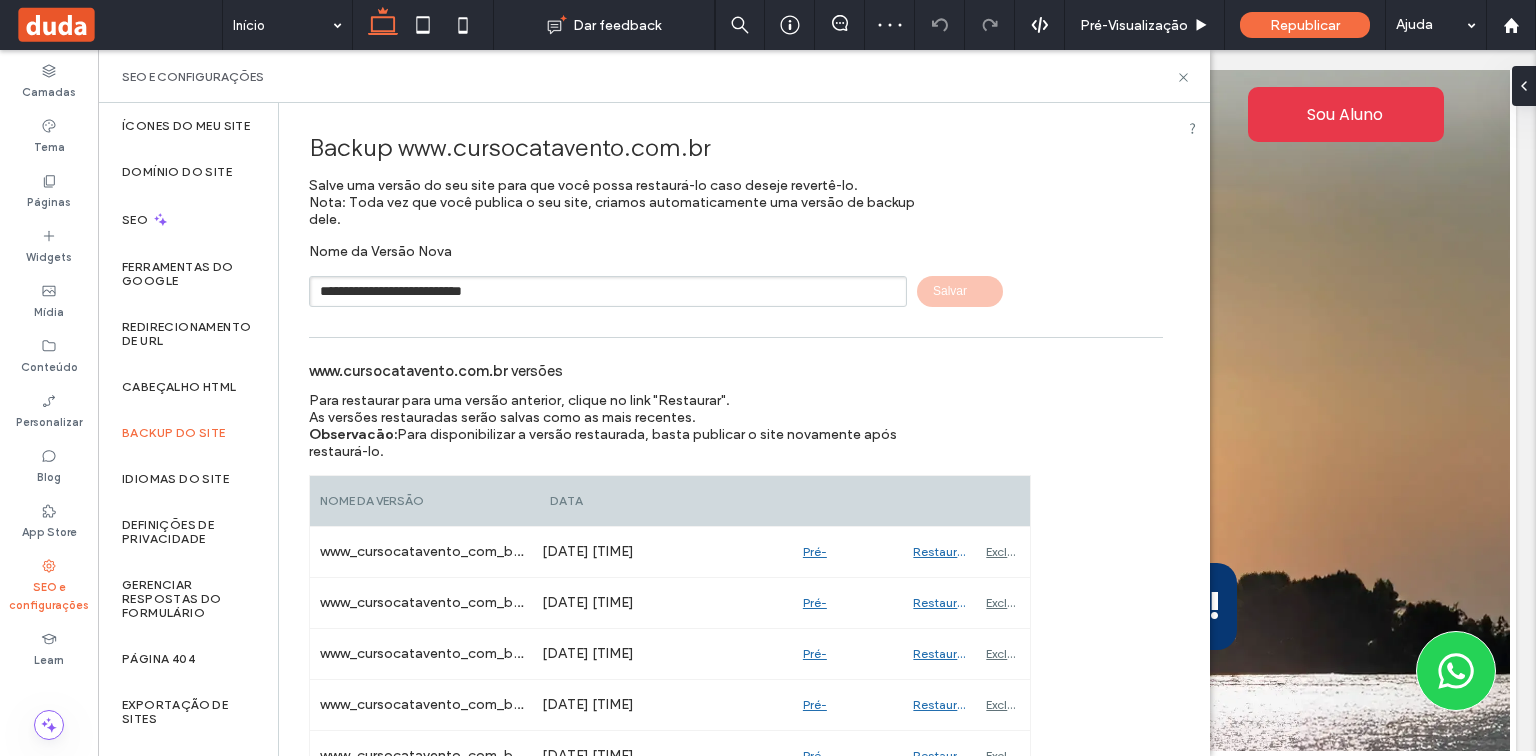 type 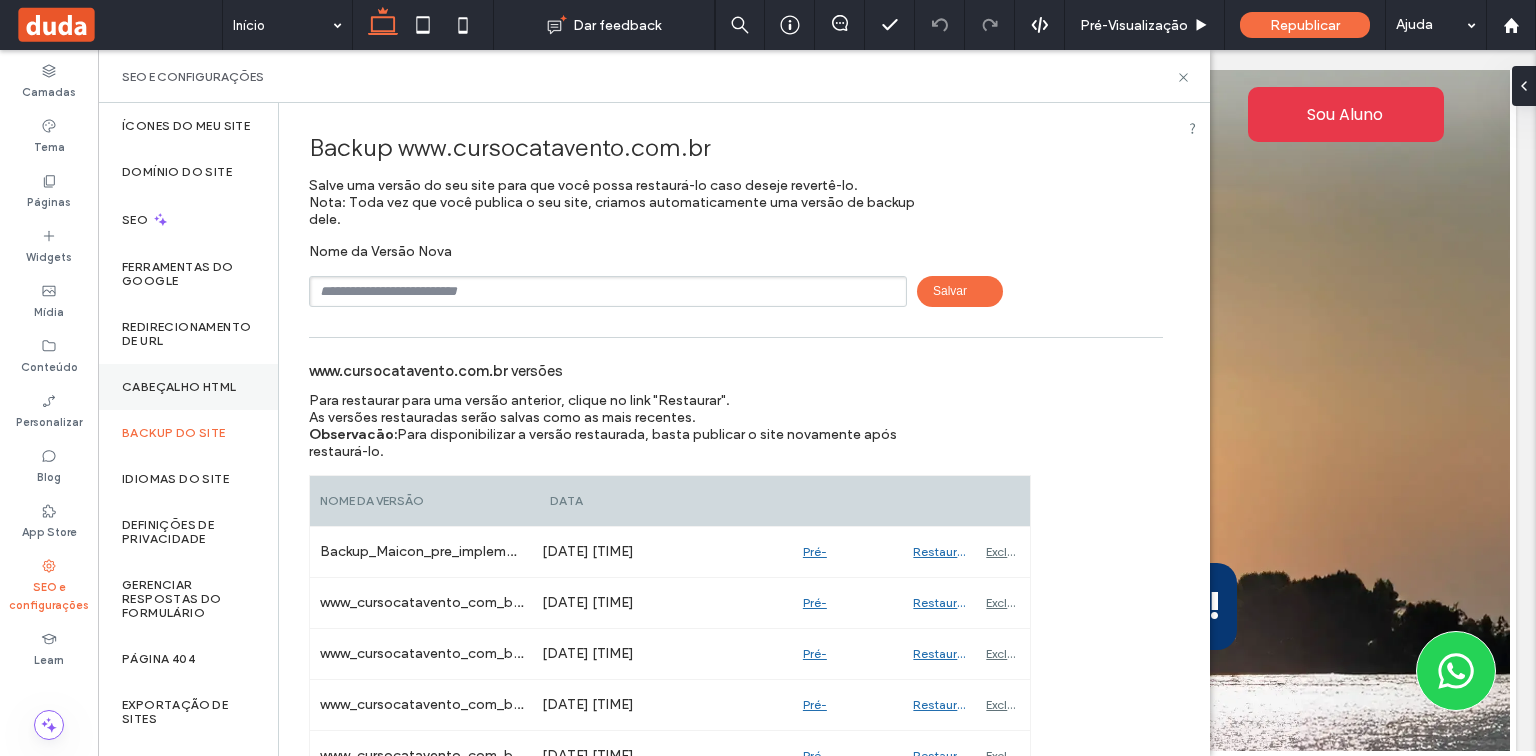 click on "Cabeçalho HTML" at bounding box center [188, 387] 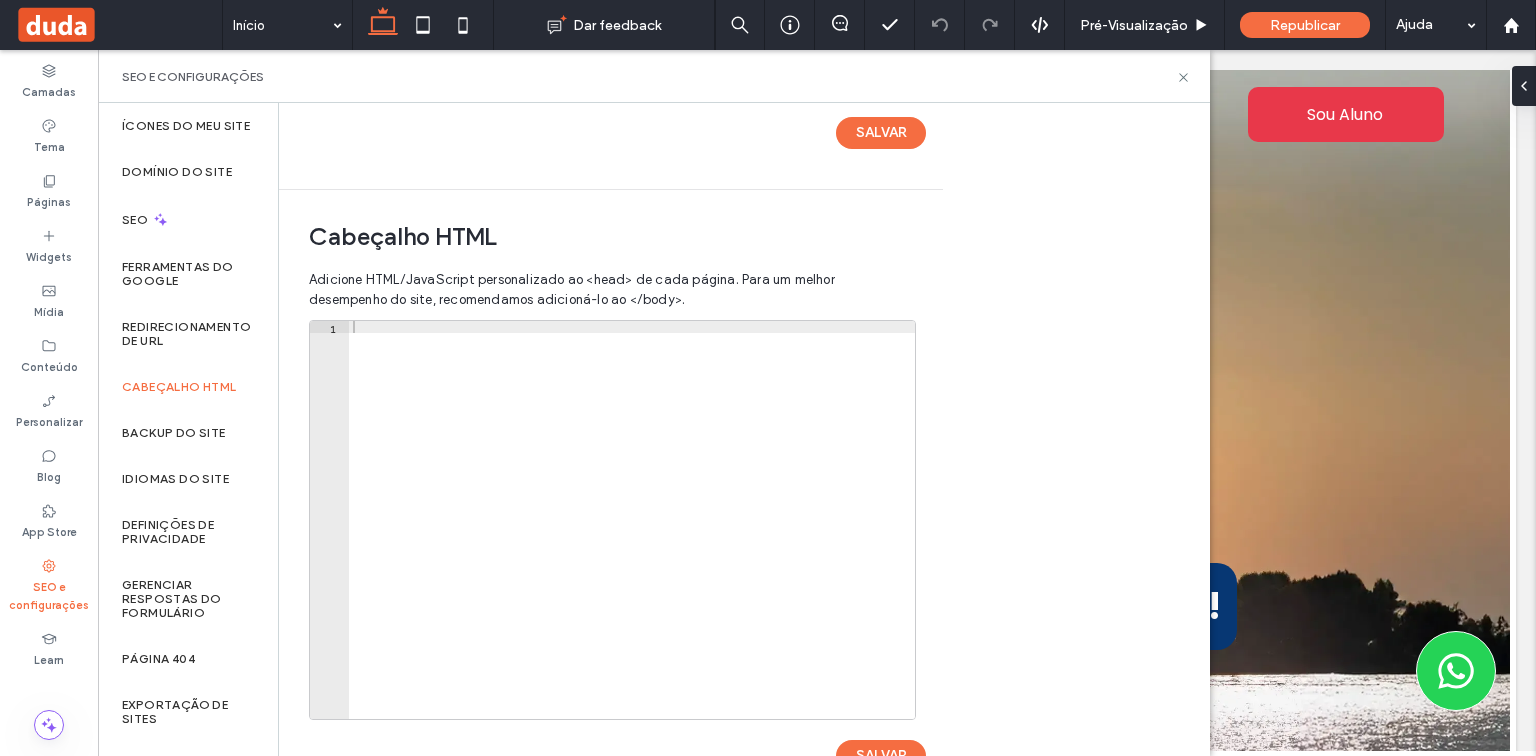 scroll, scrollTop: 633, scrollLeft: 0, axis: vertical 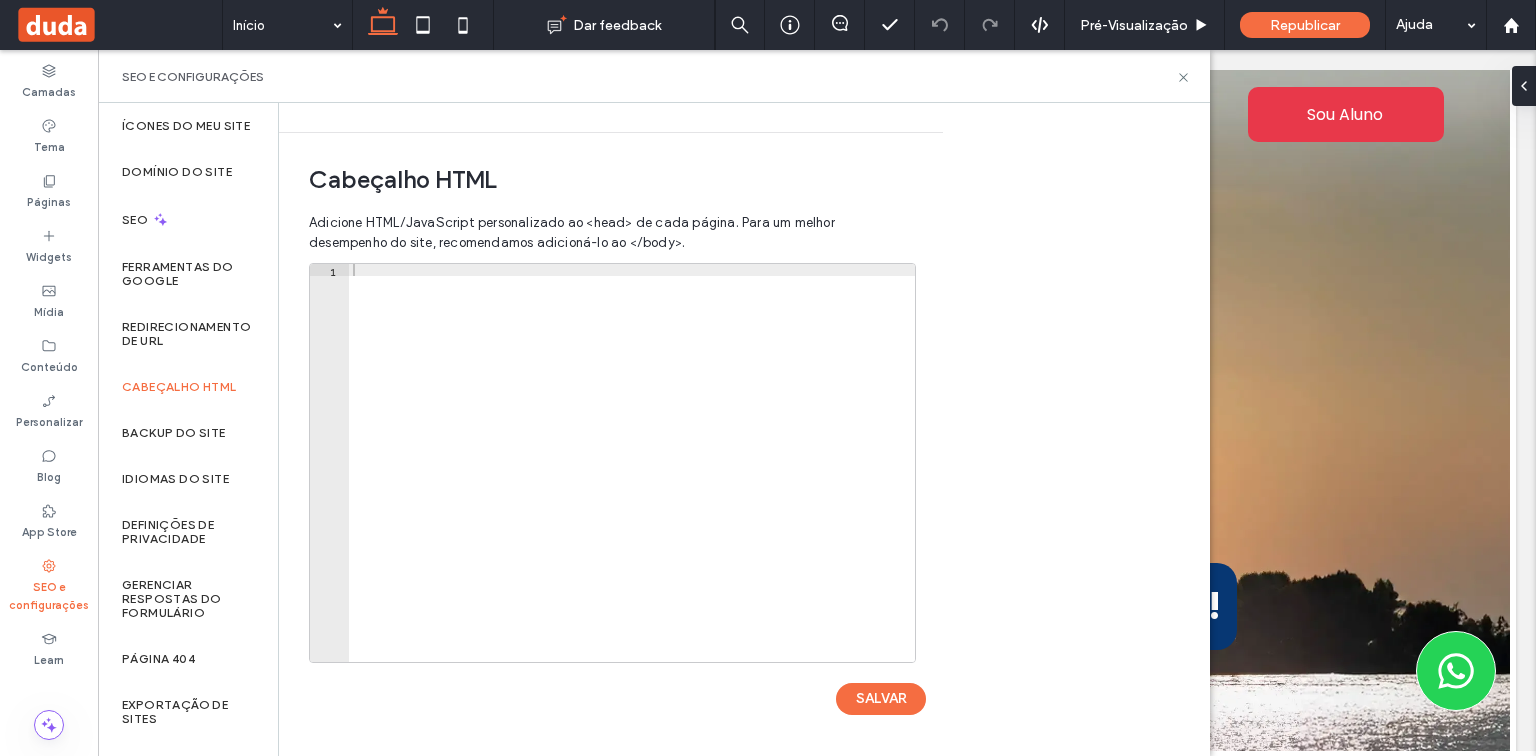 click at bounding box center (632, 475) 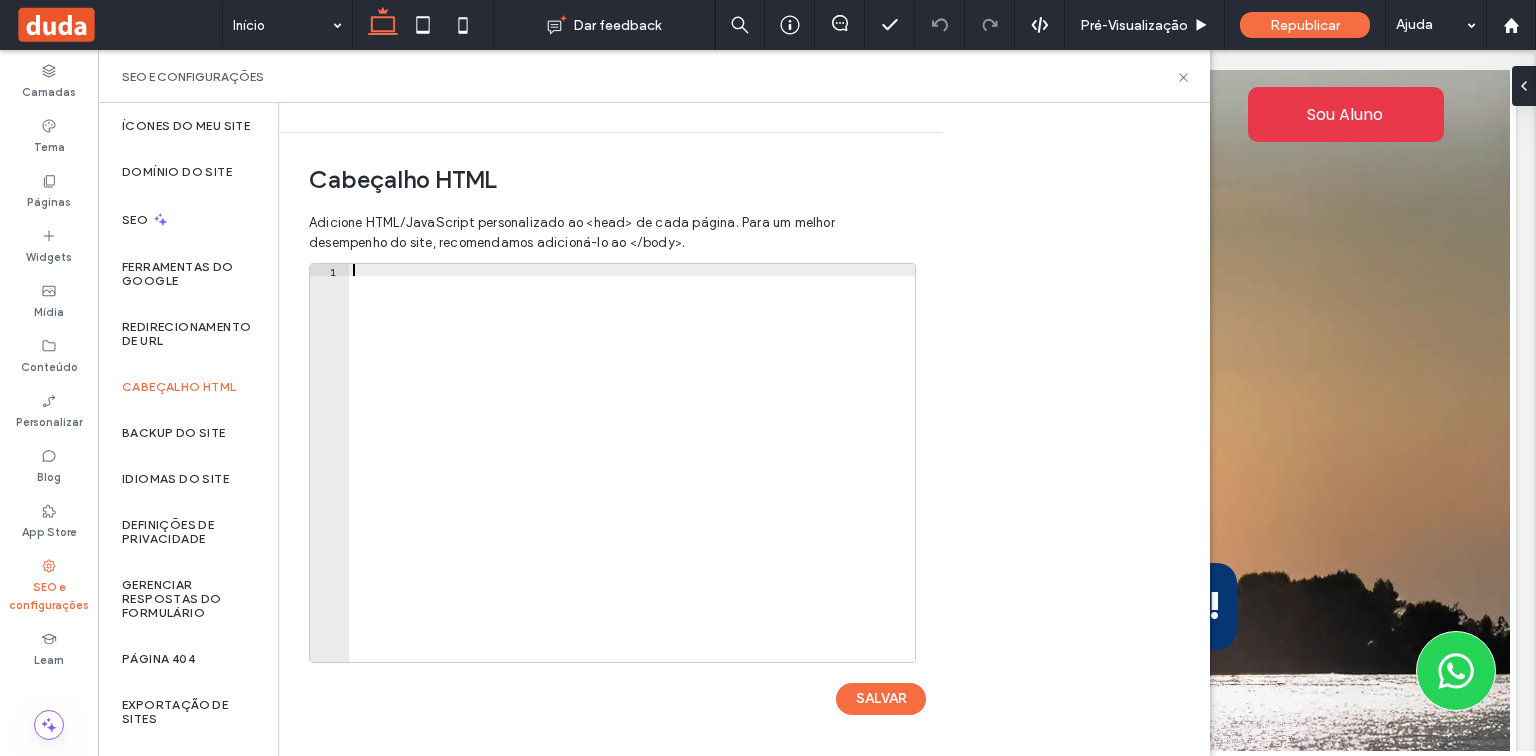 paste on "**********" 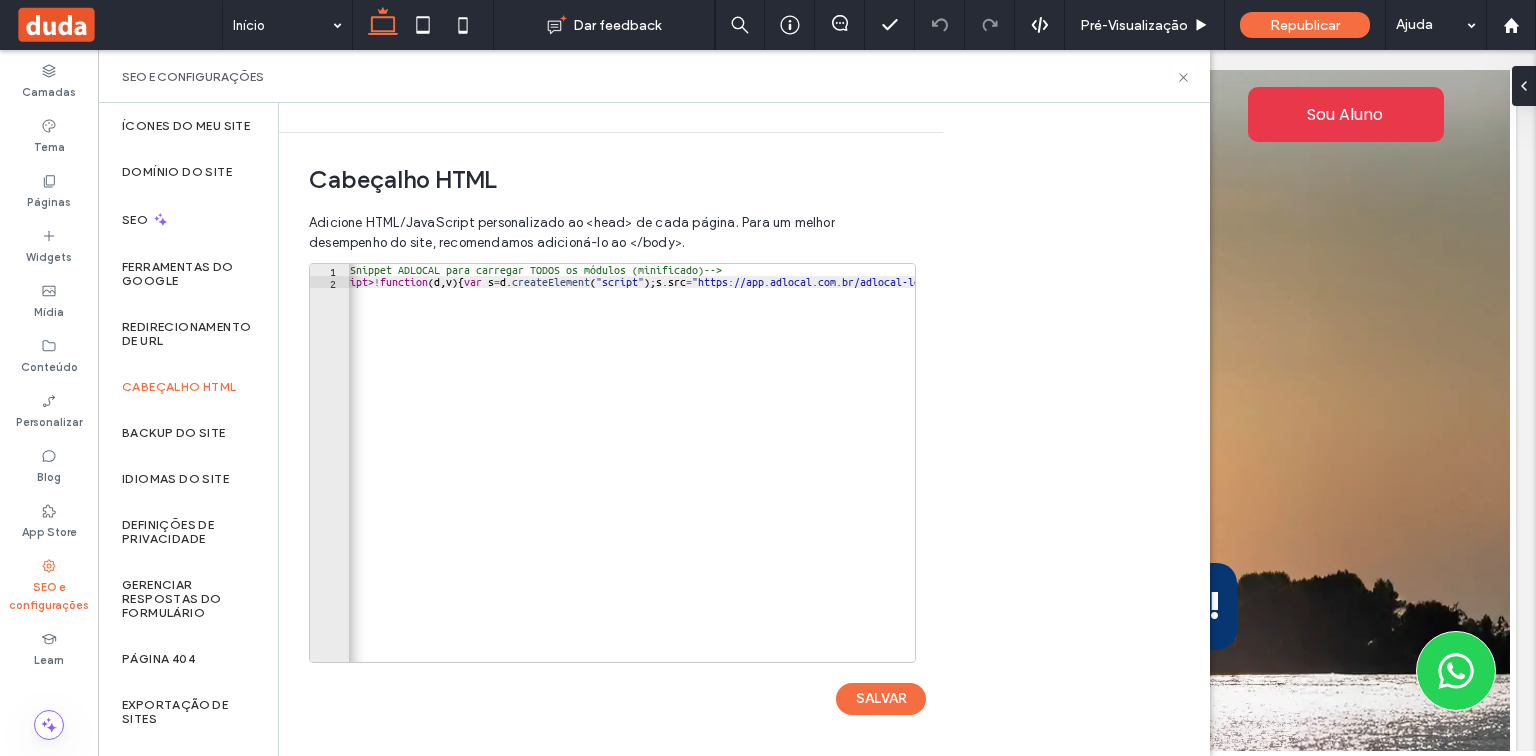 scroll, scrollTop: 0, scrollLeft: 0, axis: both 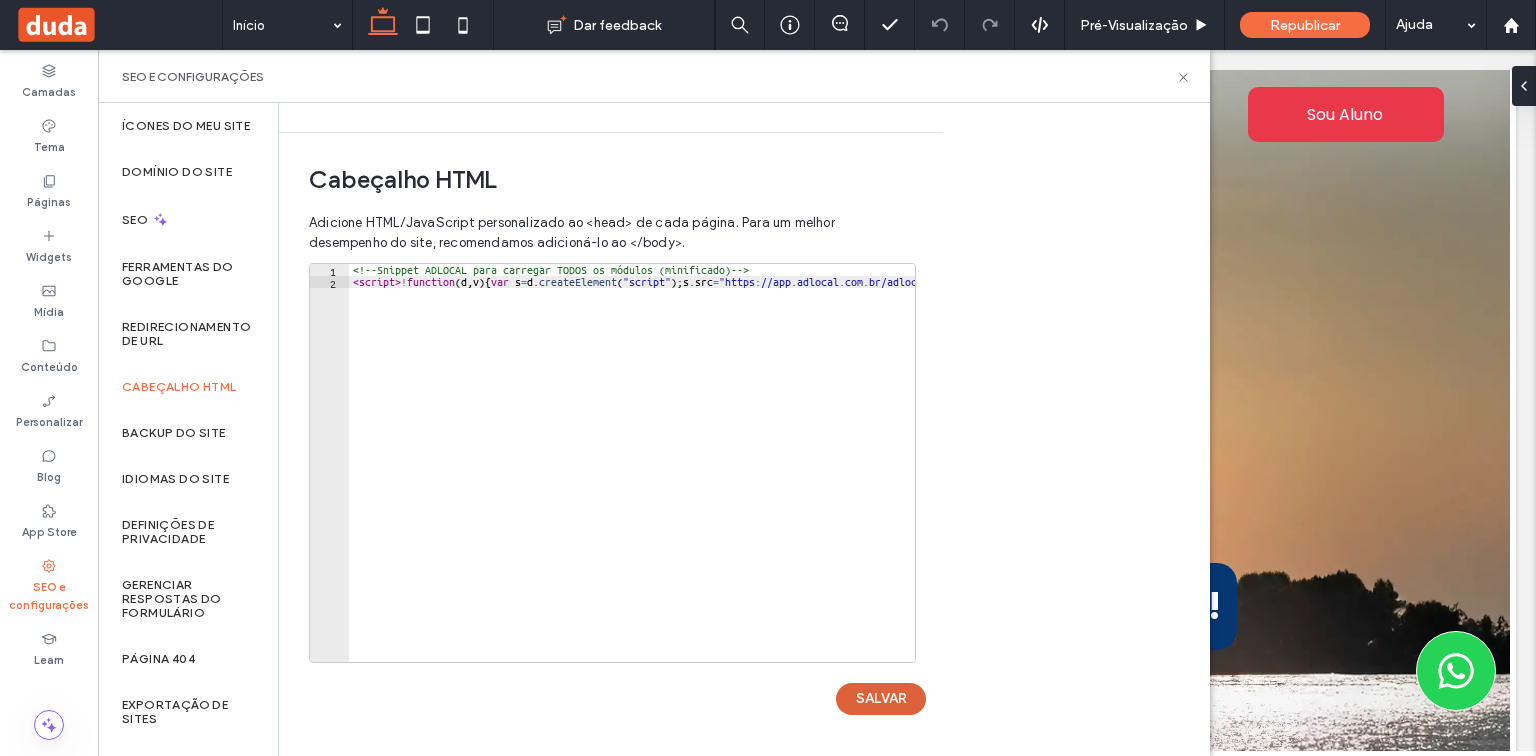 click on "SALVAR" at bounding box center (881, 699) 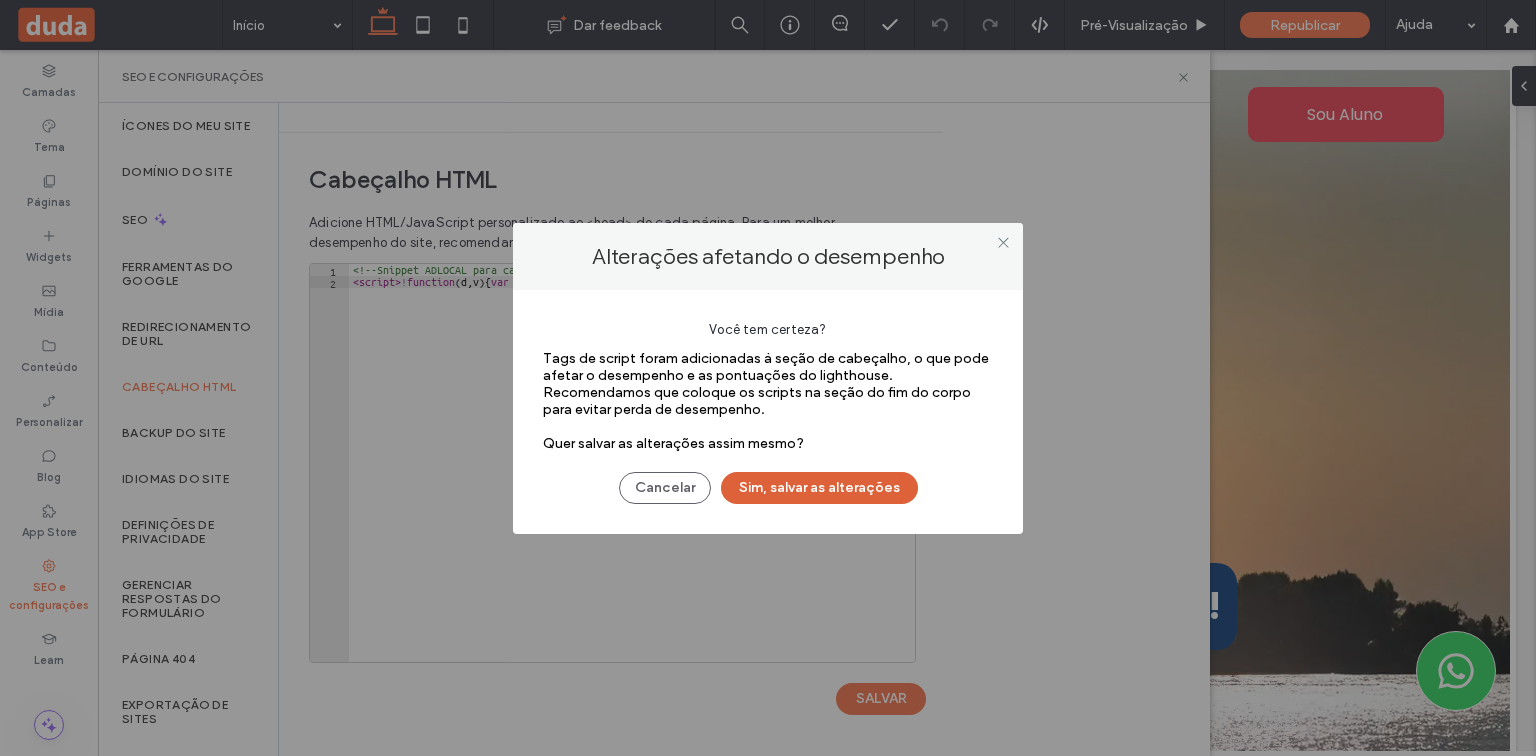 click on "Sim, salvar as alterações" at bounding box center [819, 488] 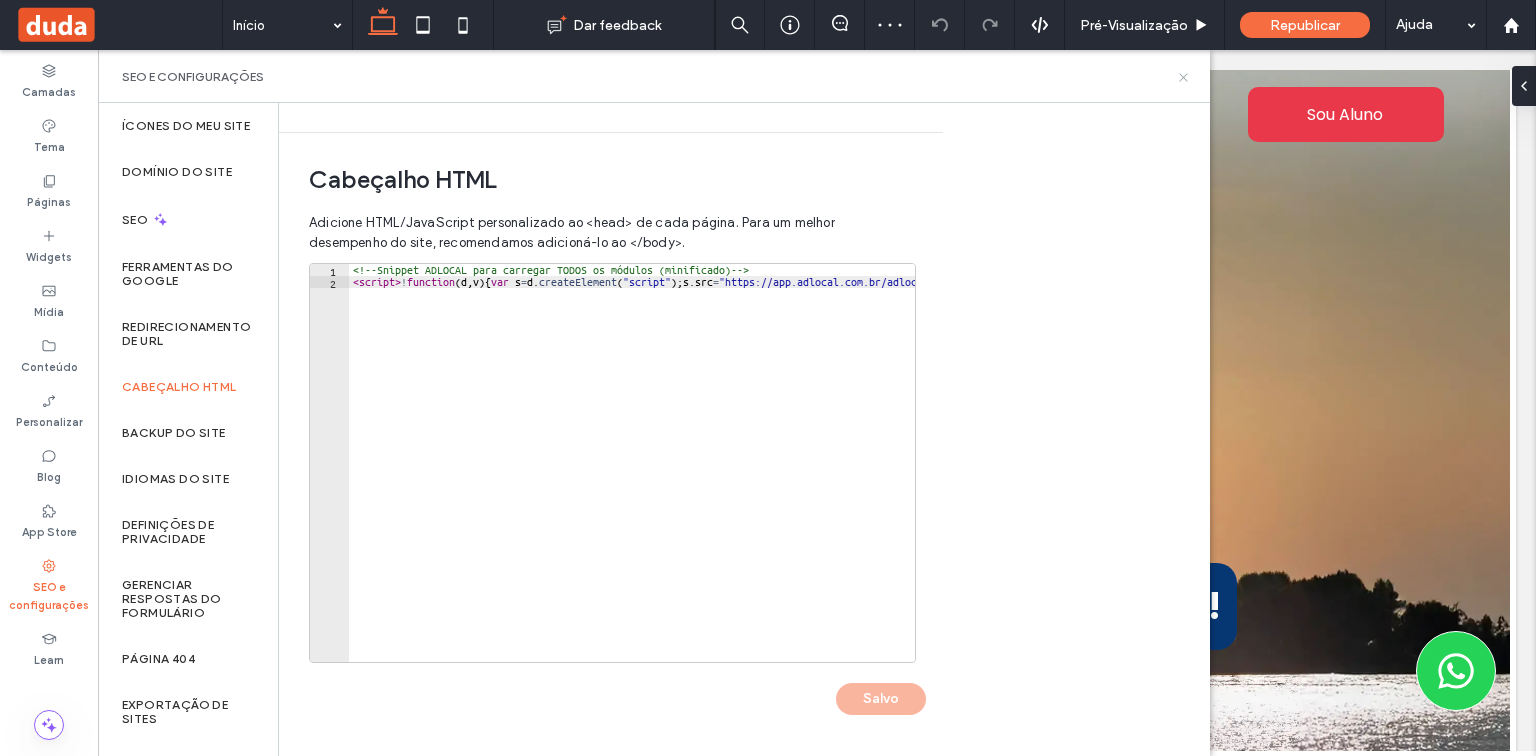 click 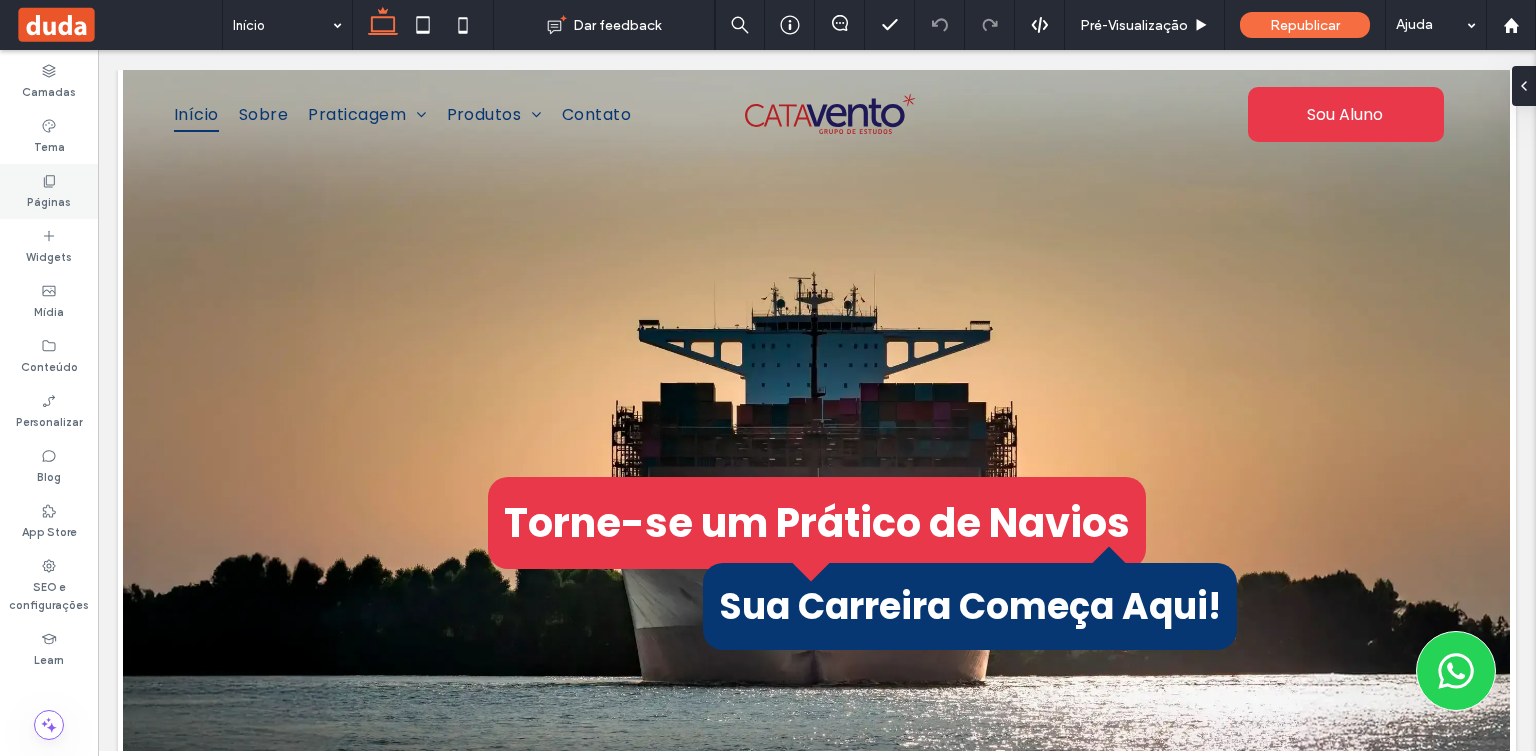click on "Páginas" at bounding box center [49, 200] 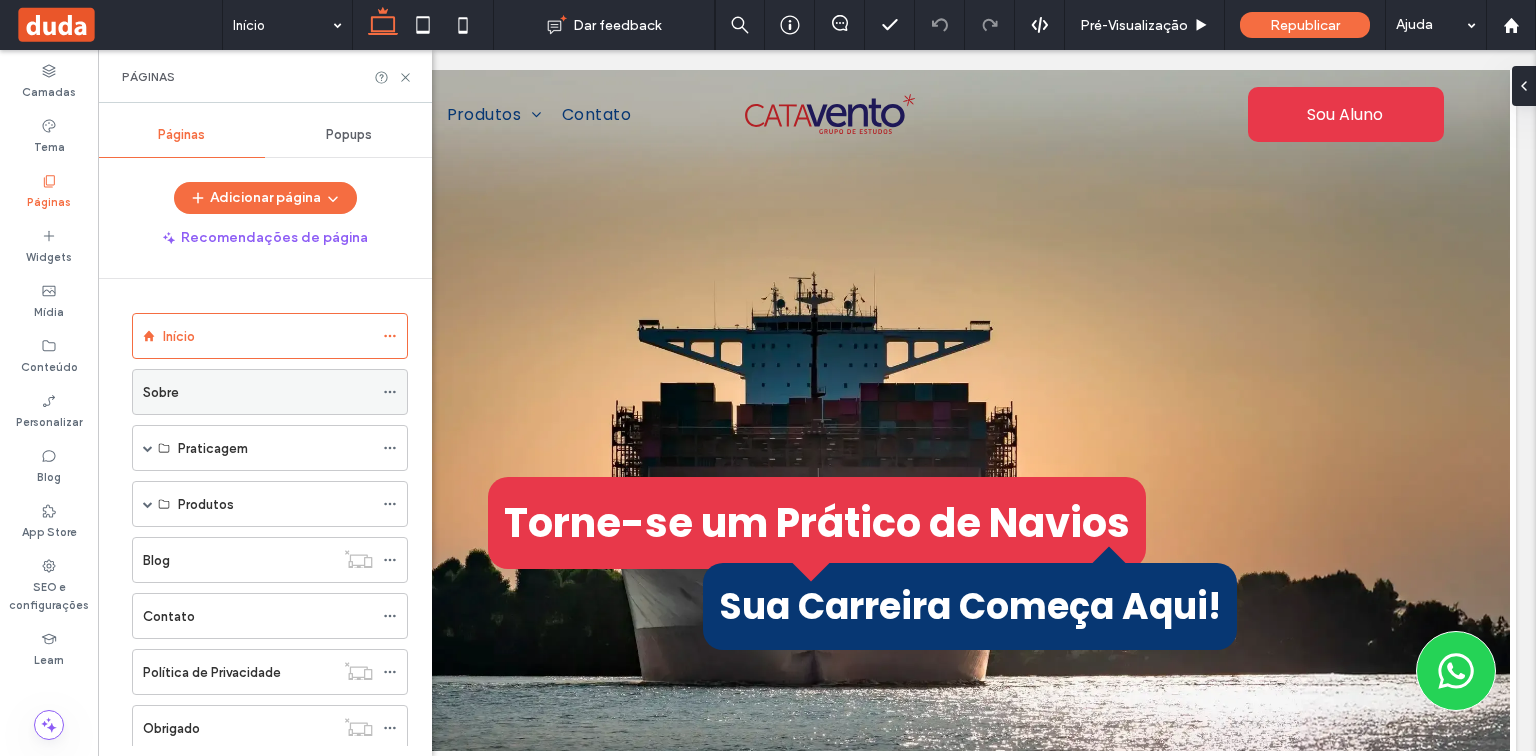 click on "Sobre" at bounding box center (258, 392) 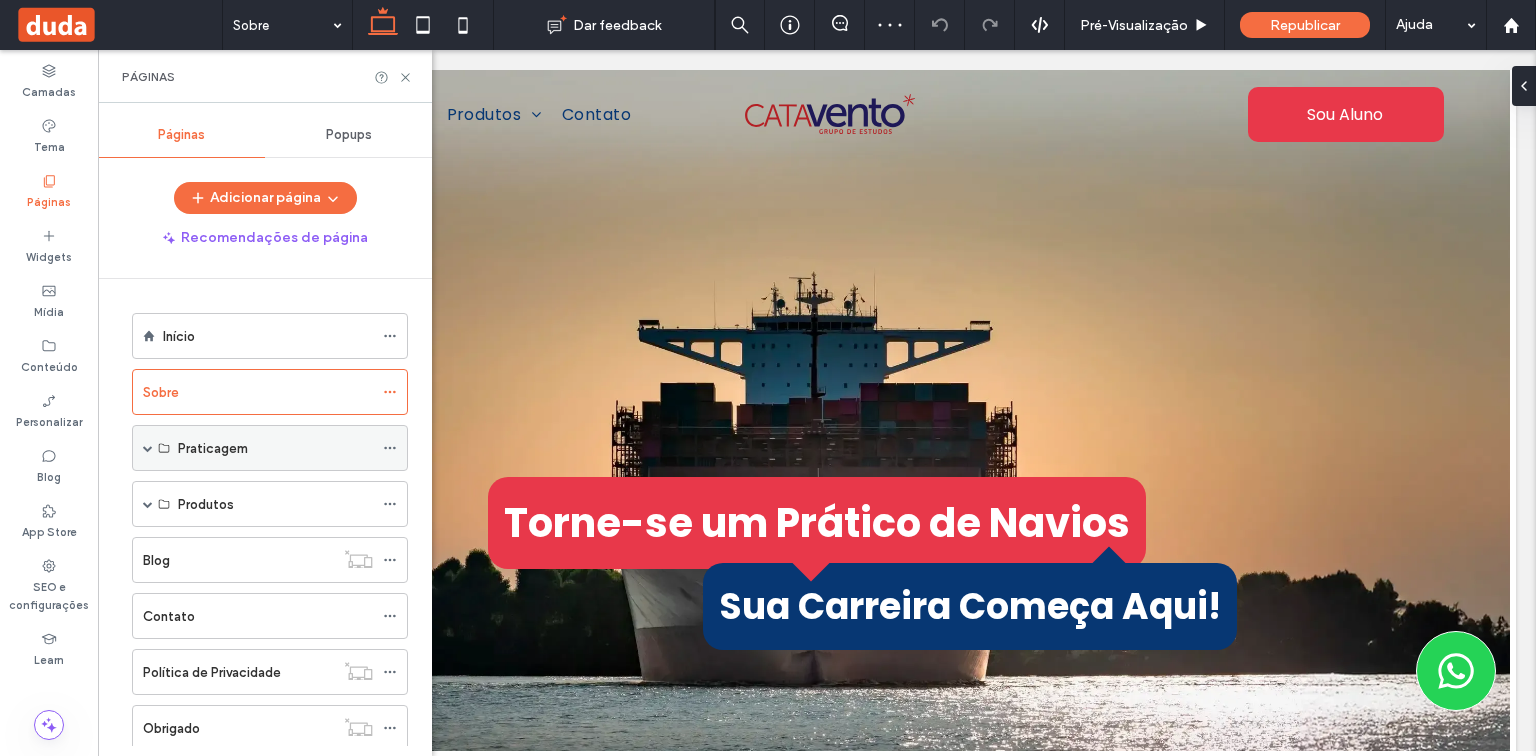 click at bounding box center [148, 448] 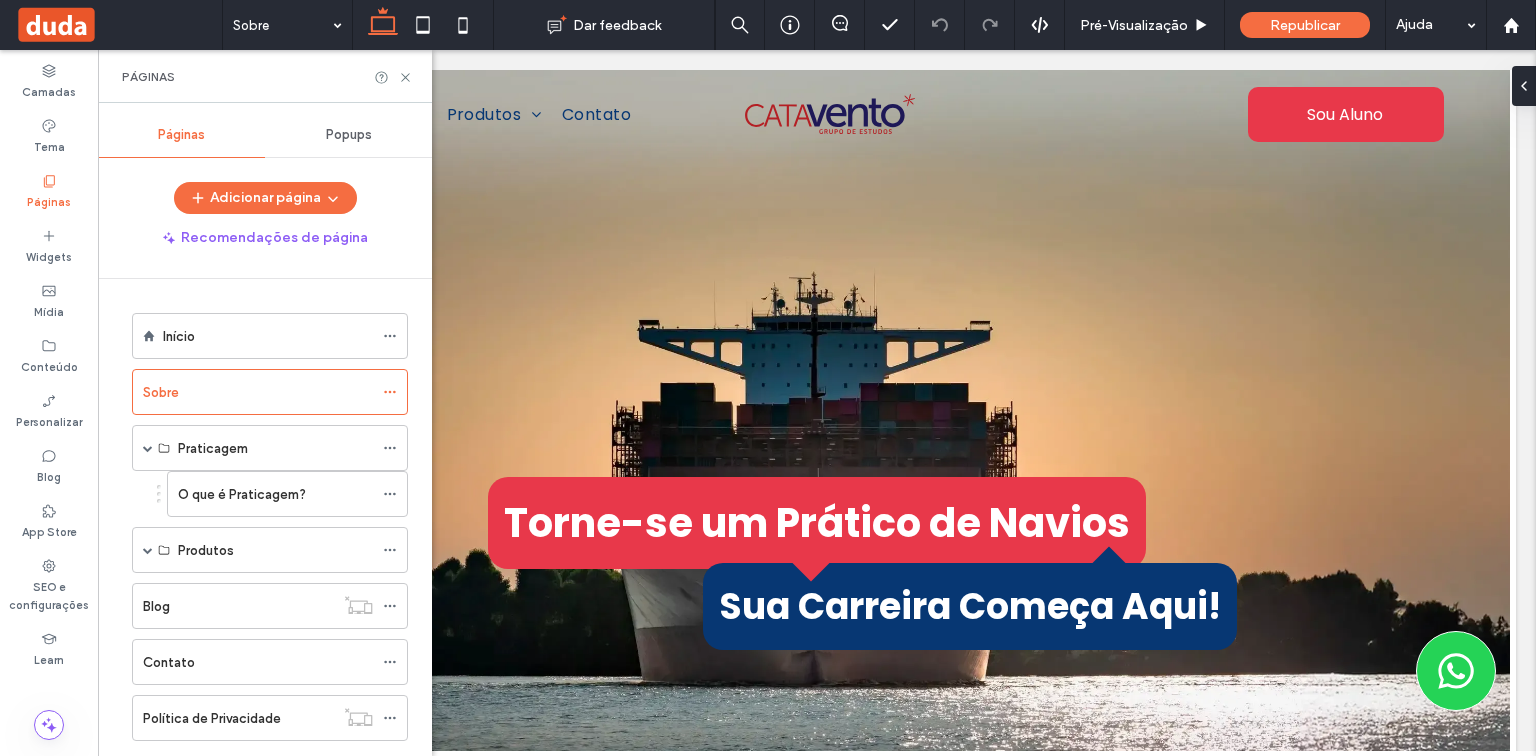click on "O que é Praticagem?" at bounding box center [242, 494] 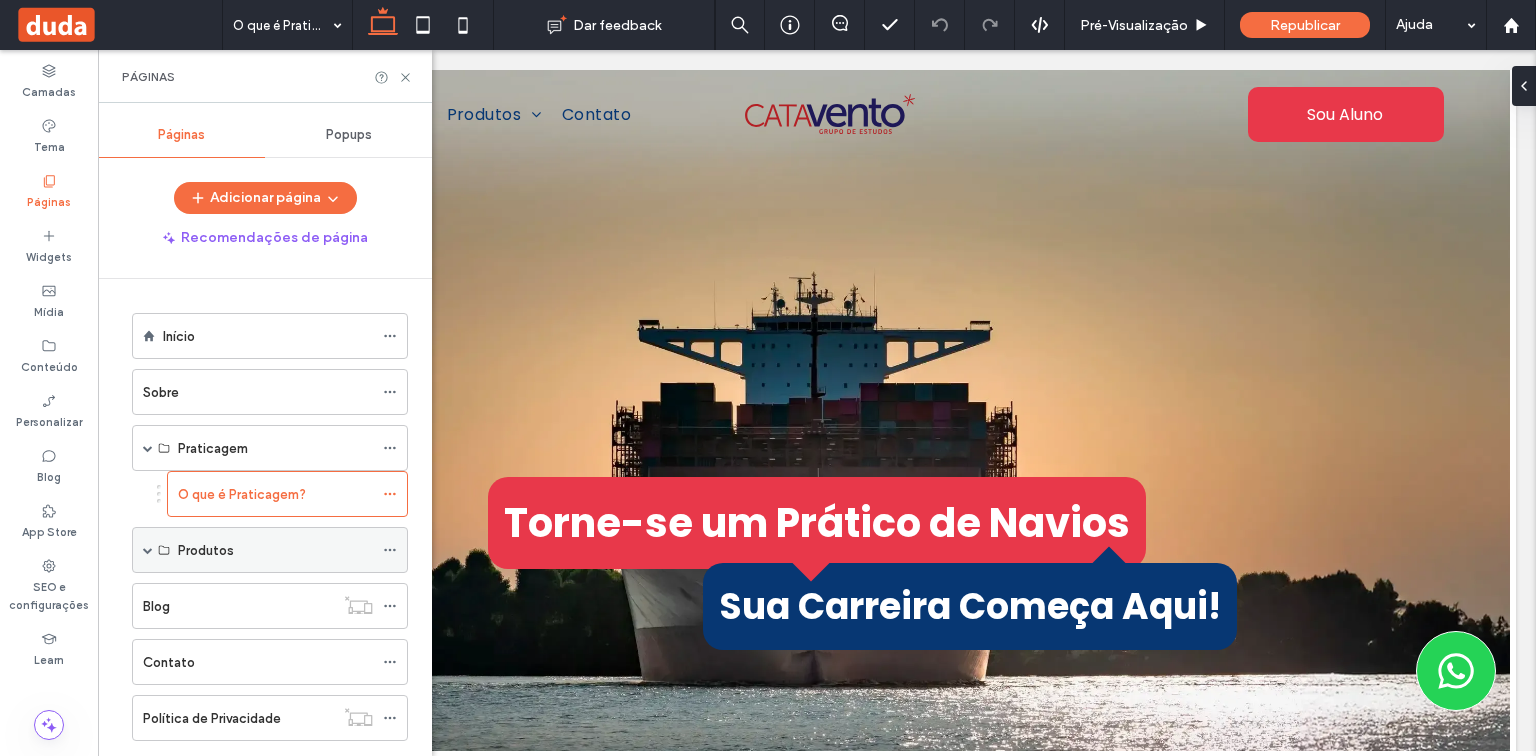 click on "Produtos" at bounding box center [275, 550] 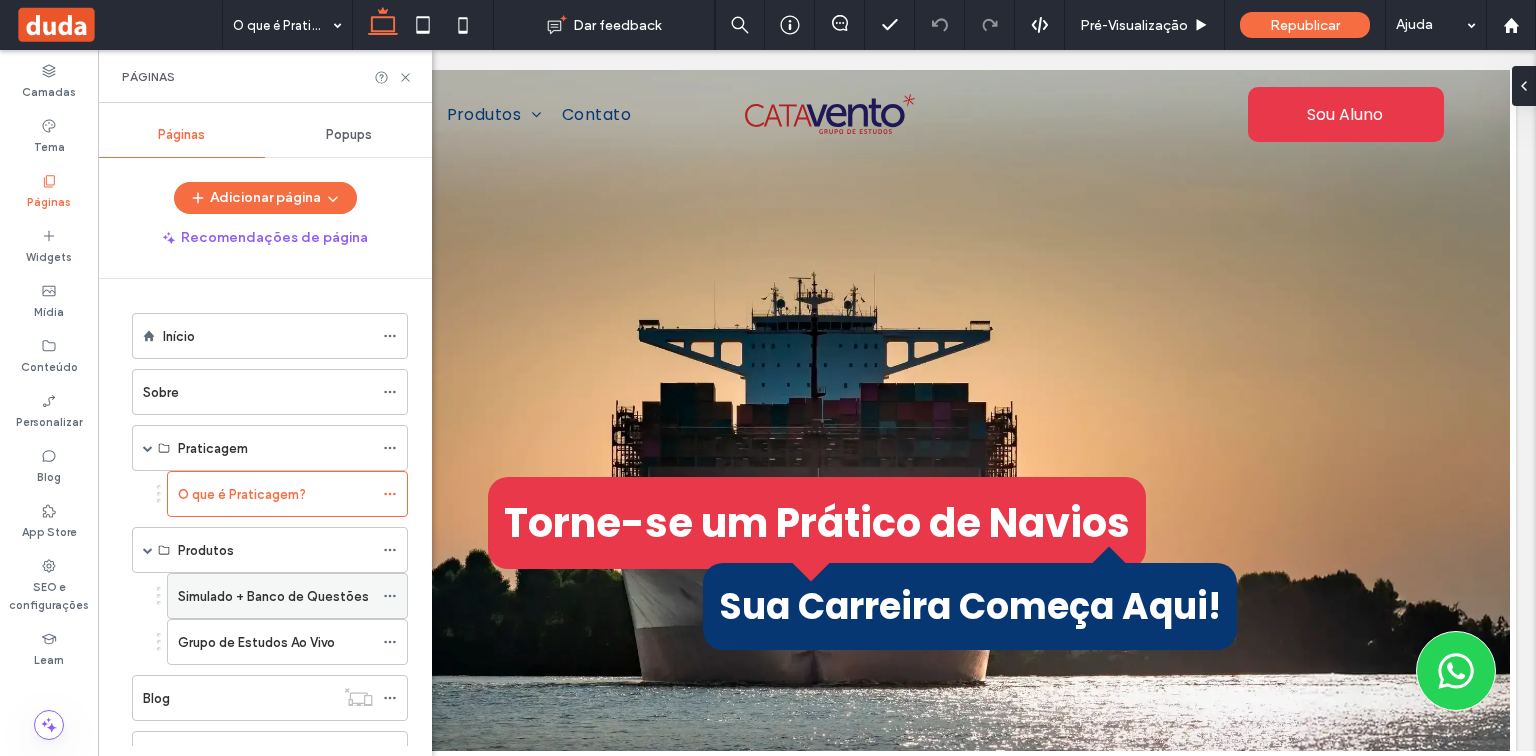 click on "Simulado + Banco de Questões" at bounding box center (273, 596) 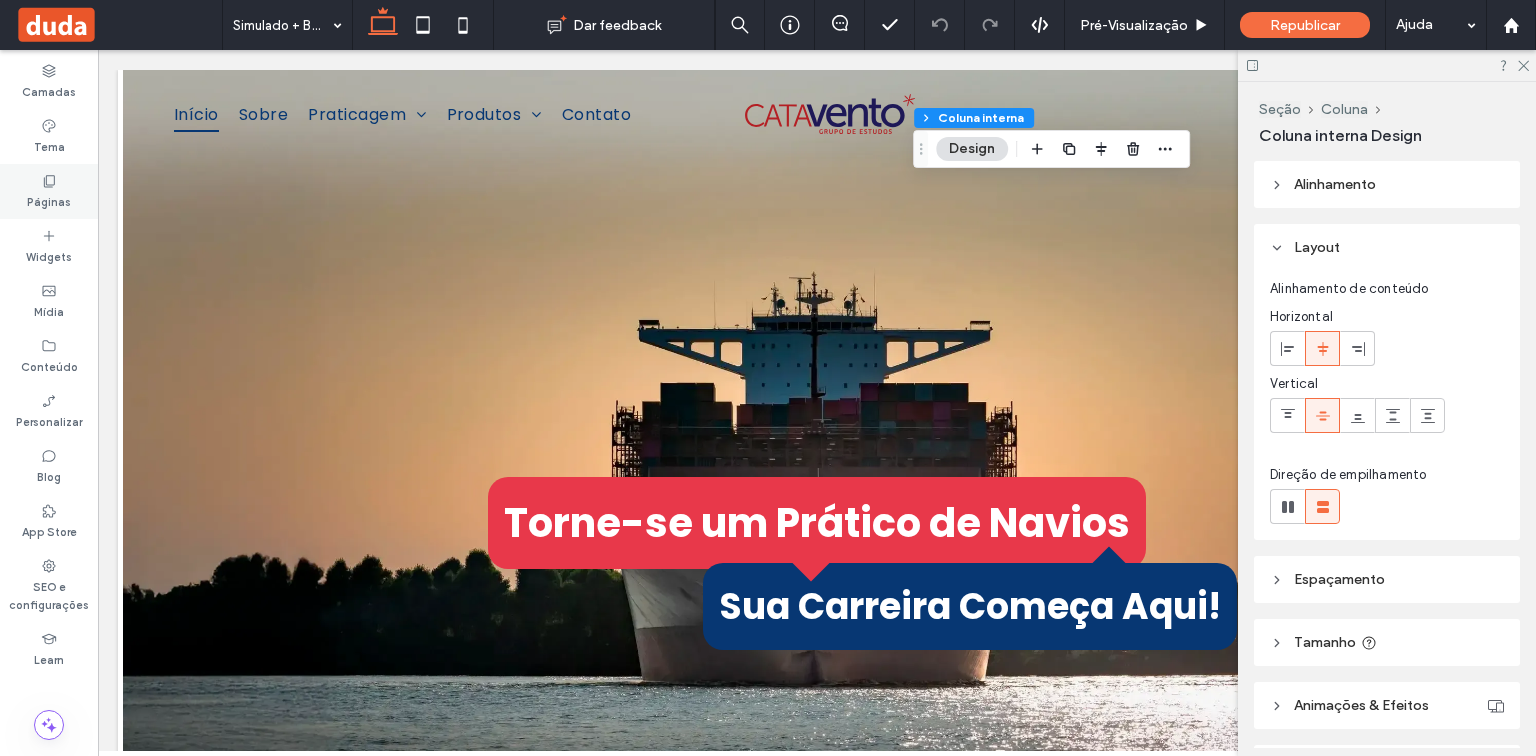 click on "Páginas" at bounding box center (49, 200) 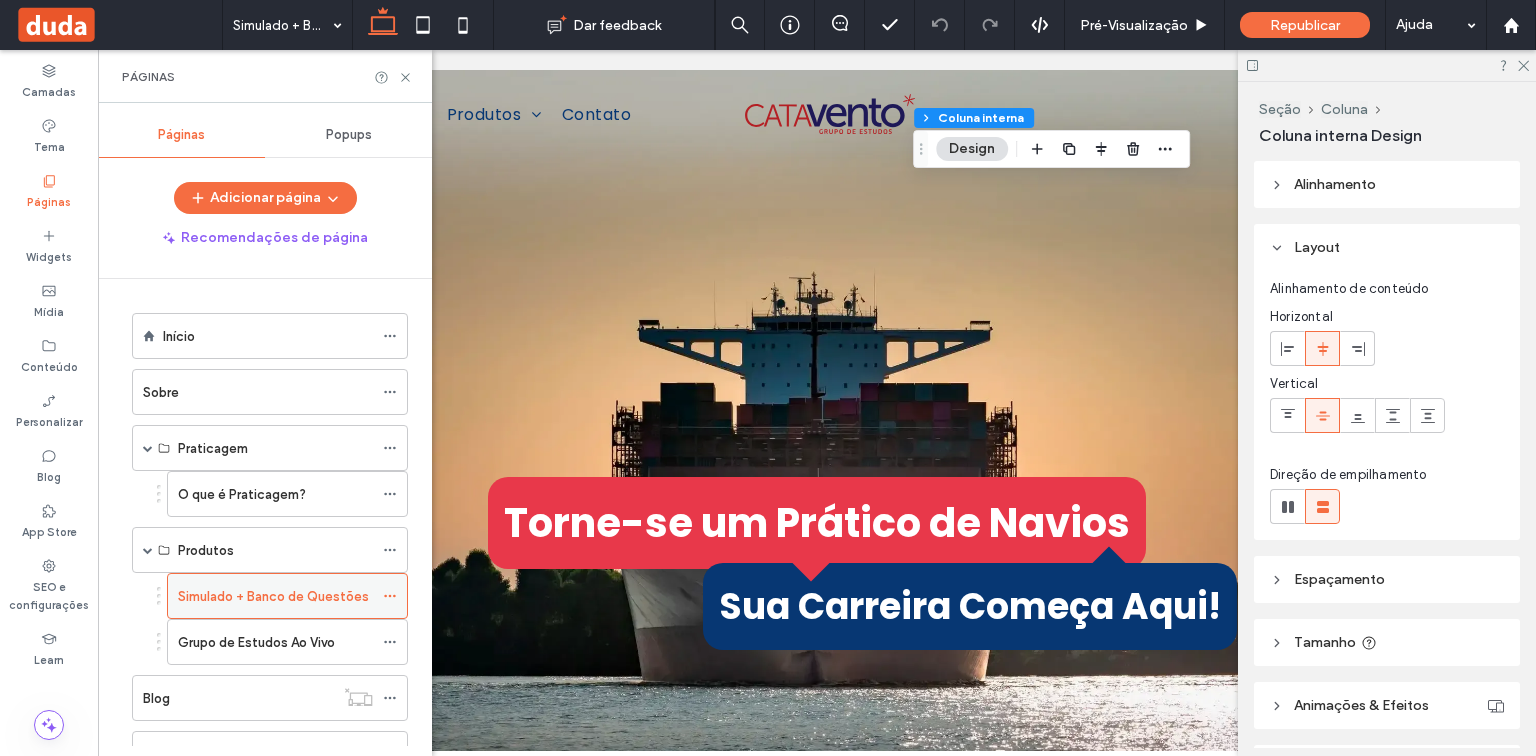 click 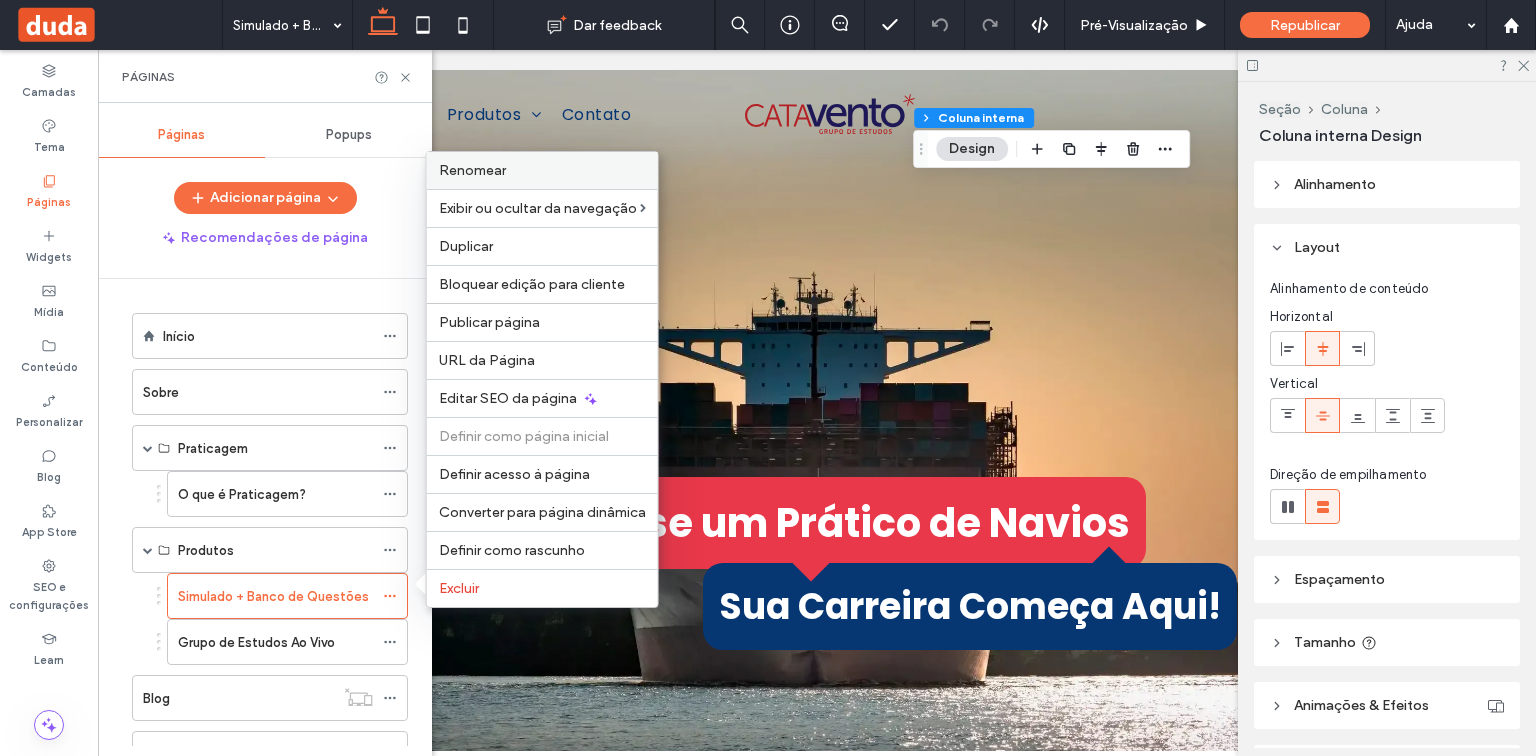 click on "Renomear" at bounding box center (542, 170) 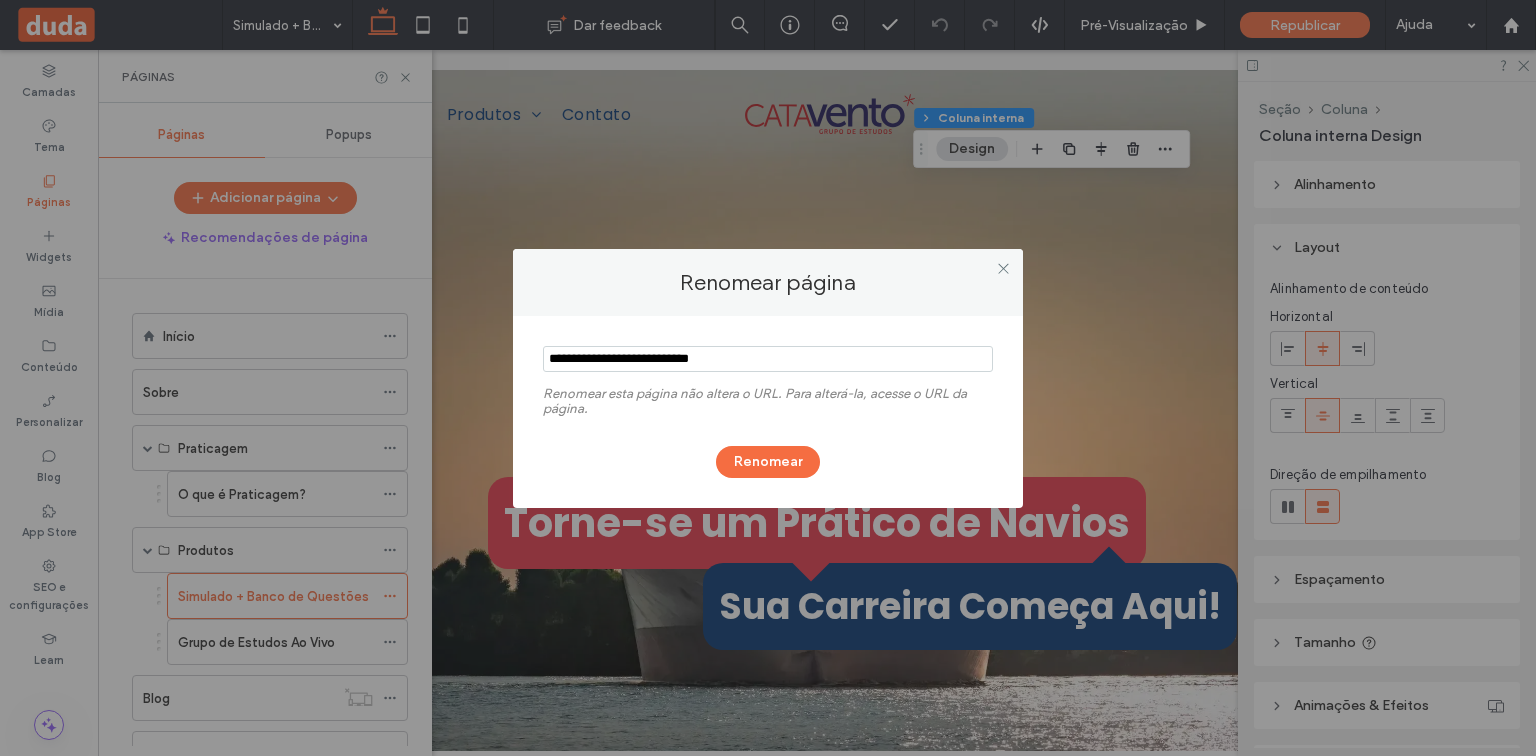 drag, startPoint x: 780, startPoint y: 359, endPoint x: 524, endPoint y: 346, distance: 256.32986 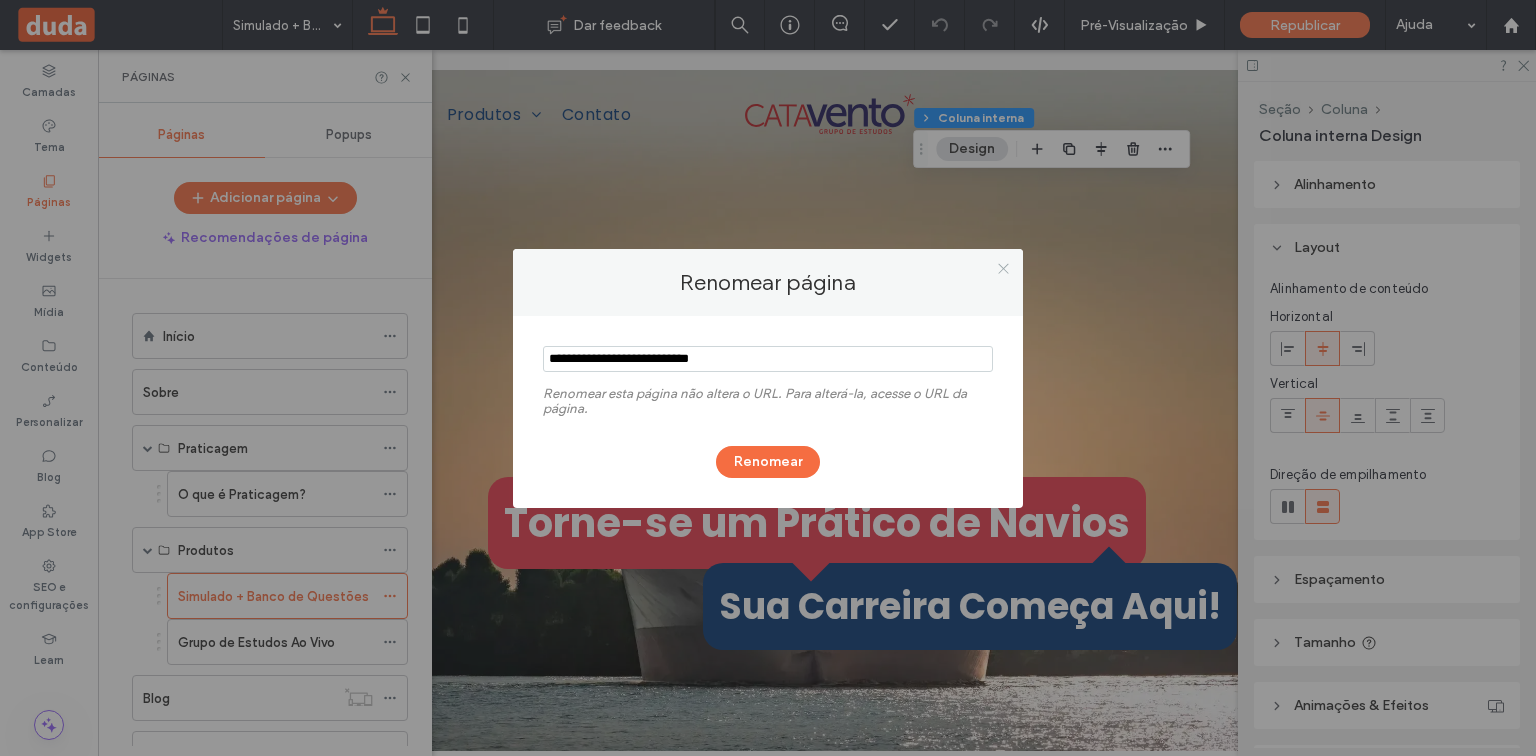 click at bounding box center (1003, 269) 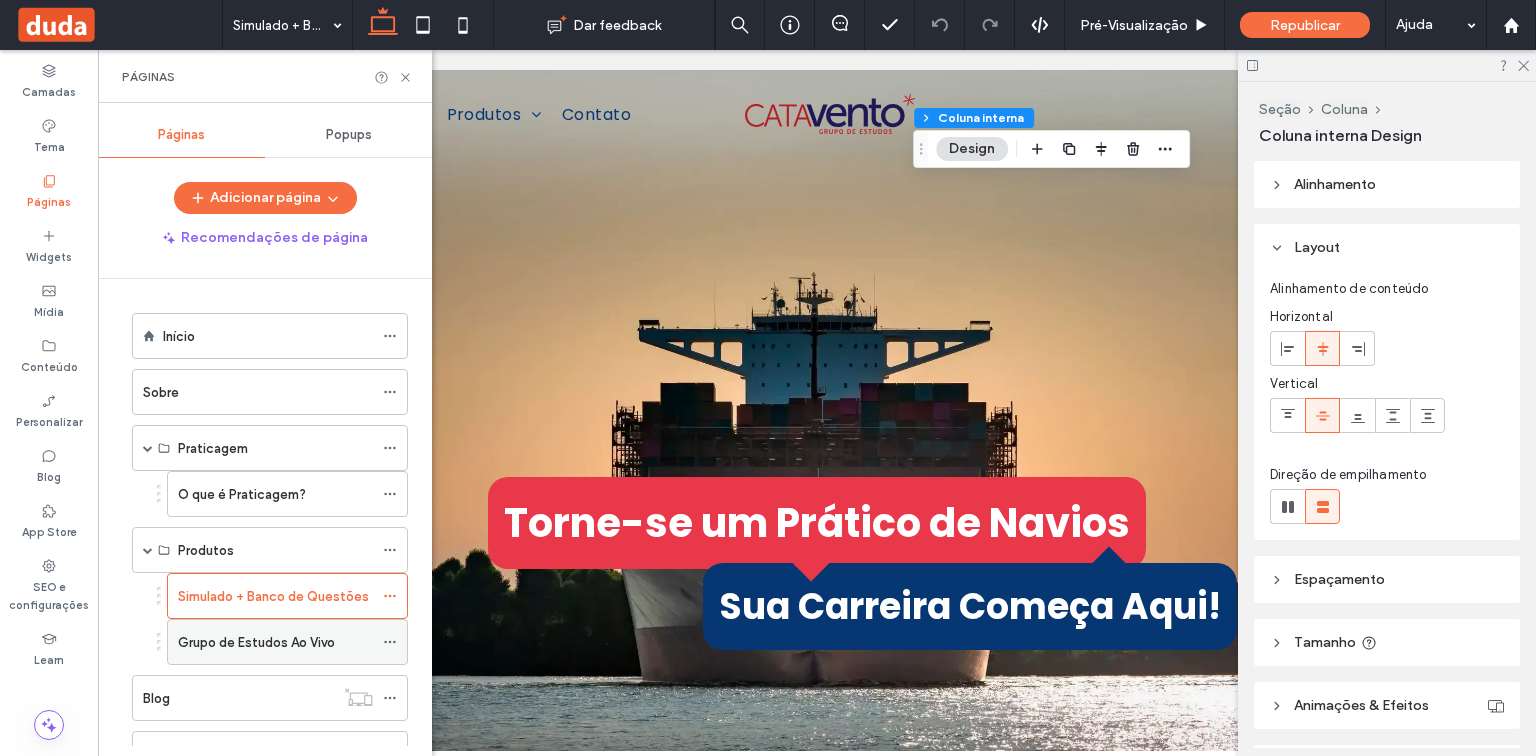 click on "Grupo de Estudos Ao Vivo" at bounding box center (256, 642) 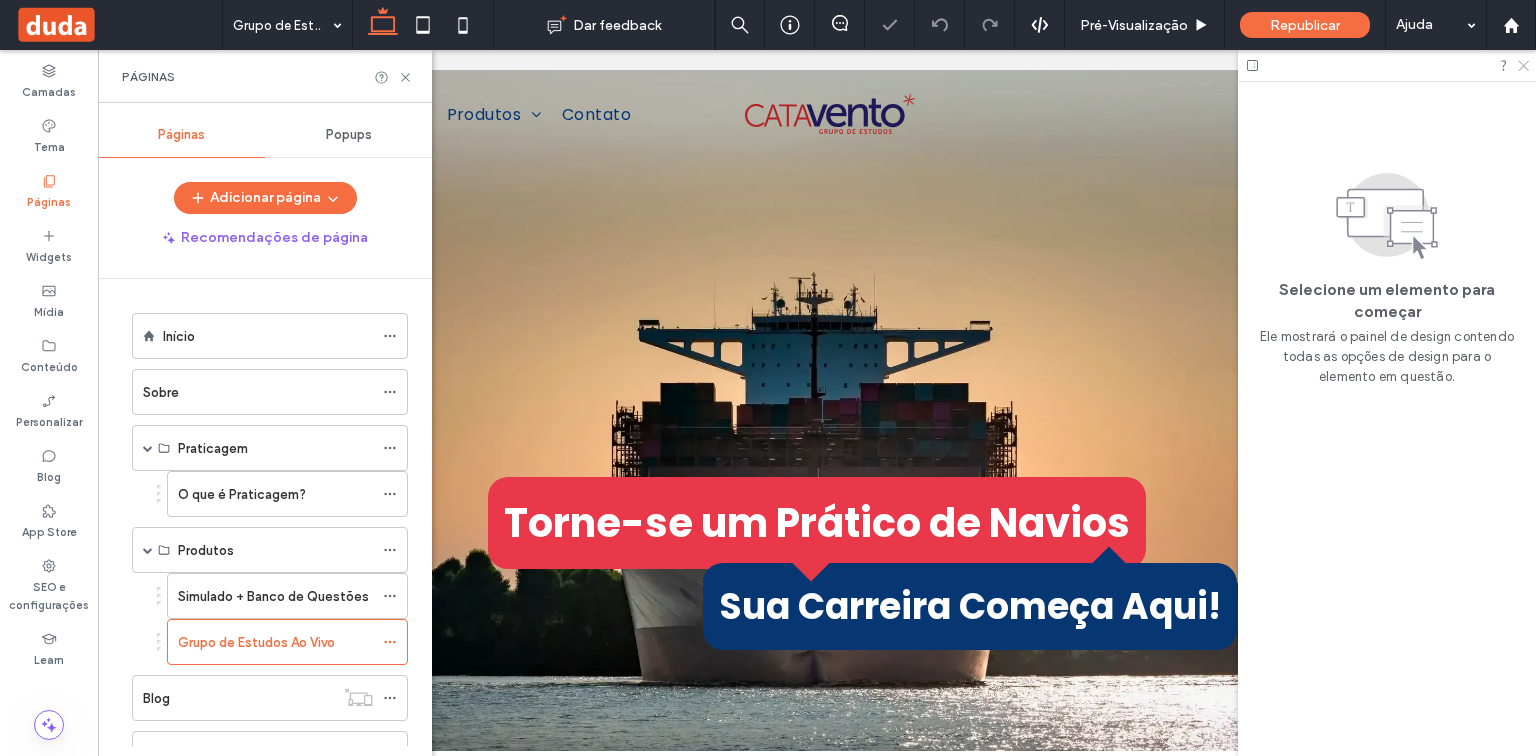 click 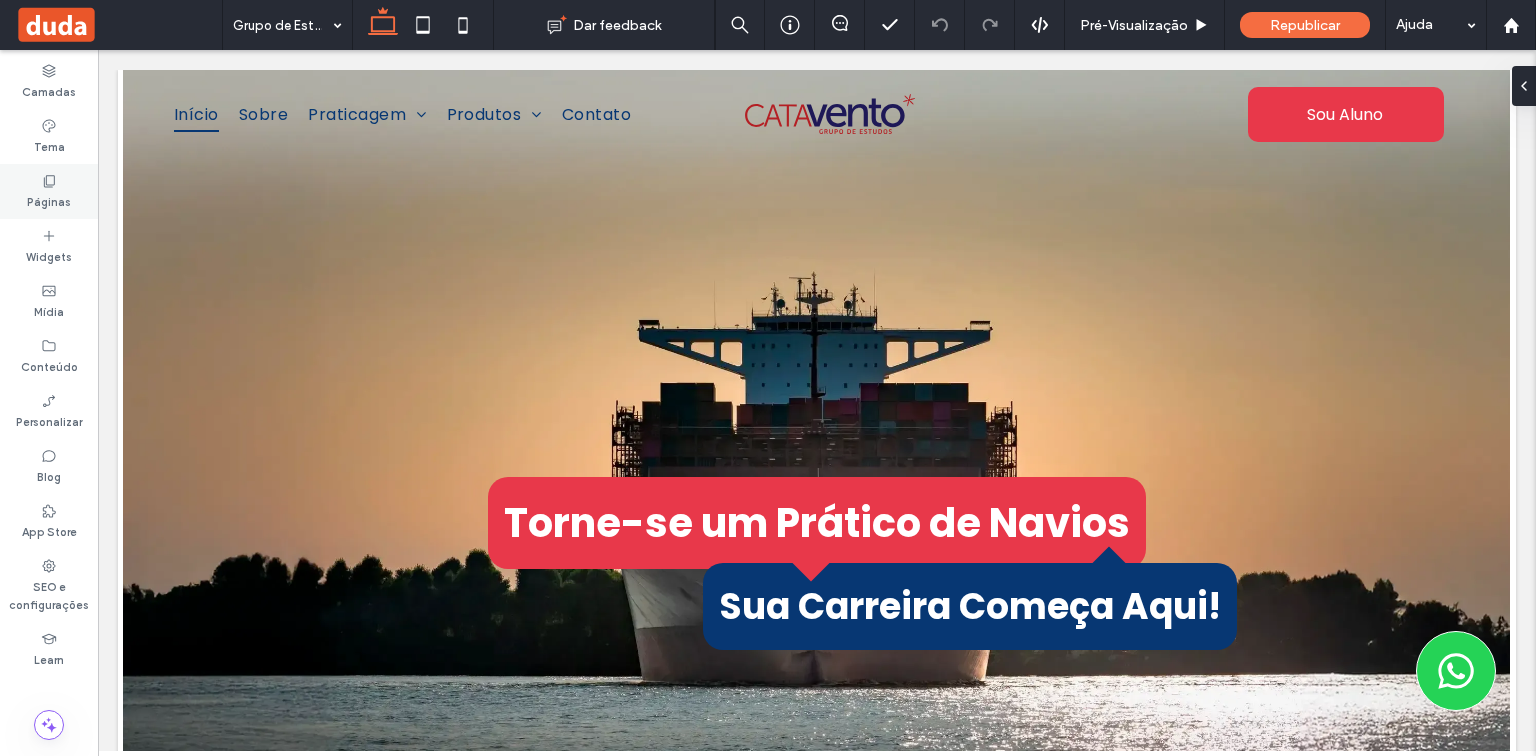 click on "Páginas" at bounding box center (49, 200) 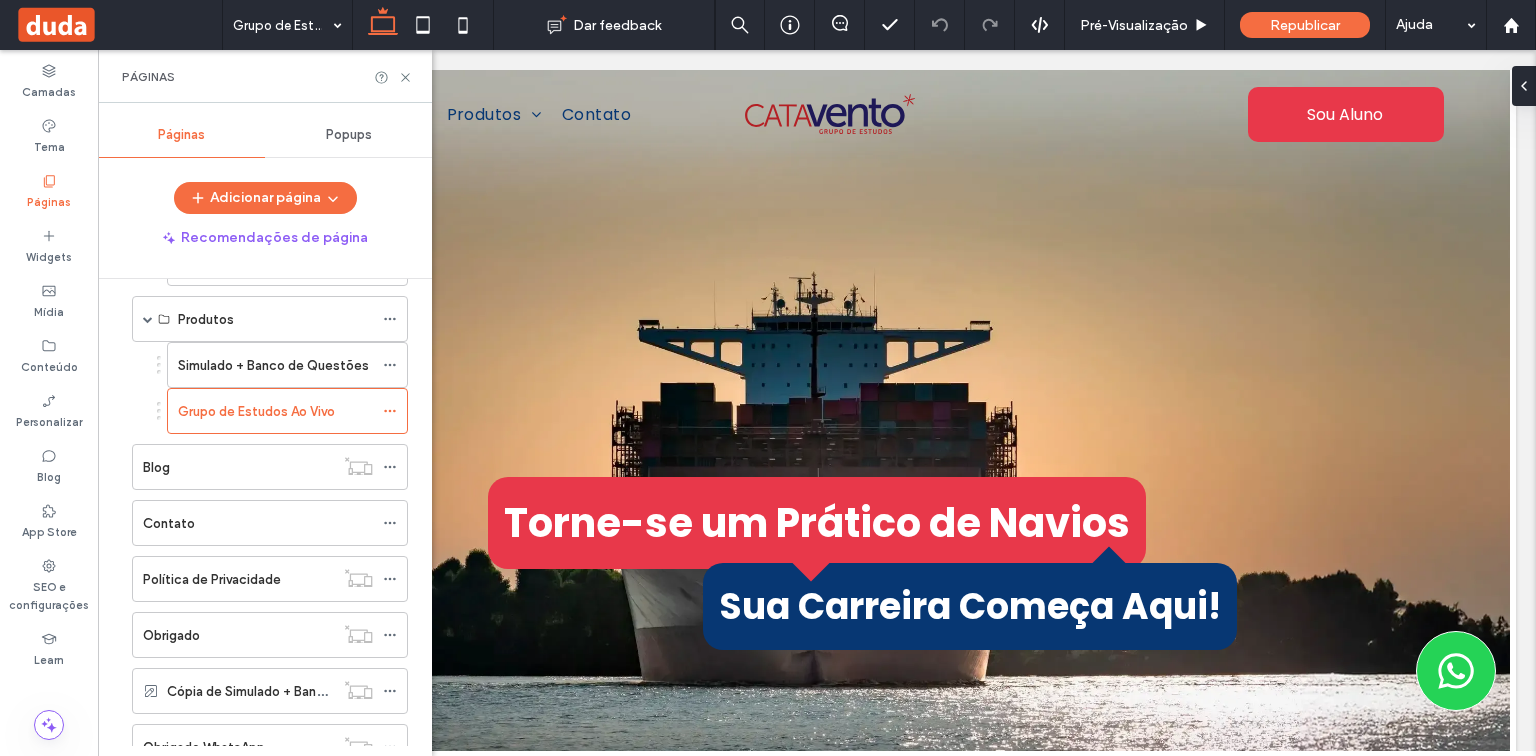 scroll, scrollTop: 240, scrollLeft: 0, axis: vertical 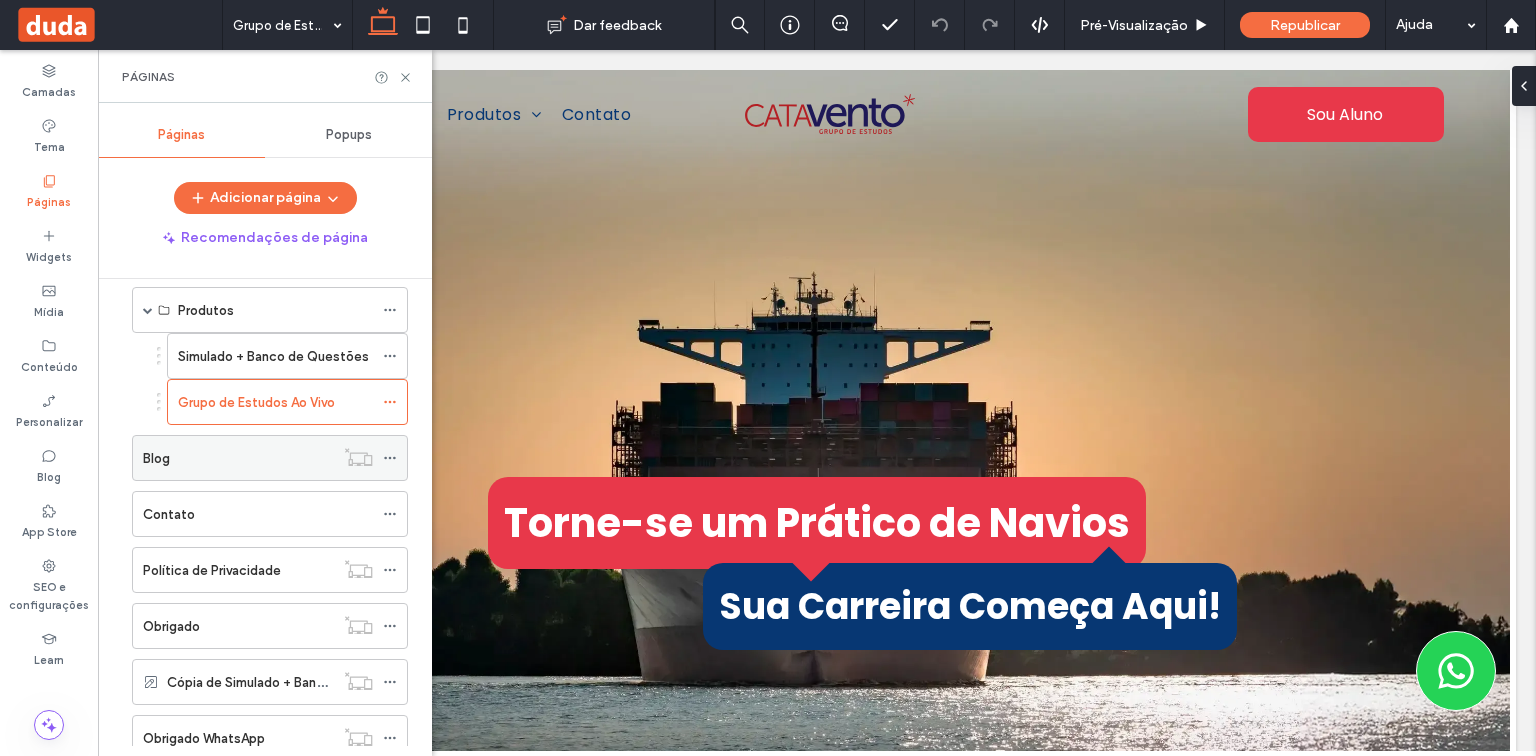 click on "Blog" at bounding box center (238, 458) 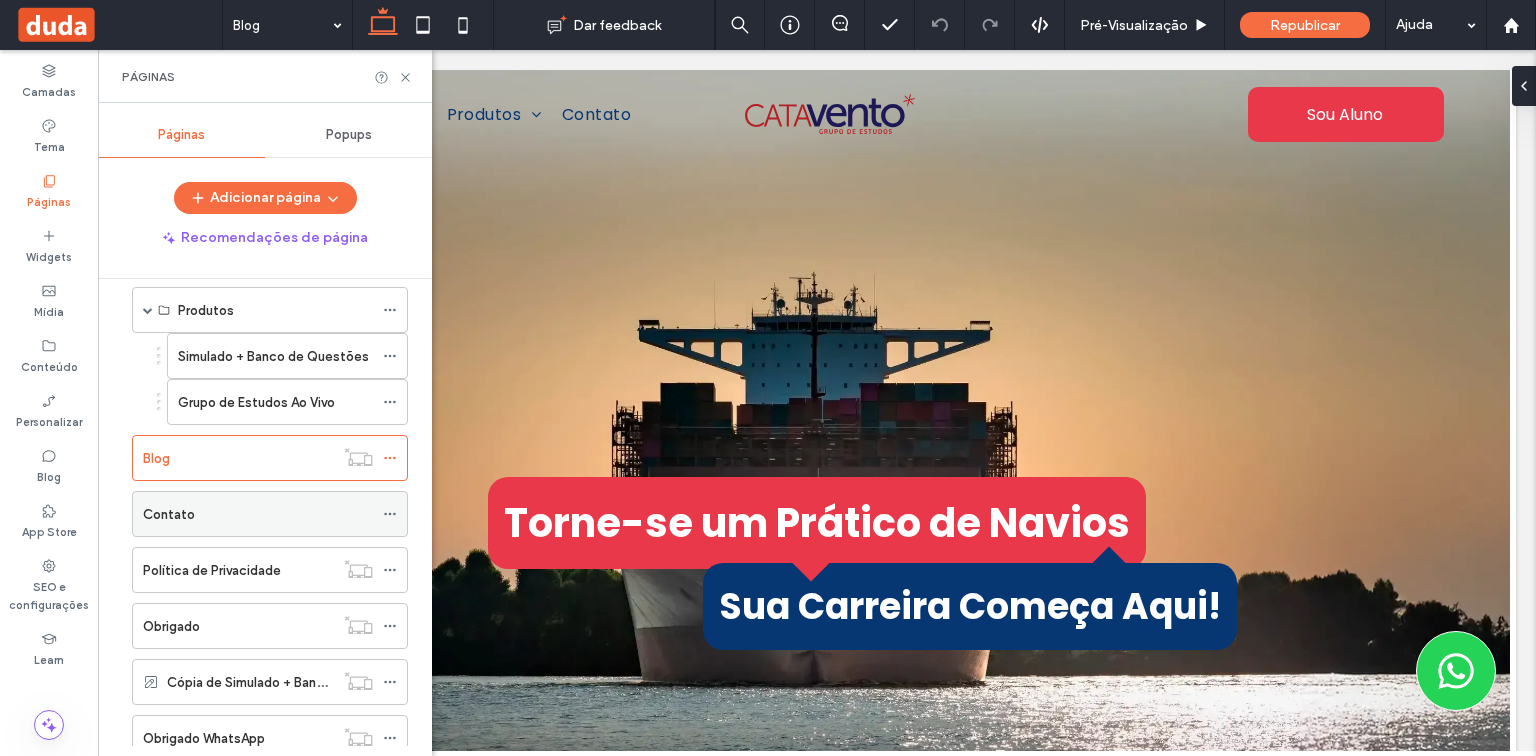 click on "Contato" at bounding box center [258, 514] 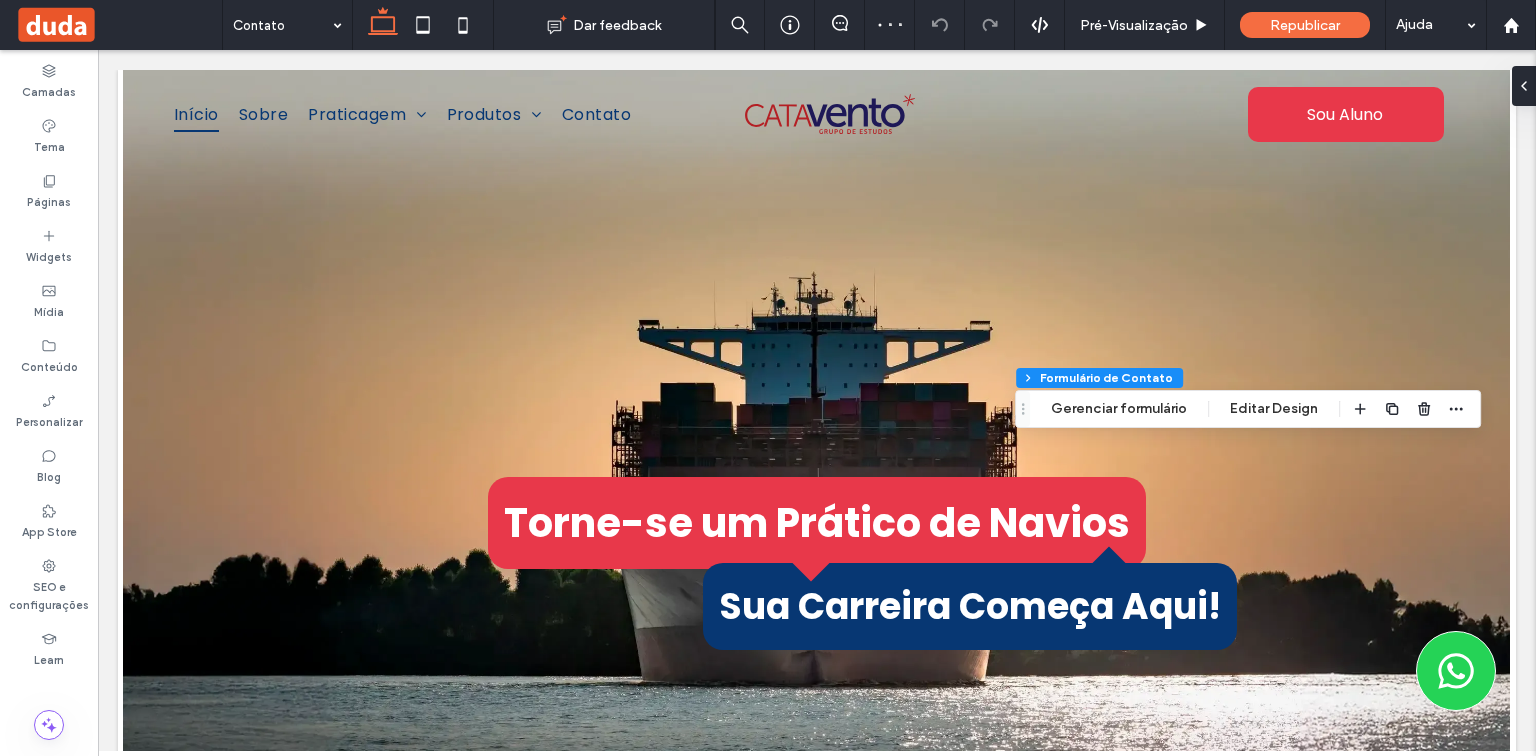 type on "*" 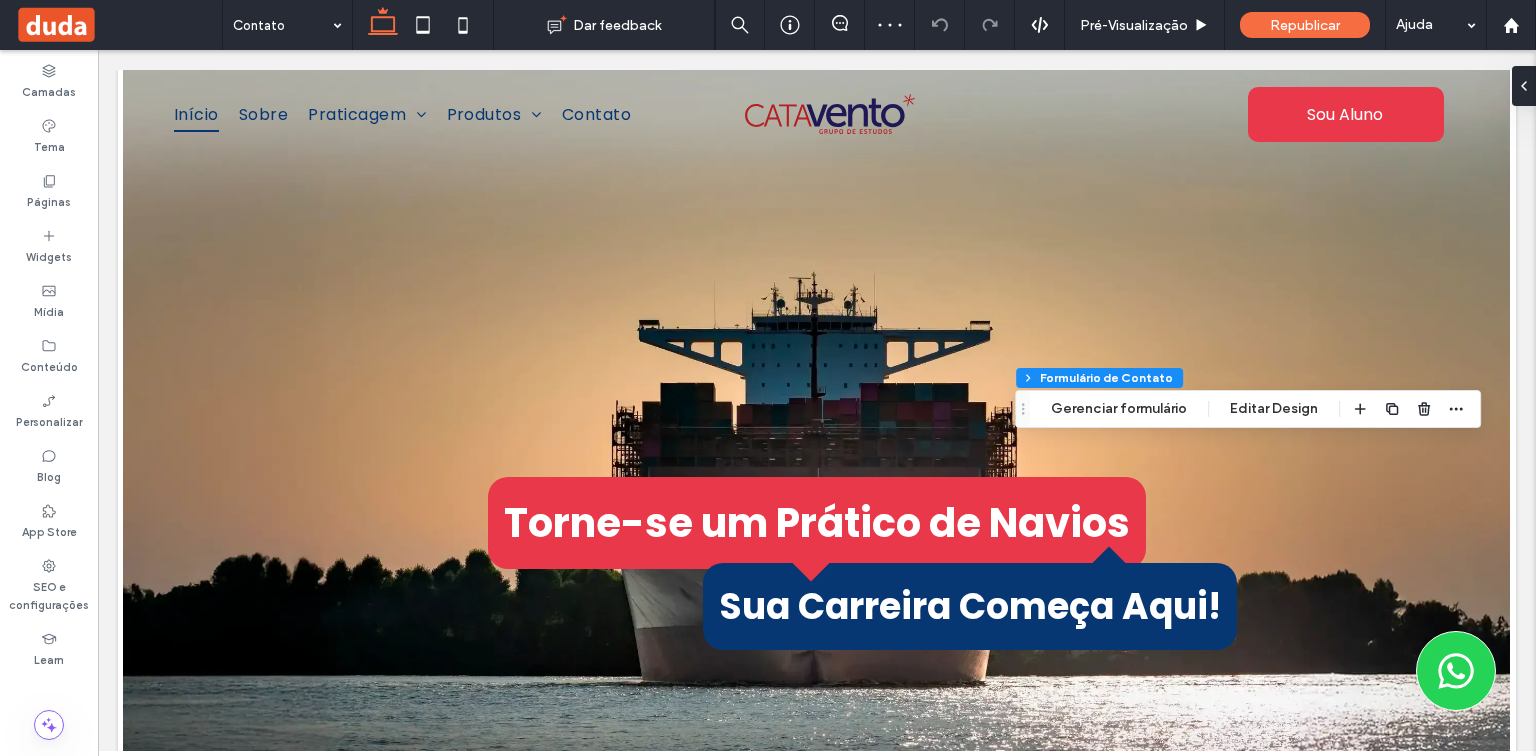 type on "***" 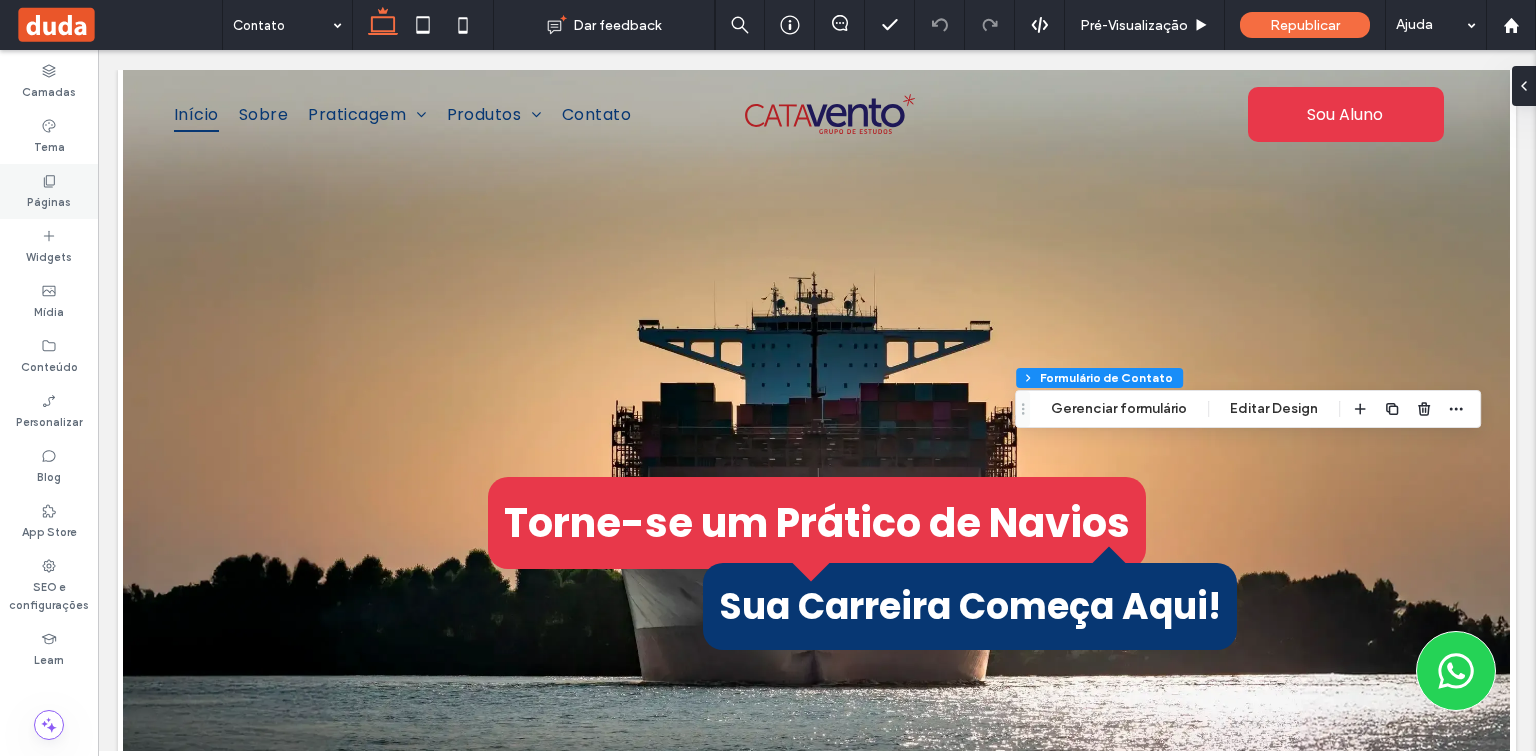 click 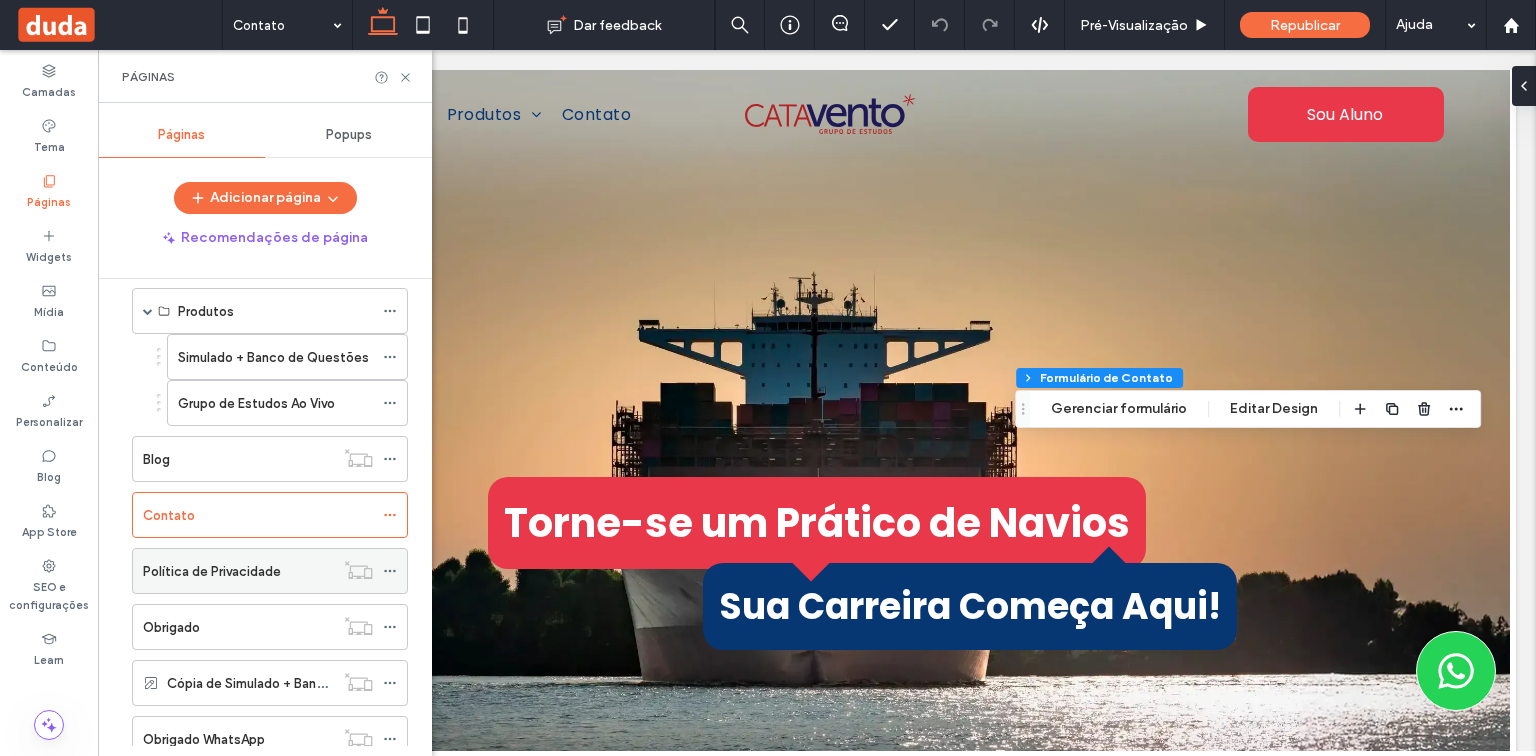 scroll, scrollTop: 240, scrollLeft: 0, axis: vertical 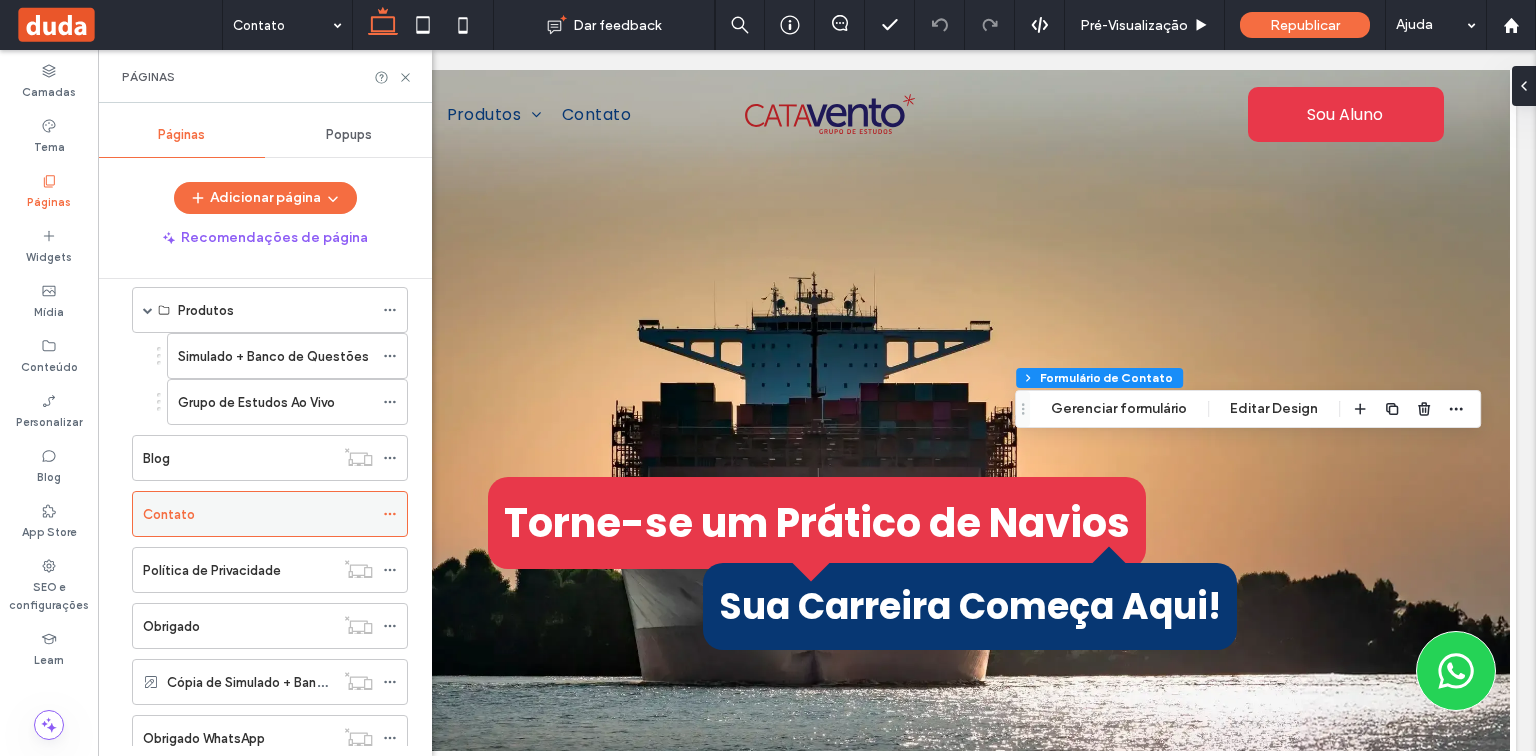 click 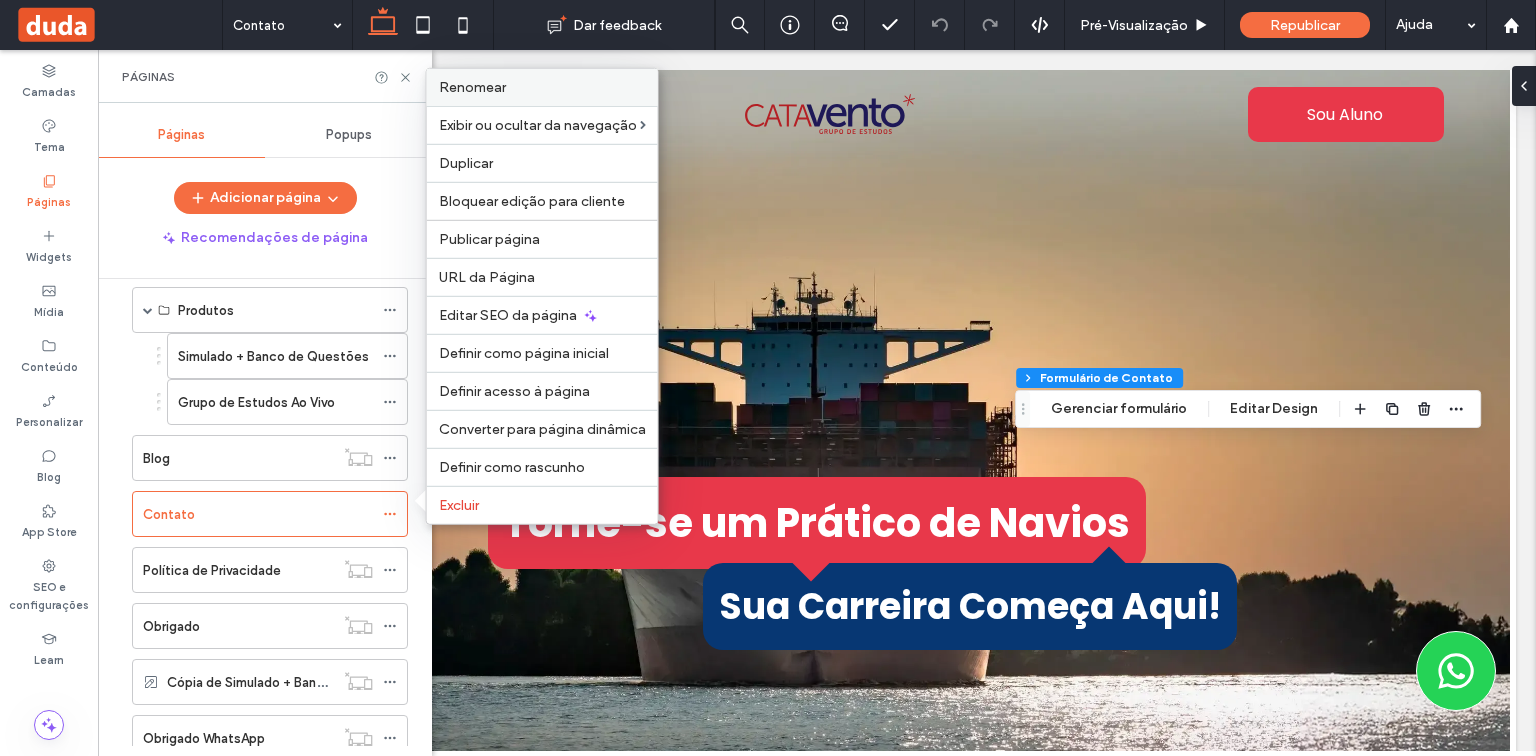 click on "Renomear" at bounding box center (542, 87) 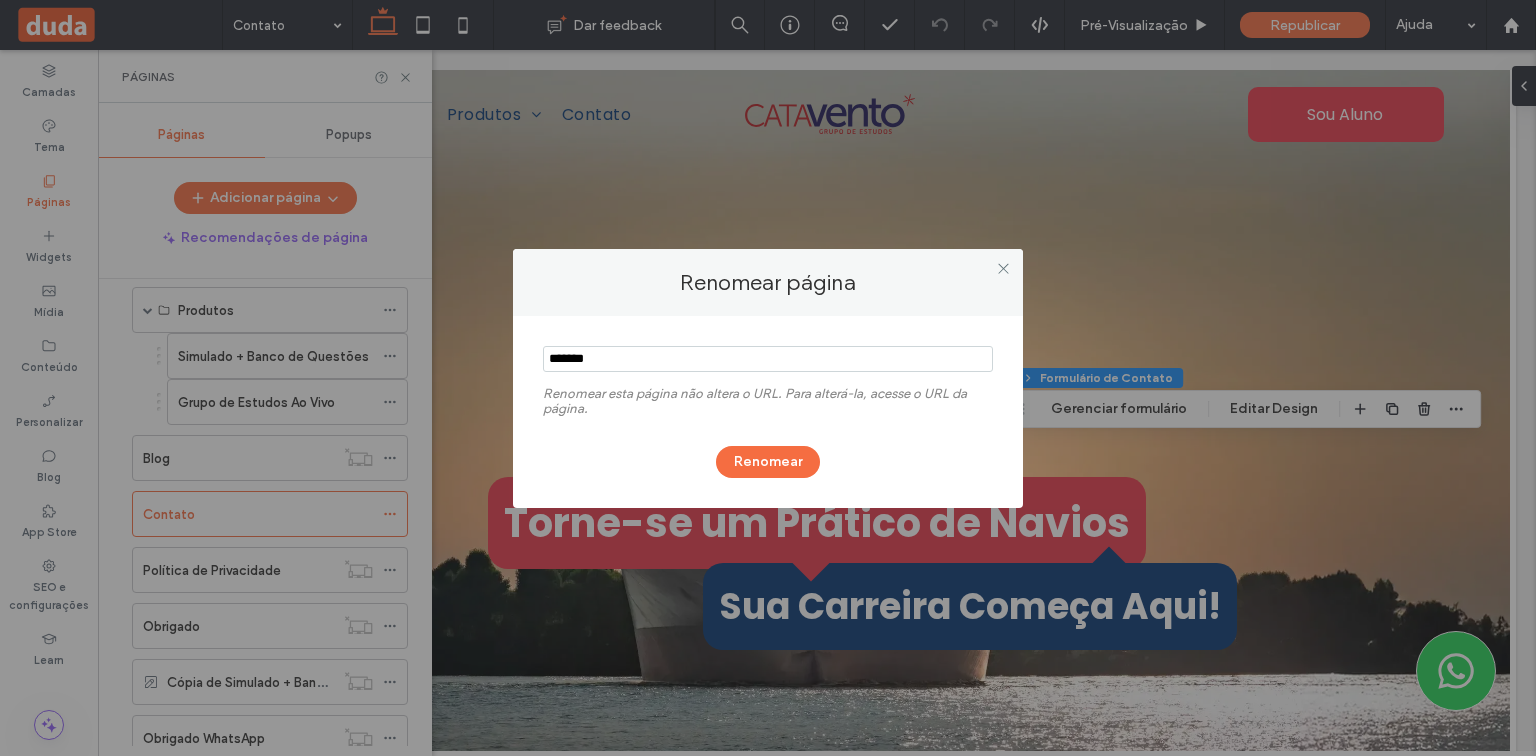 drag, startPoint x: 683, startPoint y: 356, endPoint x: 523, endPoint y: 357, distance: 160.00313 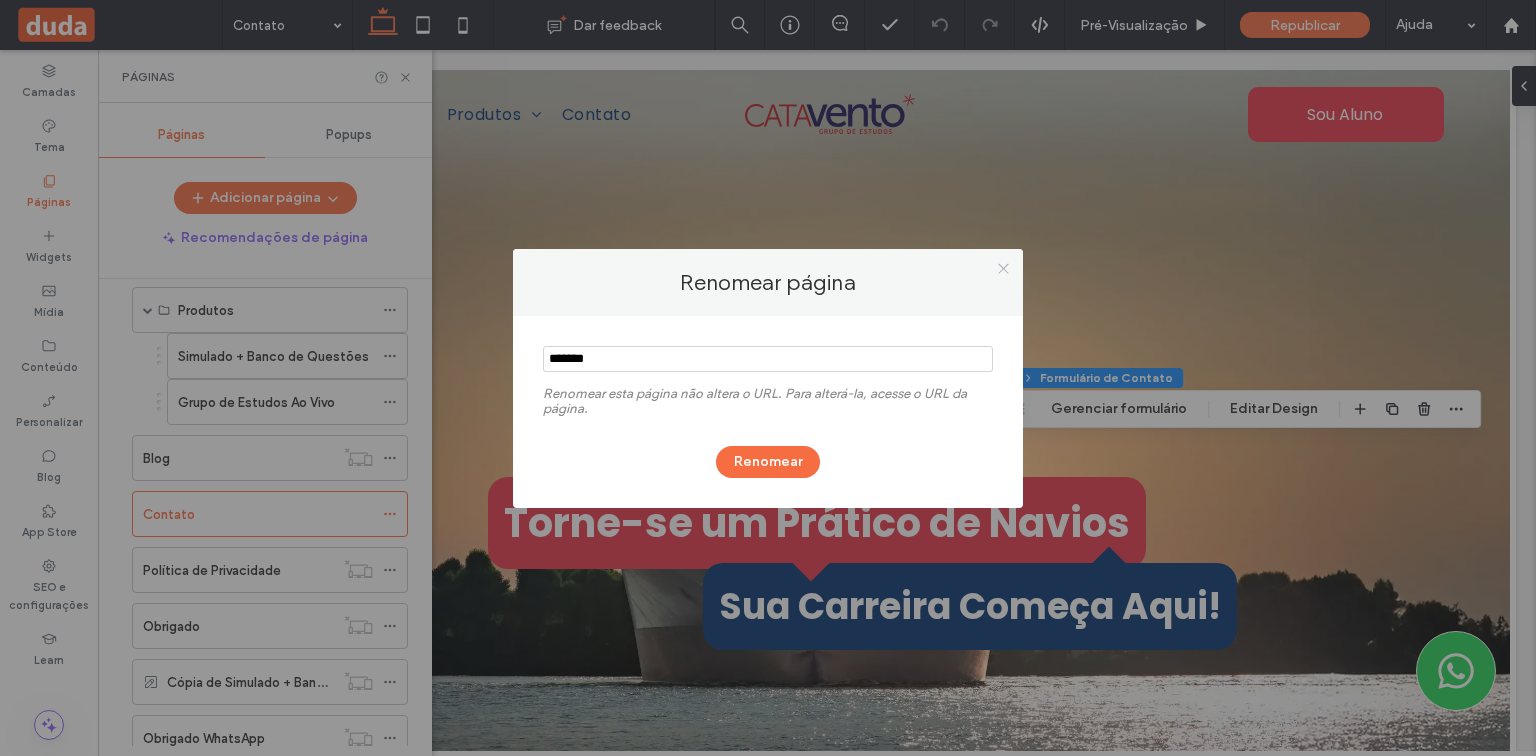 click 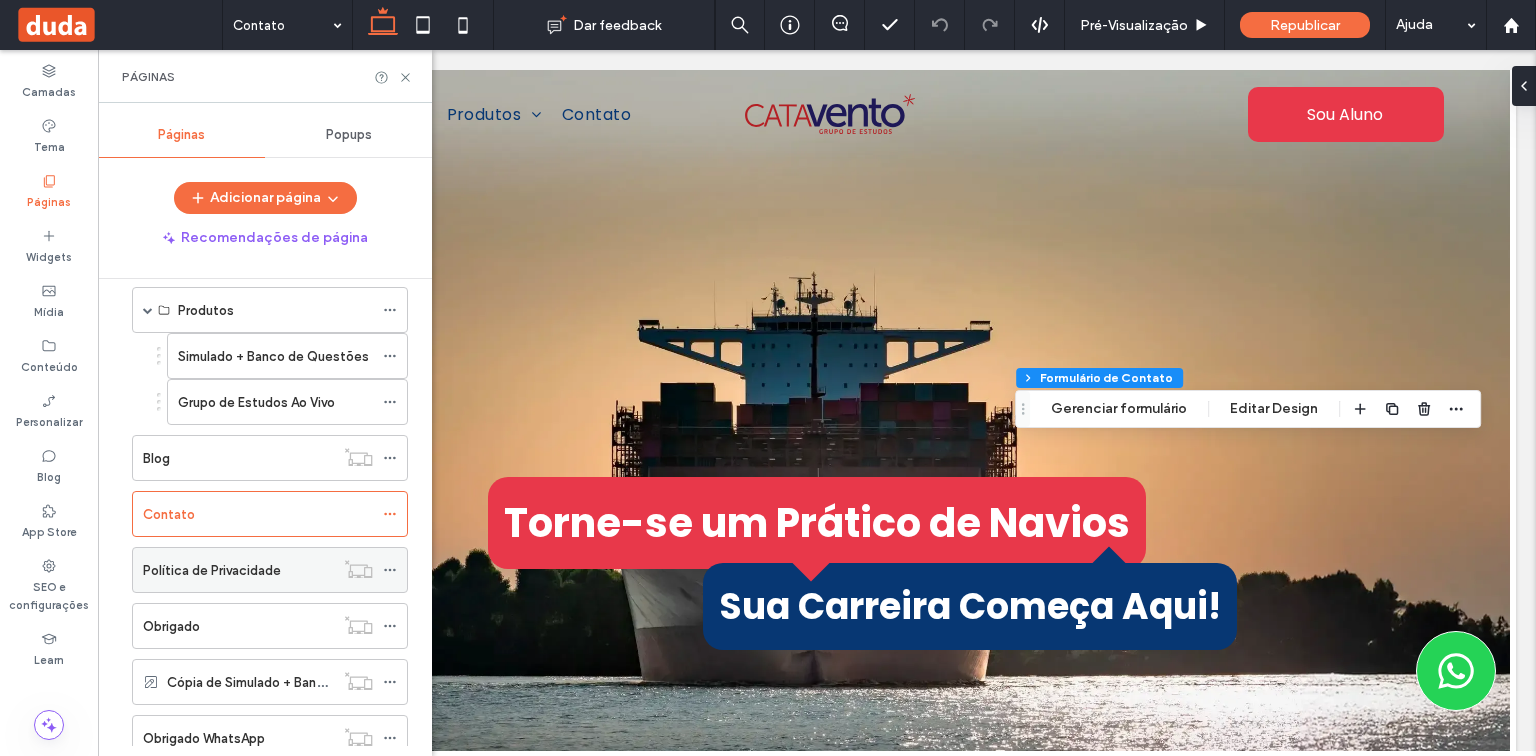 click on "Política de Privacidade" at bounding box center [212, 570] 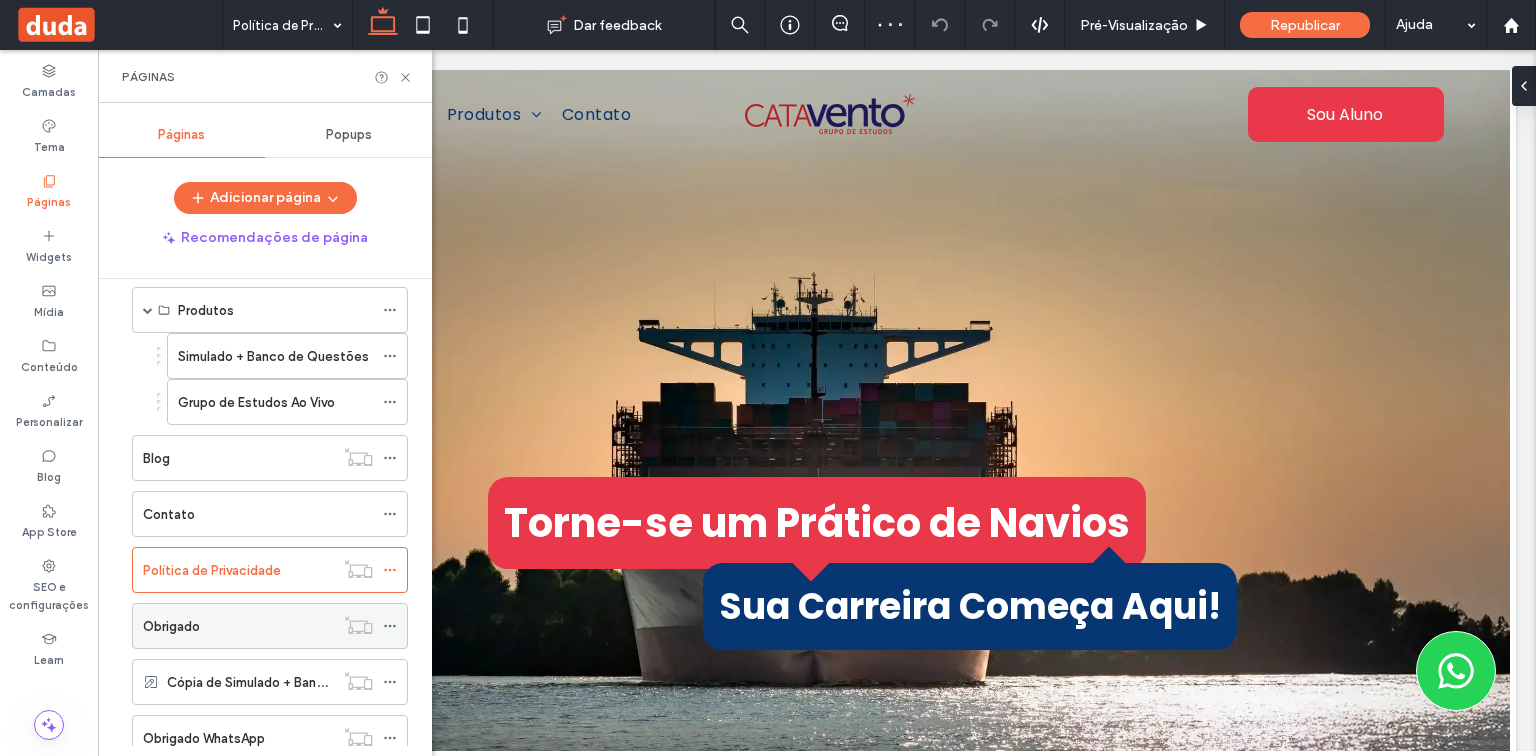 click on "Obrigado" at bounding box center [238, 626] 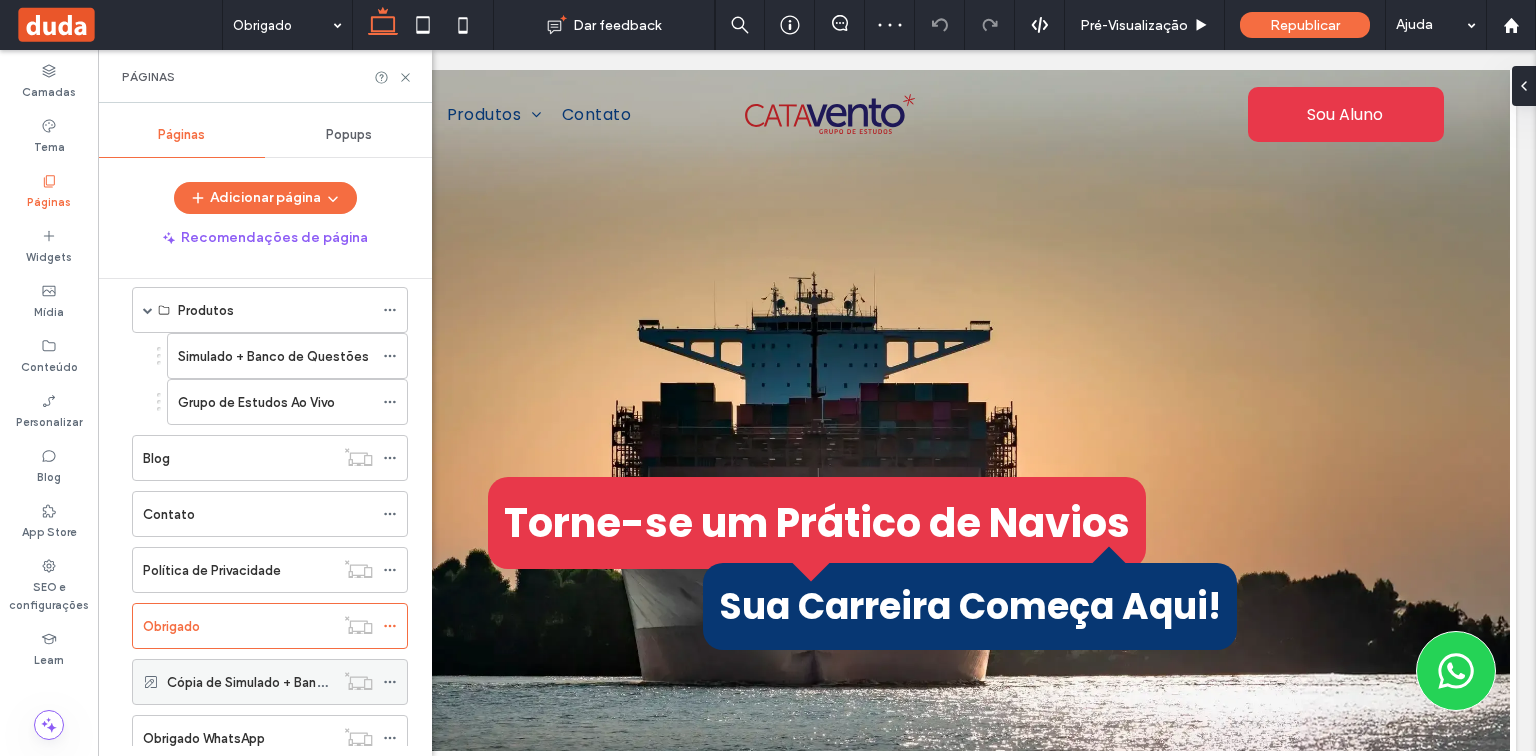 click on "Cópia de Simulado + Banco de Questões" at bounding box center (291, 682) 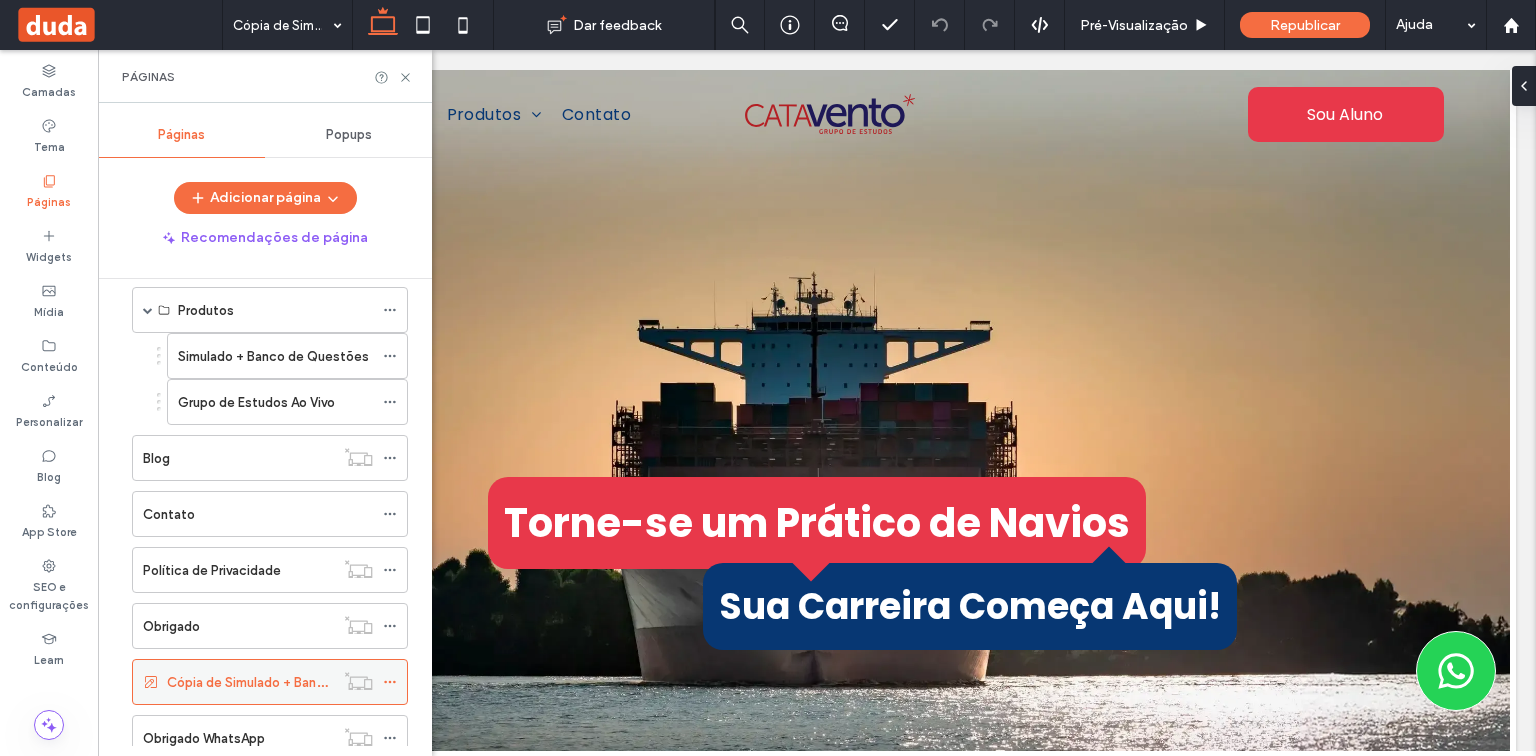 click 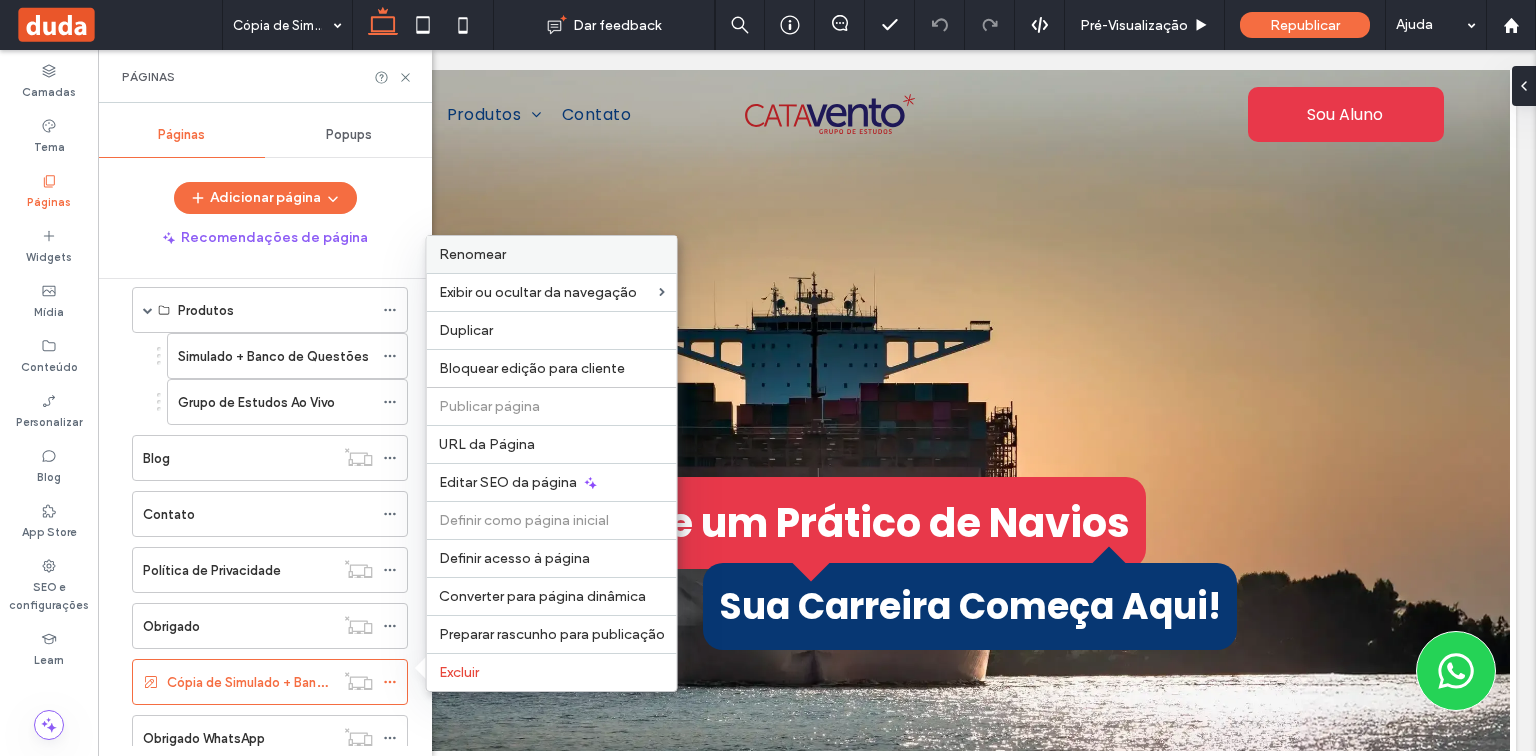 click on "Renomear" at bounding box center (552, 254) 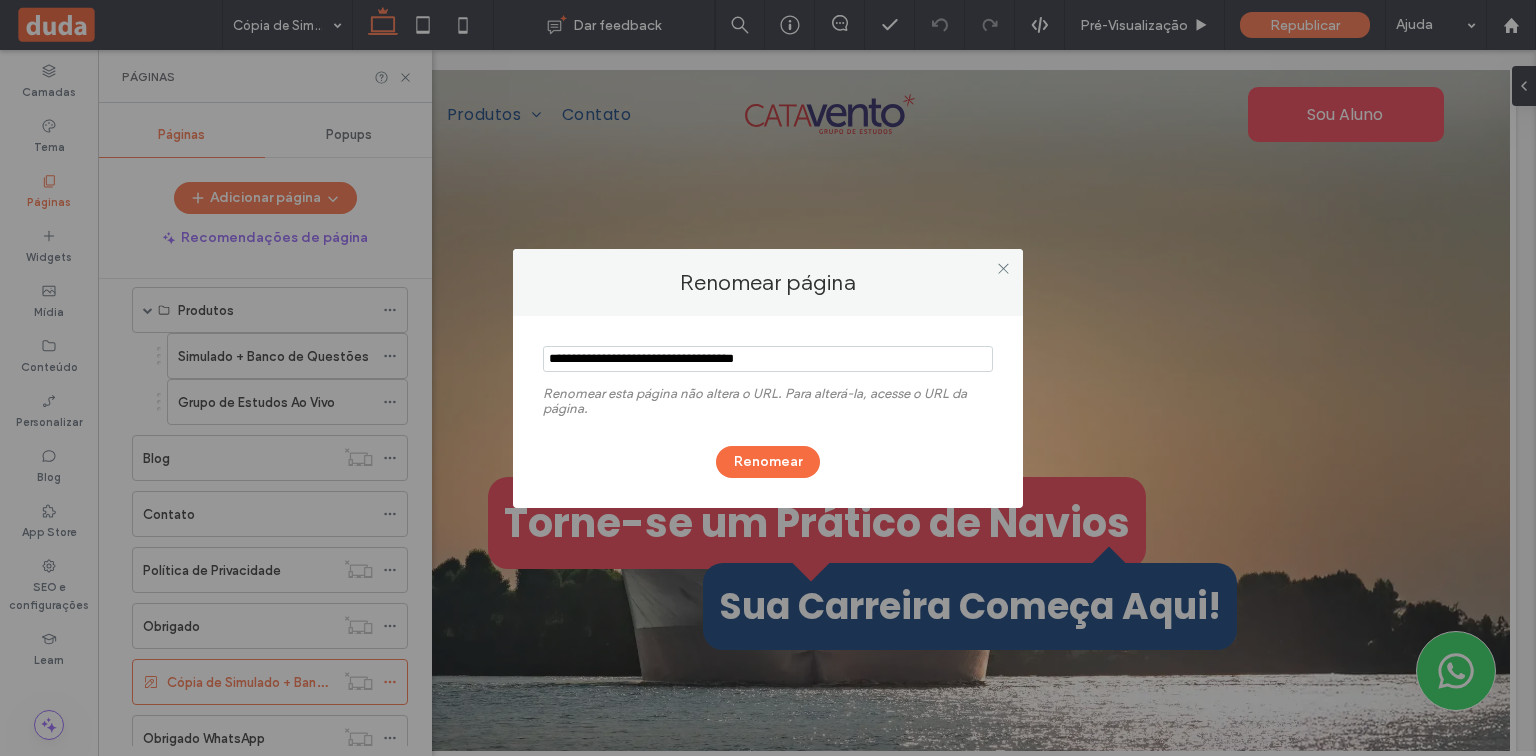 drag, startPoint x: 818, startPoint y: 361, endPoint x: 526, endPoint y: 361, distance: 292 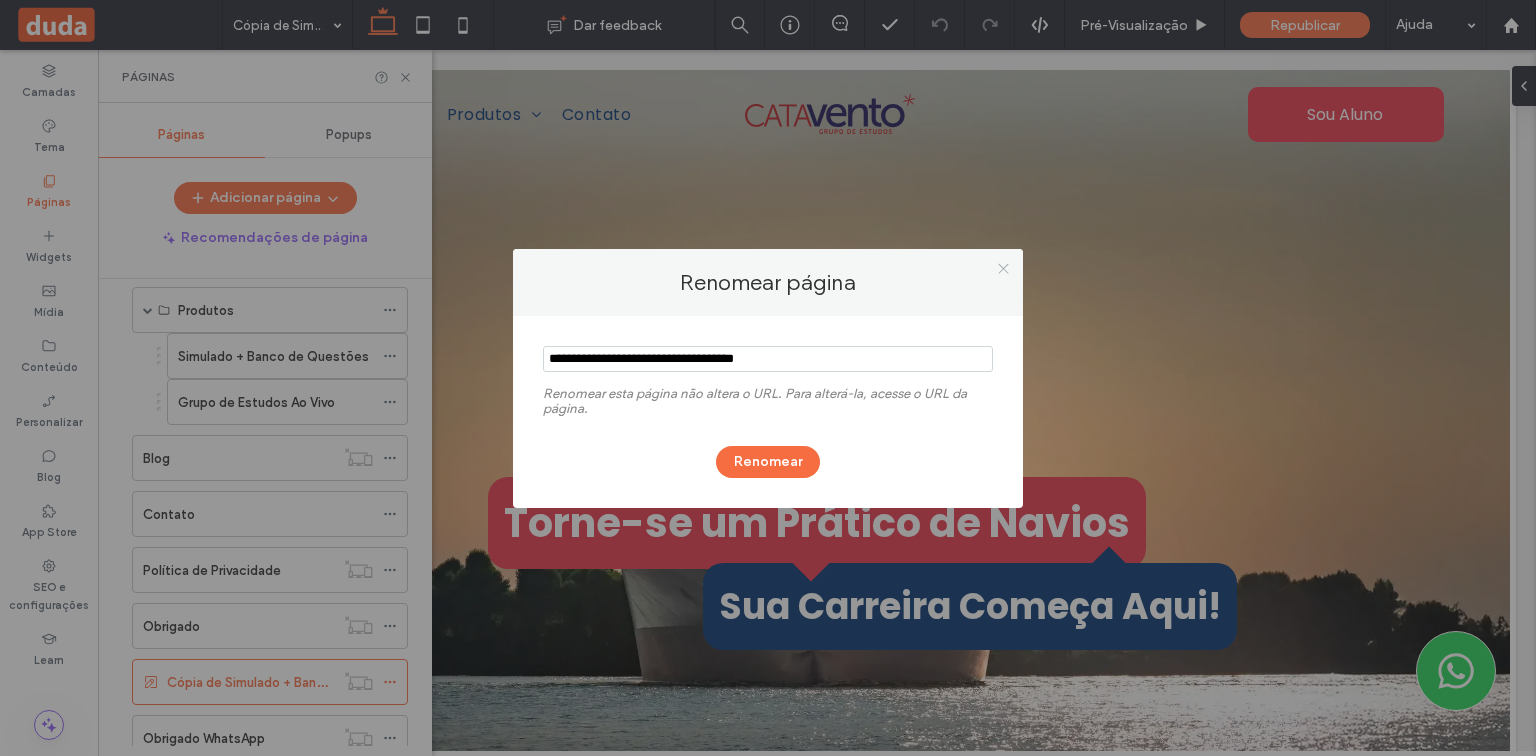 click 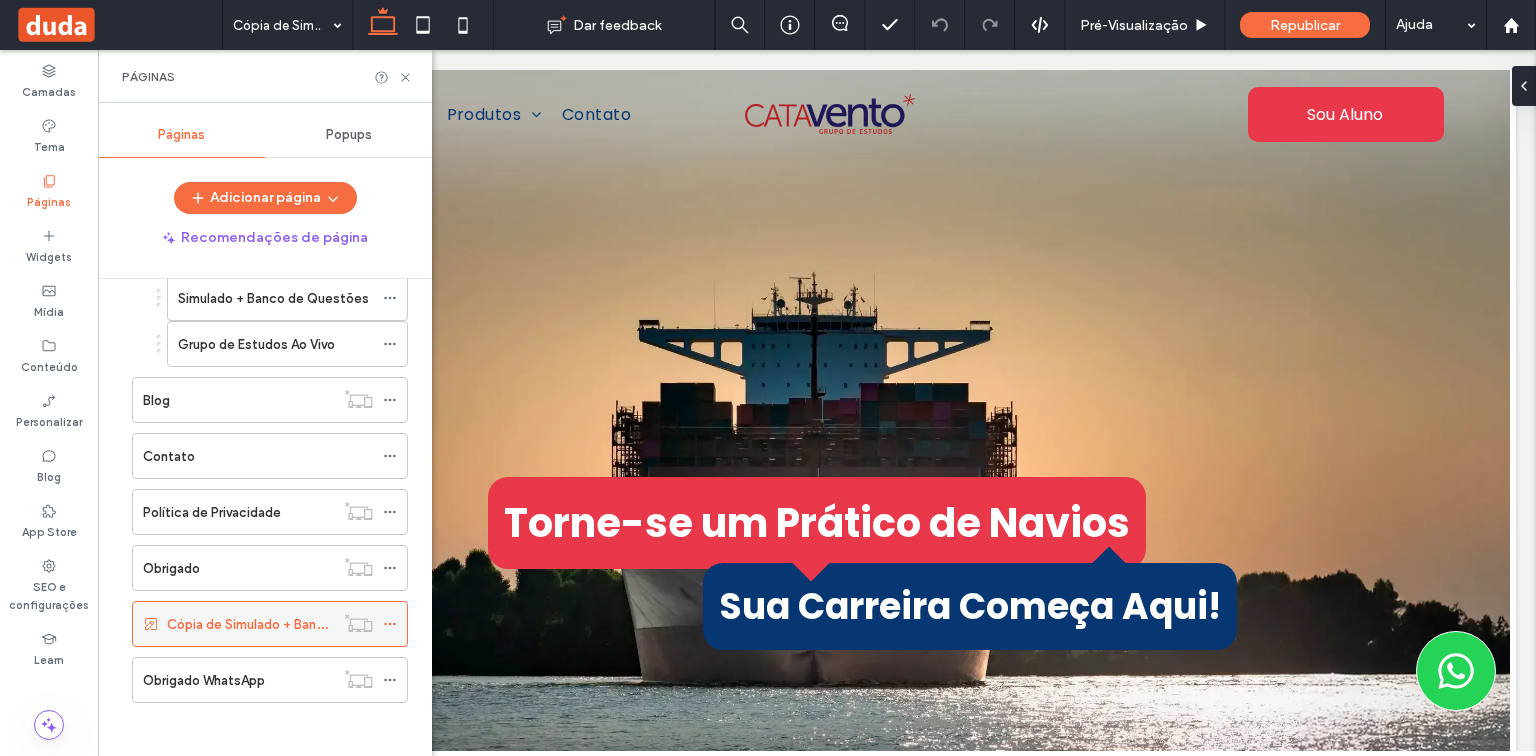 scroll, scrollTop: 299, scrollLeft: 0, axis: vertical 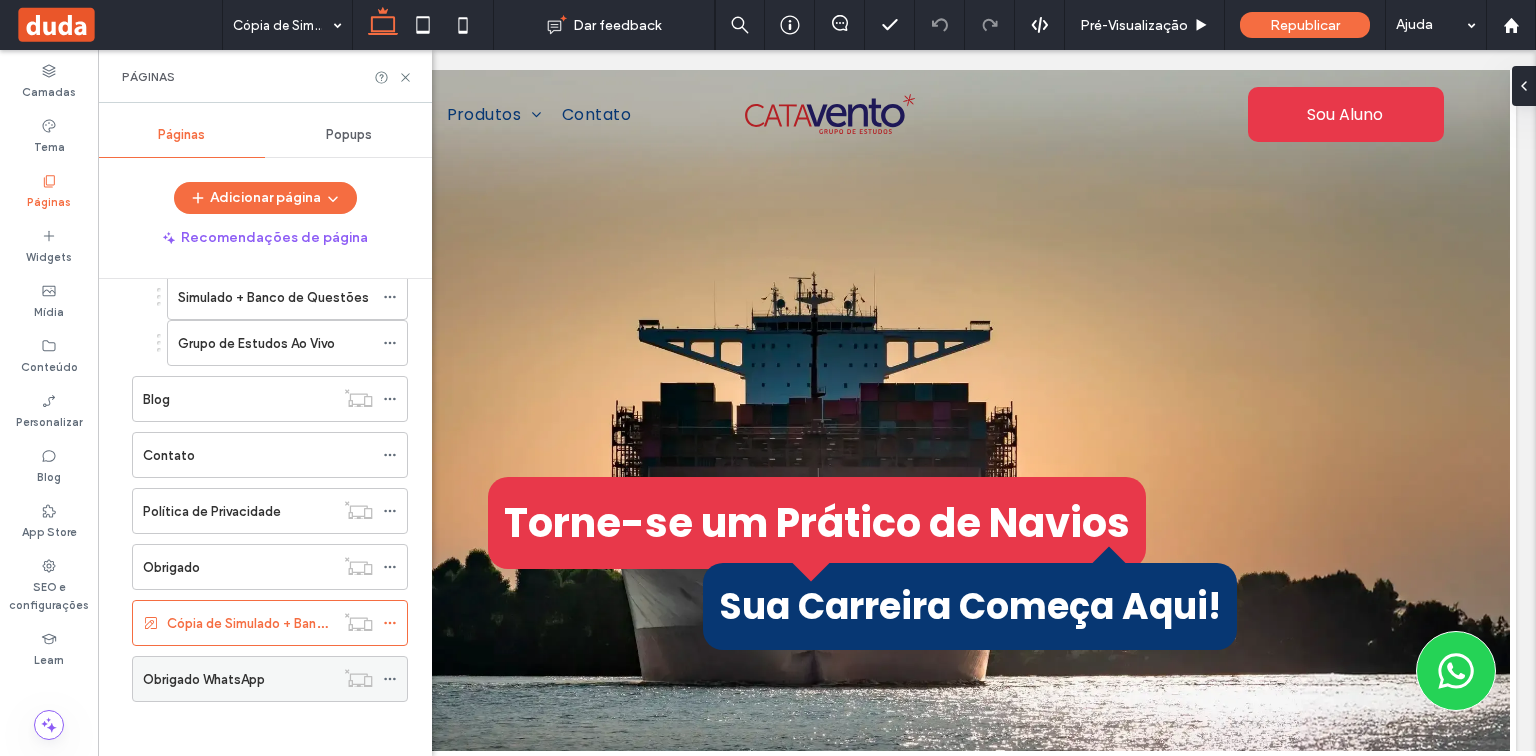 click on "Obrigado WhatsApp" at bounding box center (204, 679) 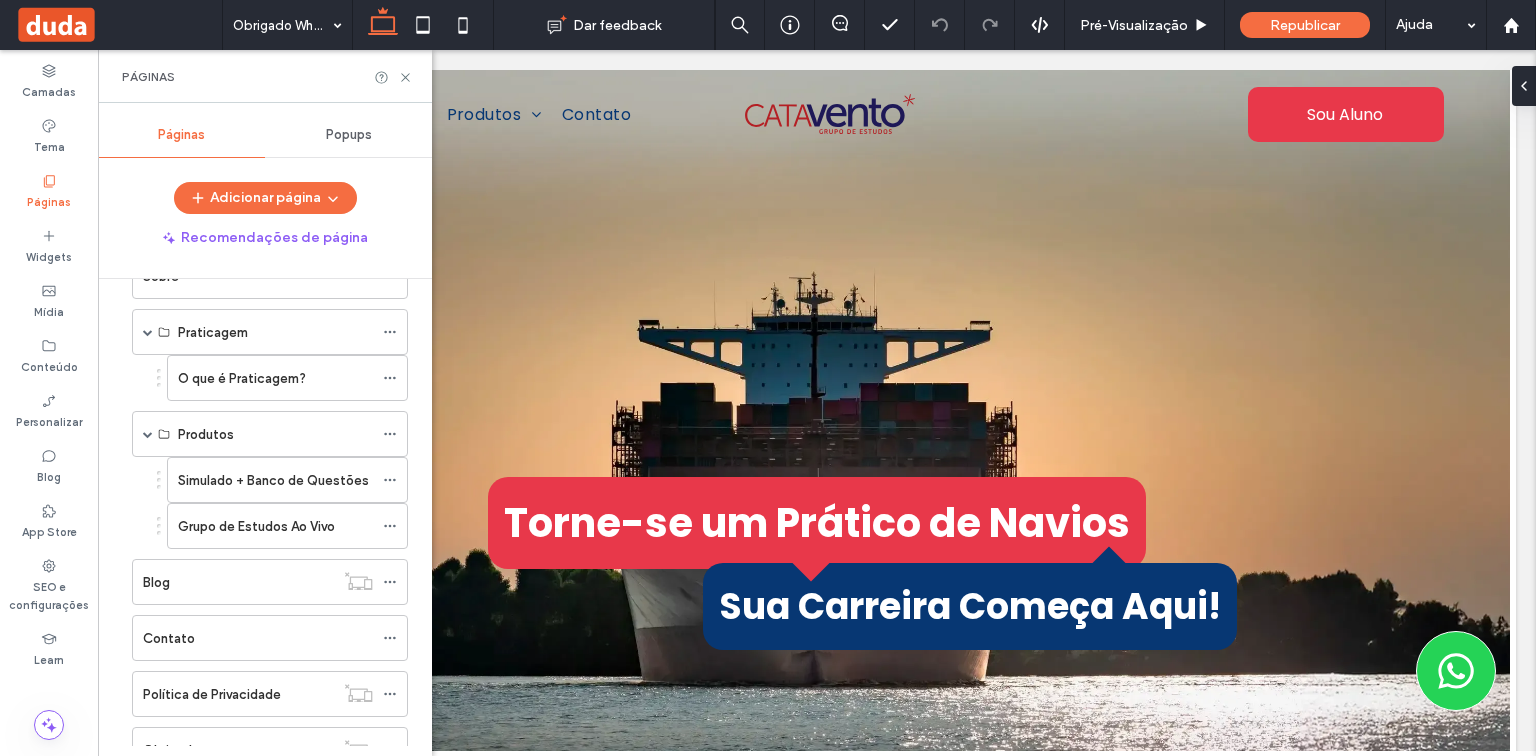 scroll, scrollTop: 0, scrollLeft: 0, axis: both 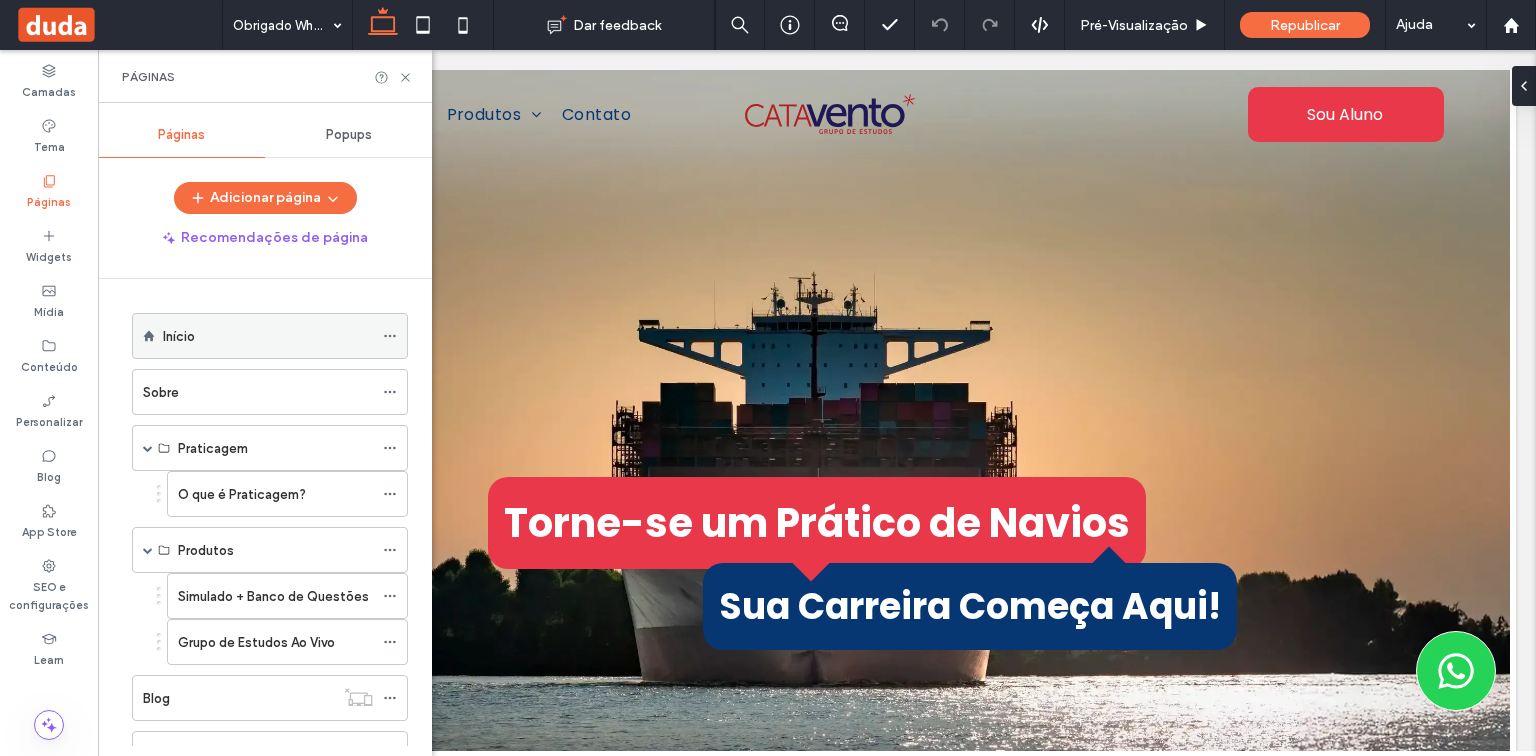 click on "Início" at bounding box center (268, 336) 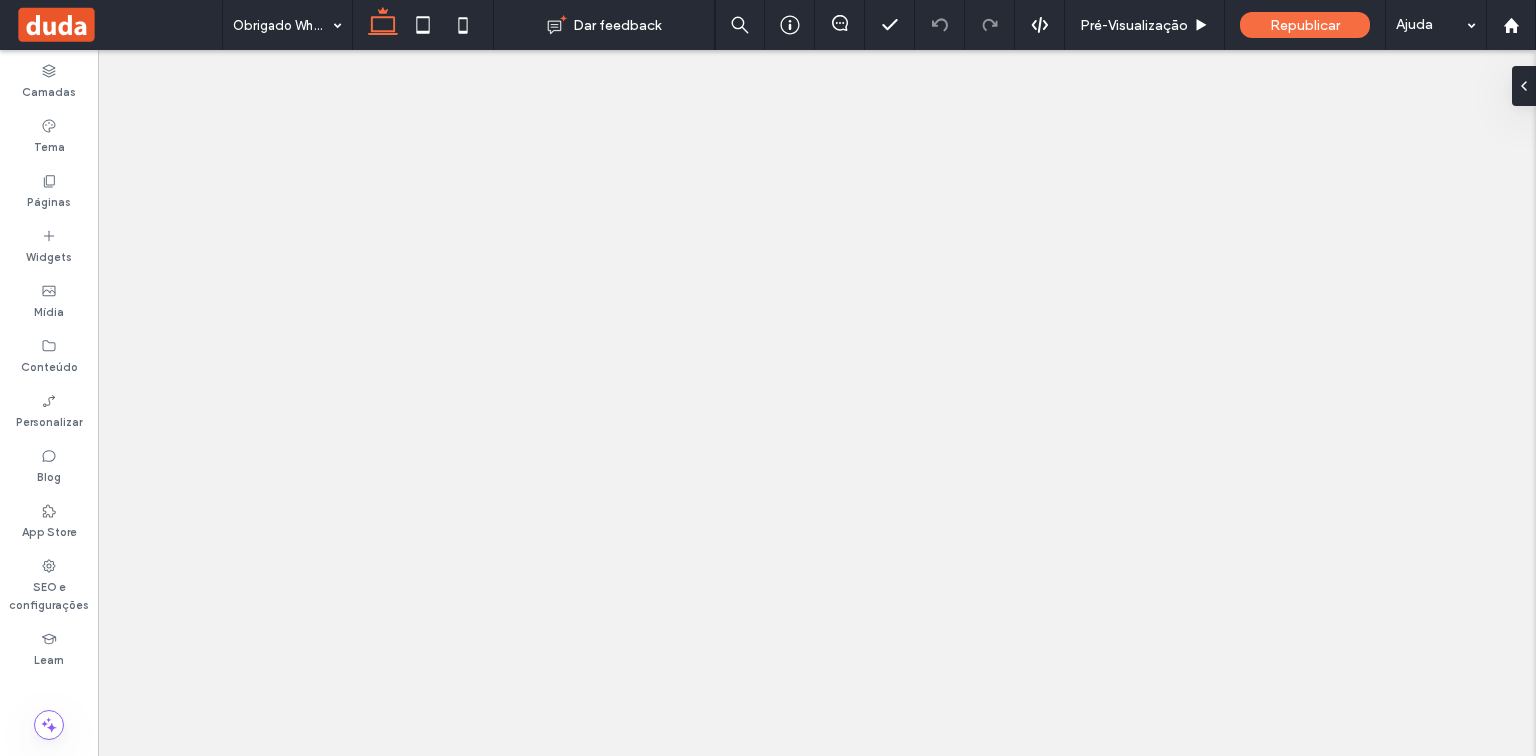 scroll, scrollTop: 0, scrollLeft: 0, axis: both 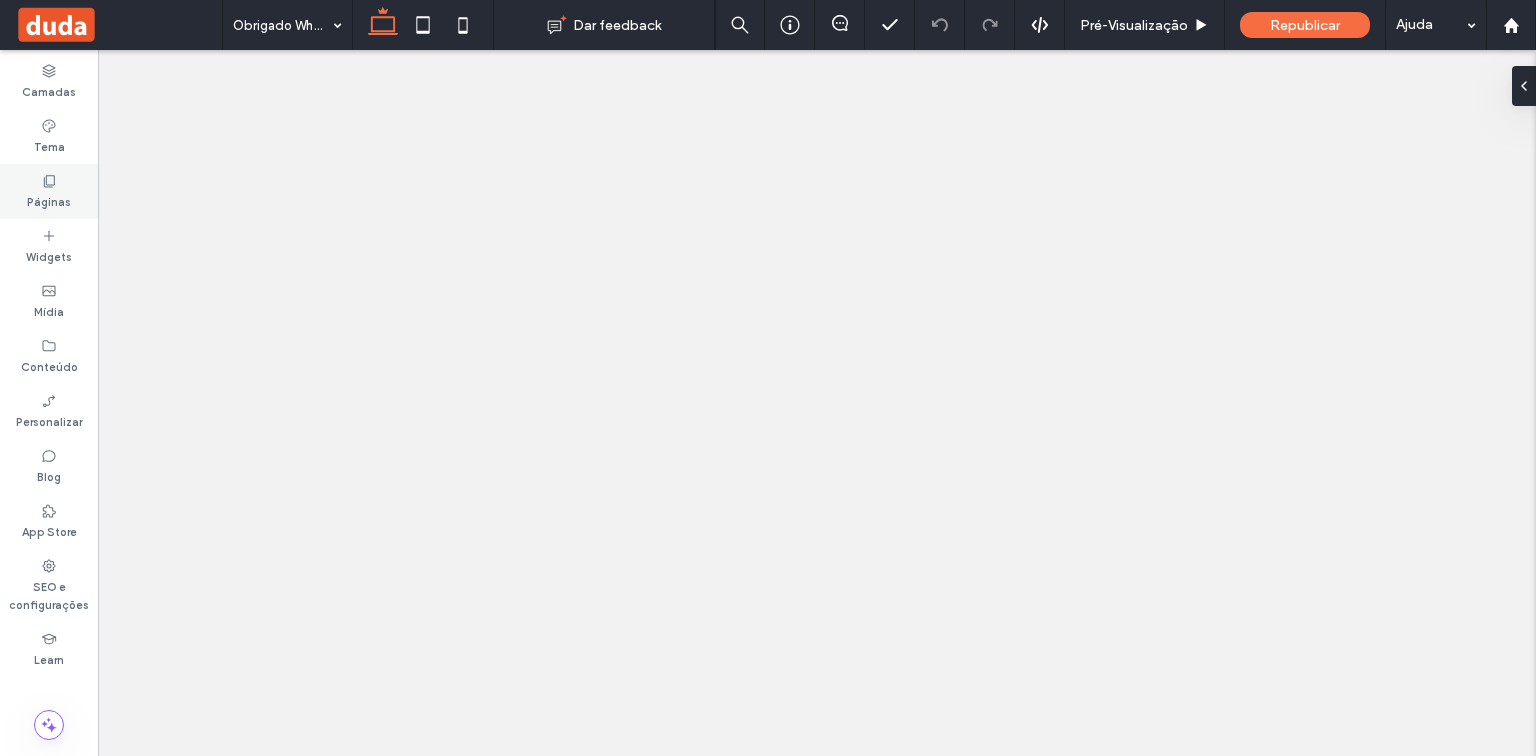 click 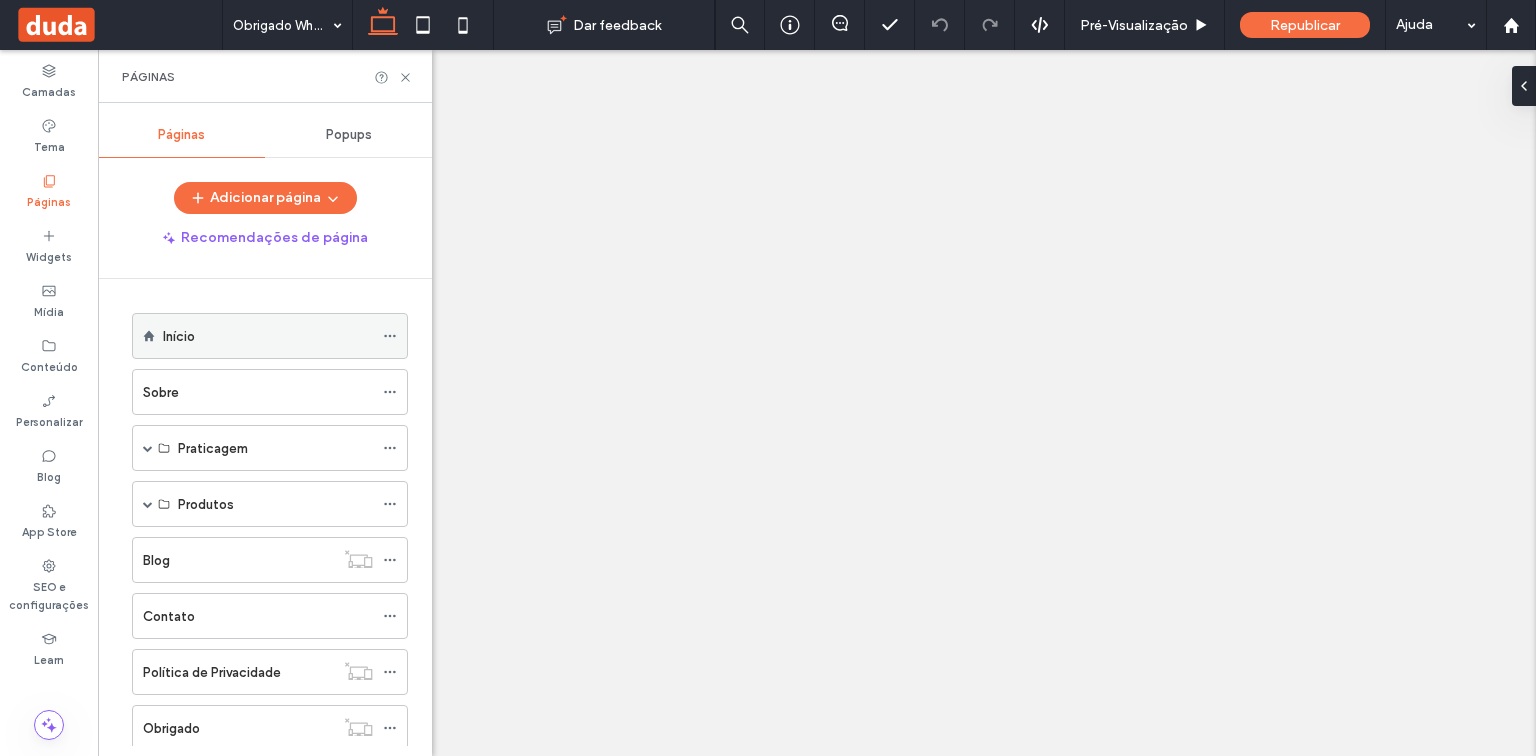 click on "Início" at bounding box center (268, 336) 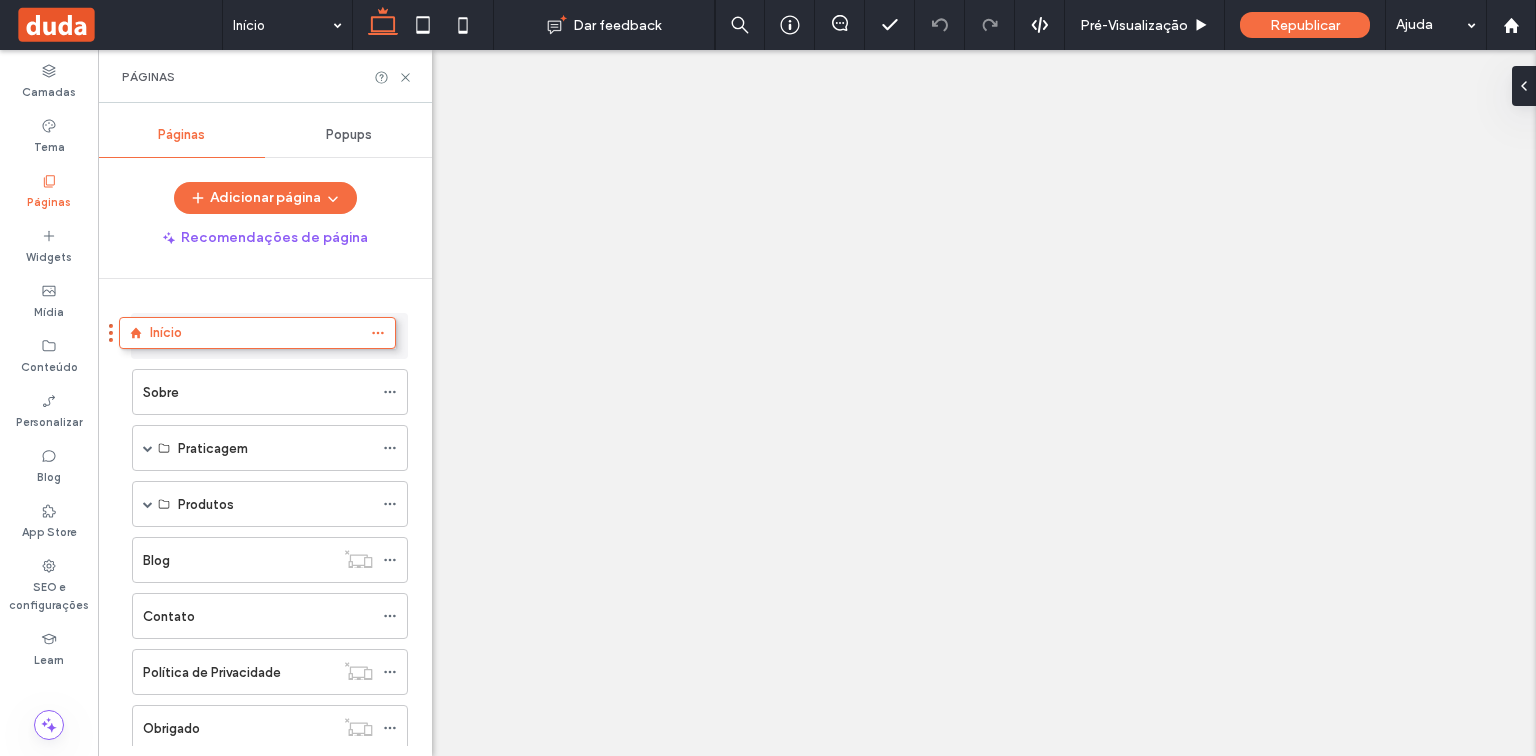 click at bounding box center [768, 378] 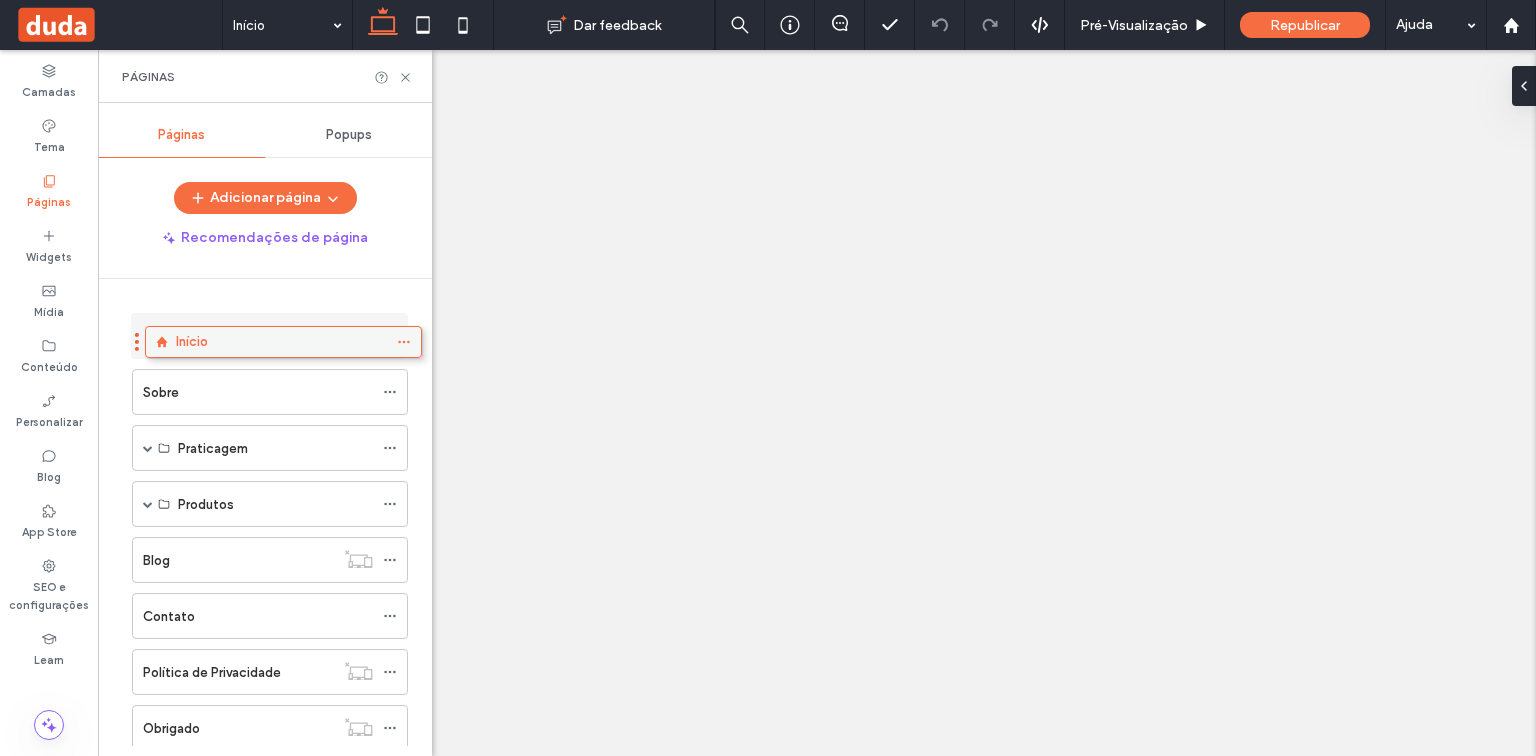 click on "Início" at bounding box center (281, 341) 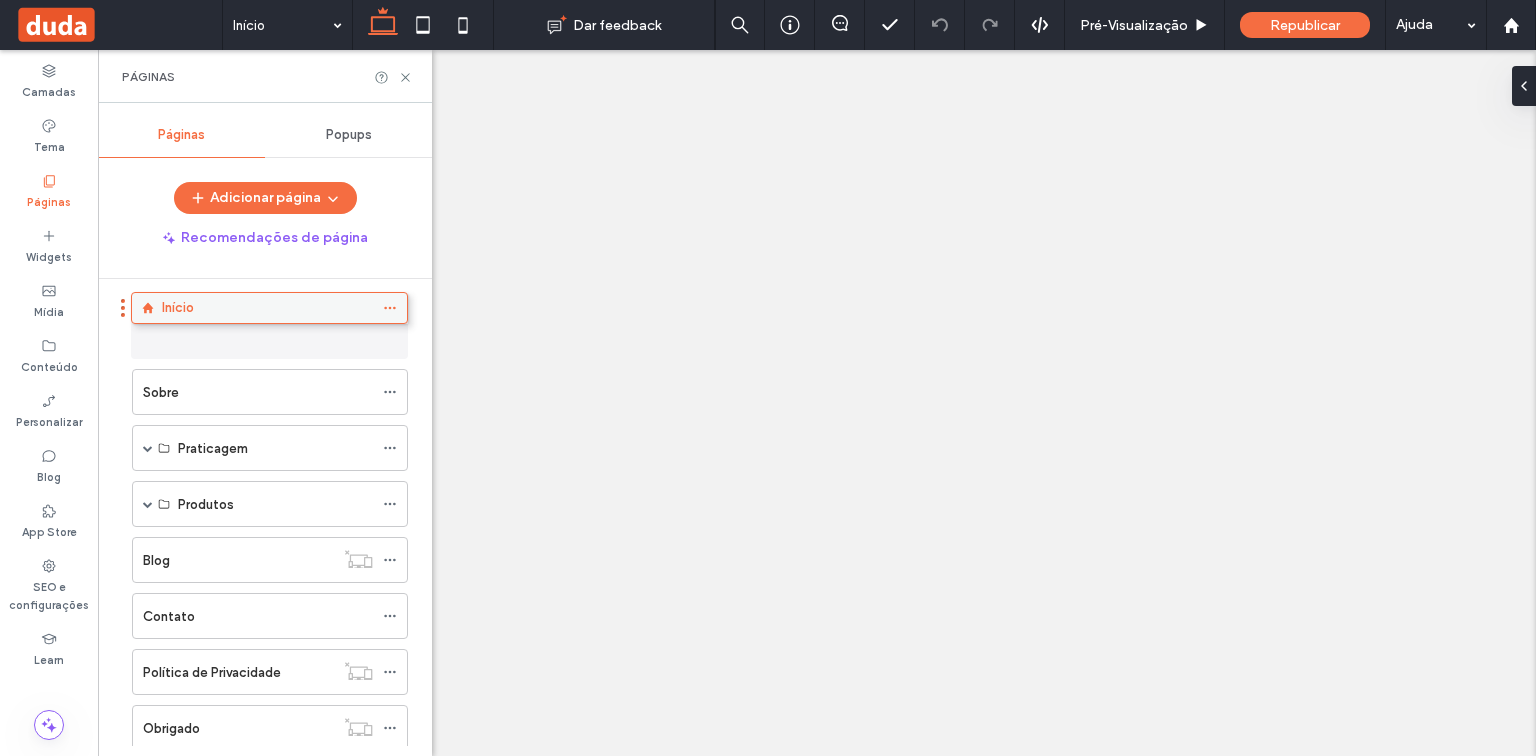 click on "Início" at bounding box center (267, 307) 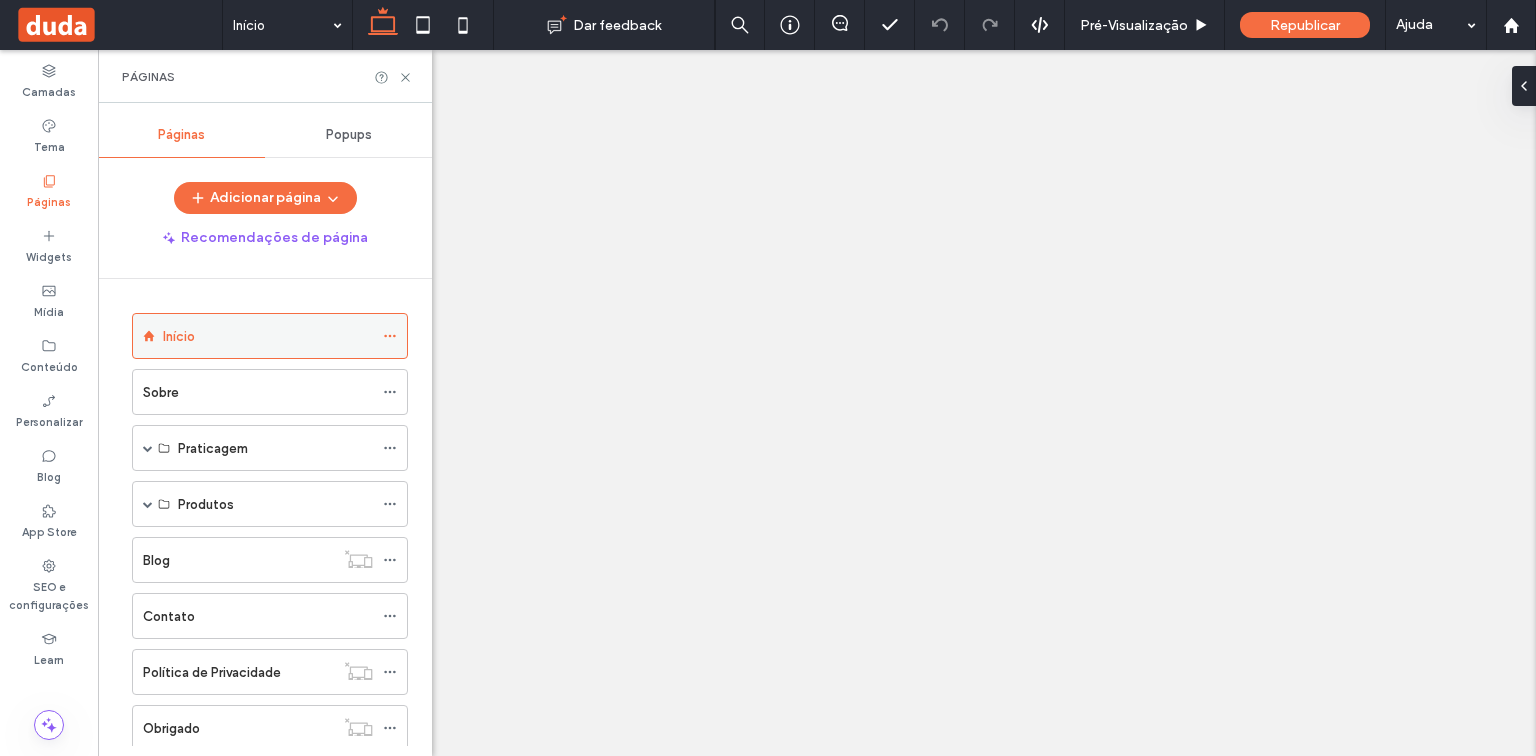 click on "Início" at bounding box center (268, 336) 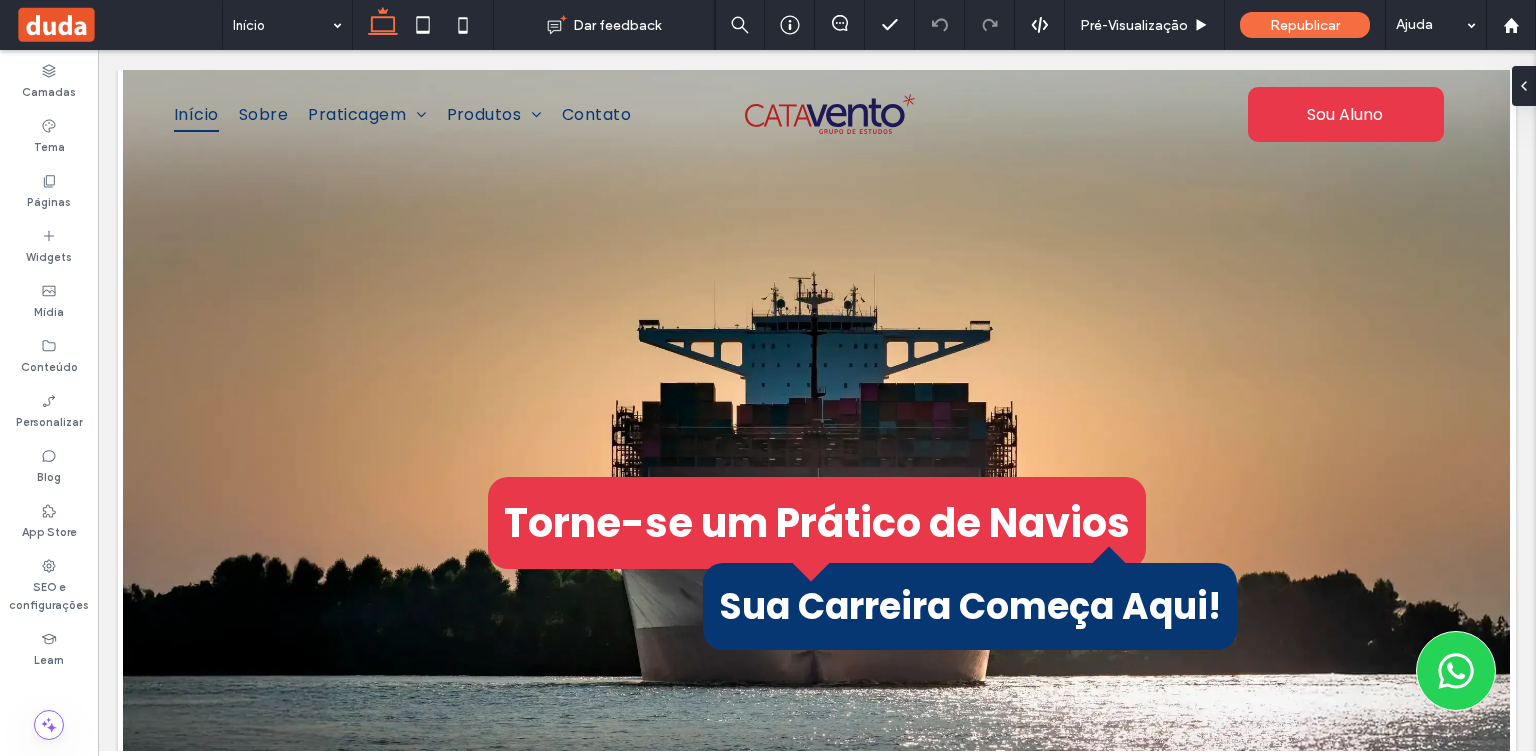 scroll, scrollTop: 0, scrollLeft: 0, axis: both 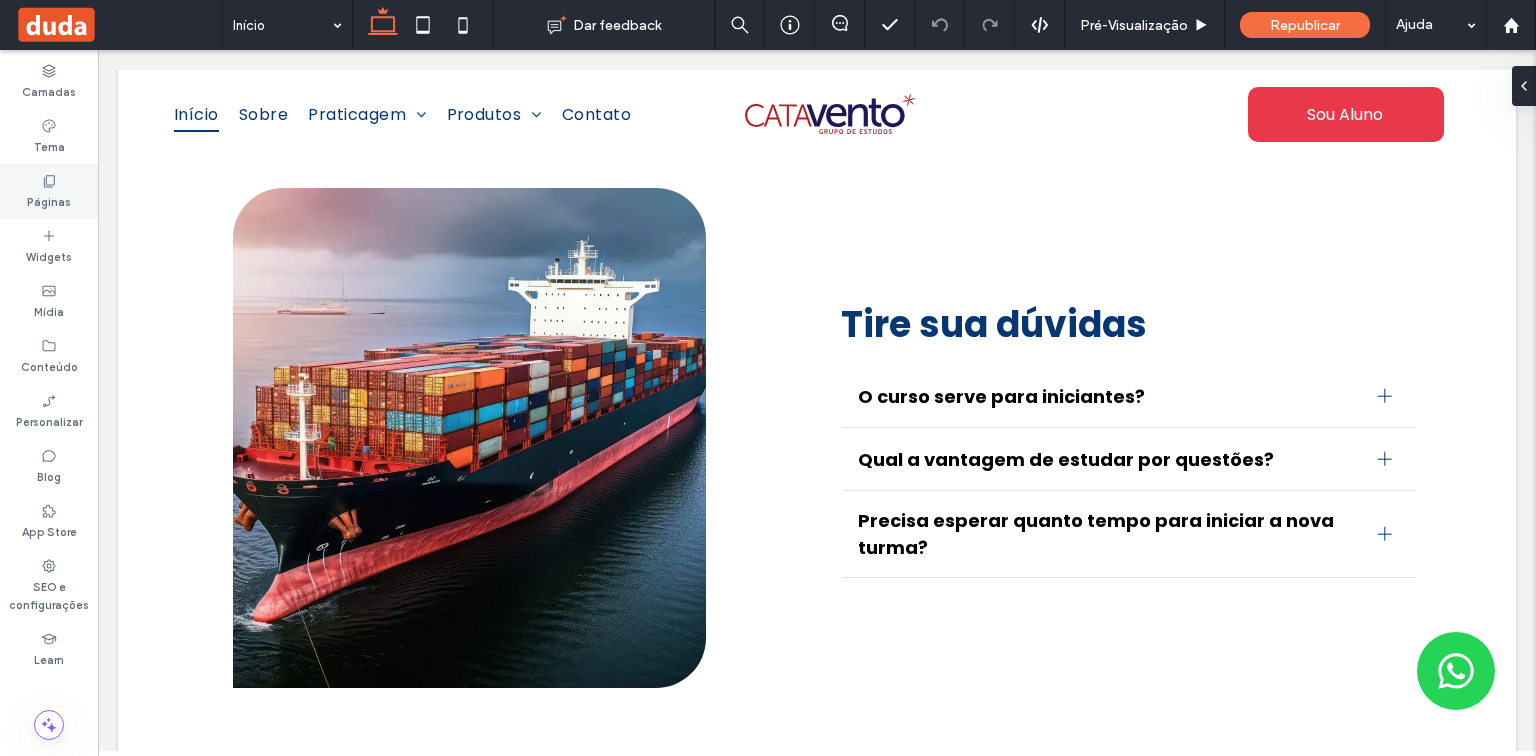 click on "Páginas" at bounding box center [49, 191] 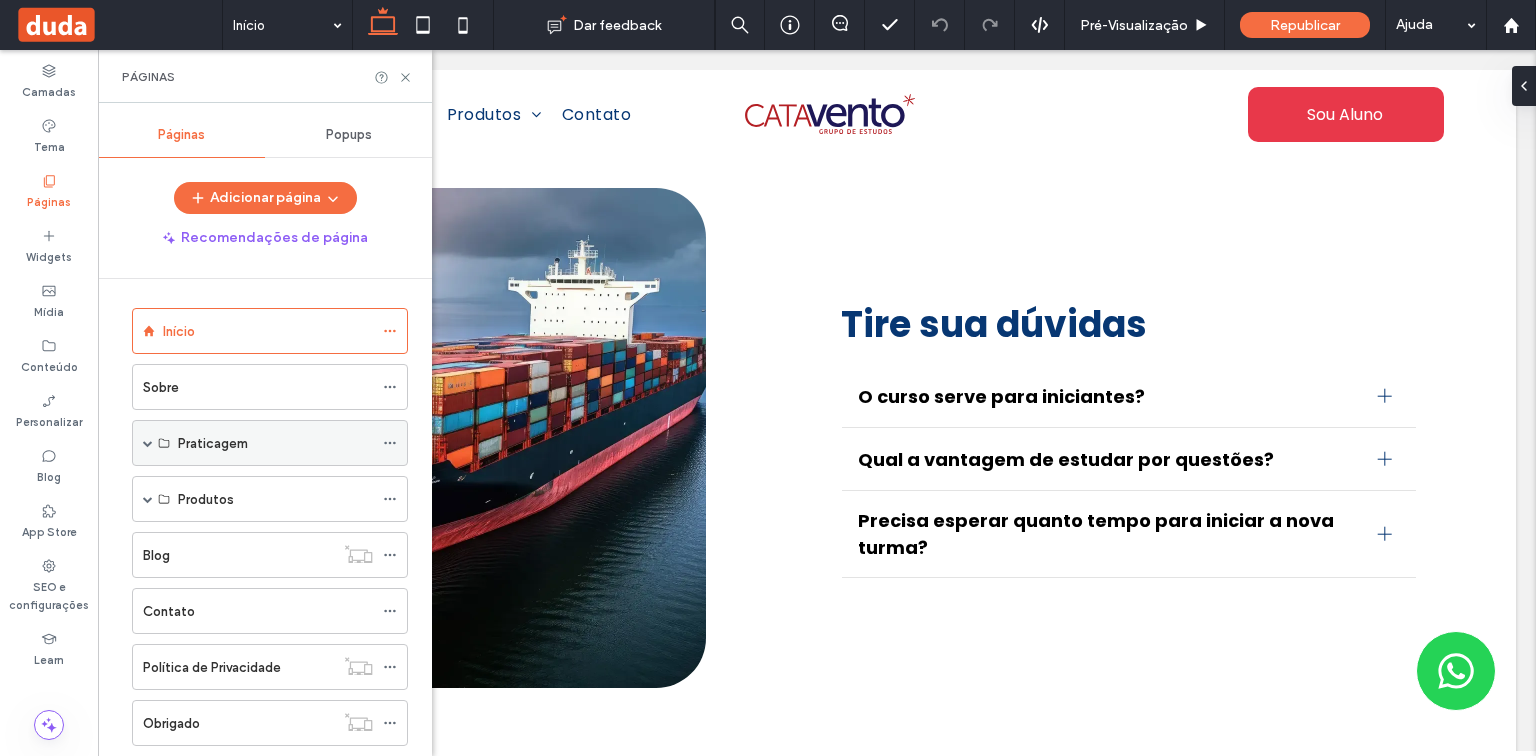 scroll, scrollTop: 0, scrollLeft: 0, axis: both 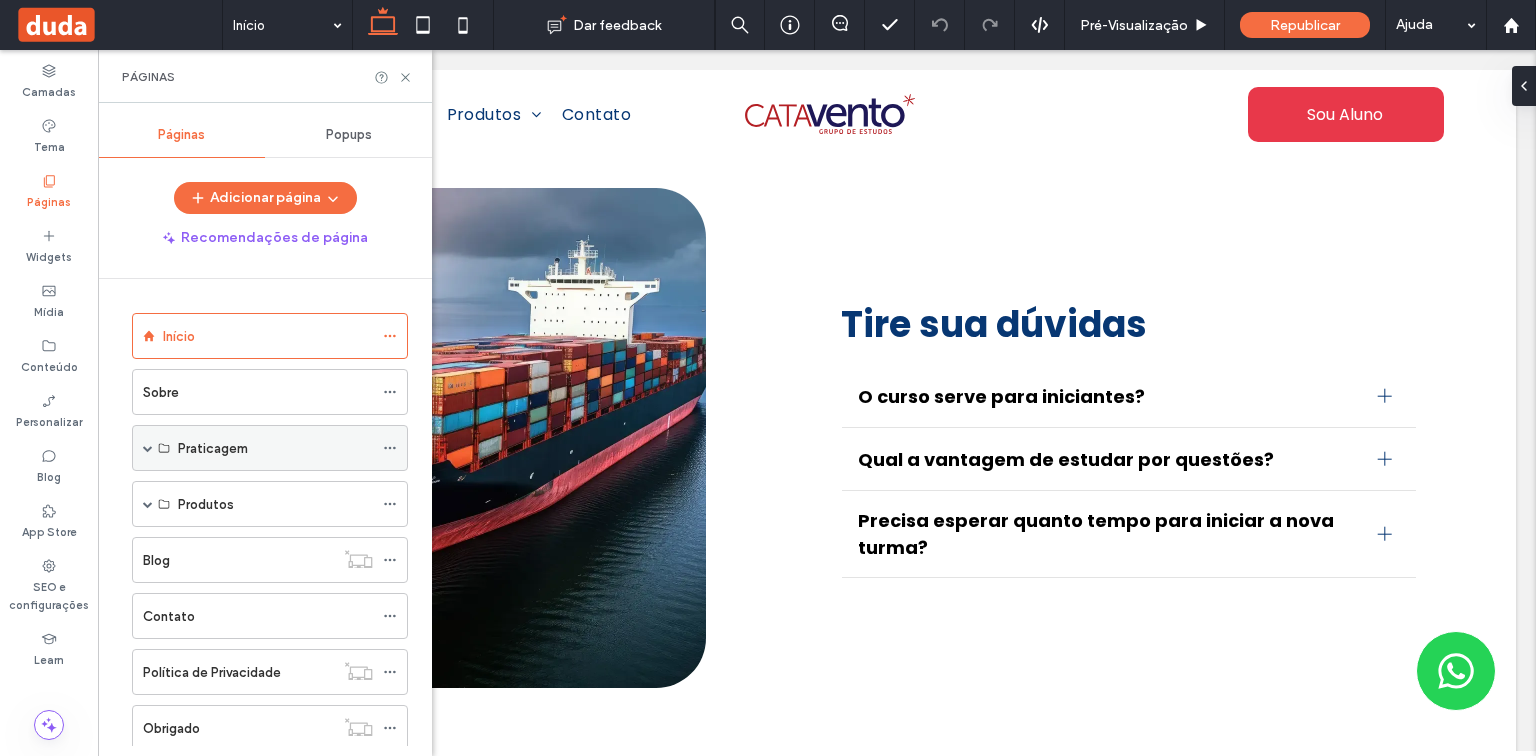 click at bounding box center (148, 448) 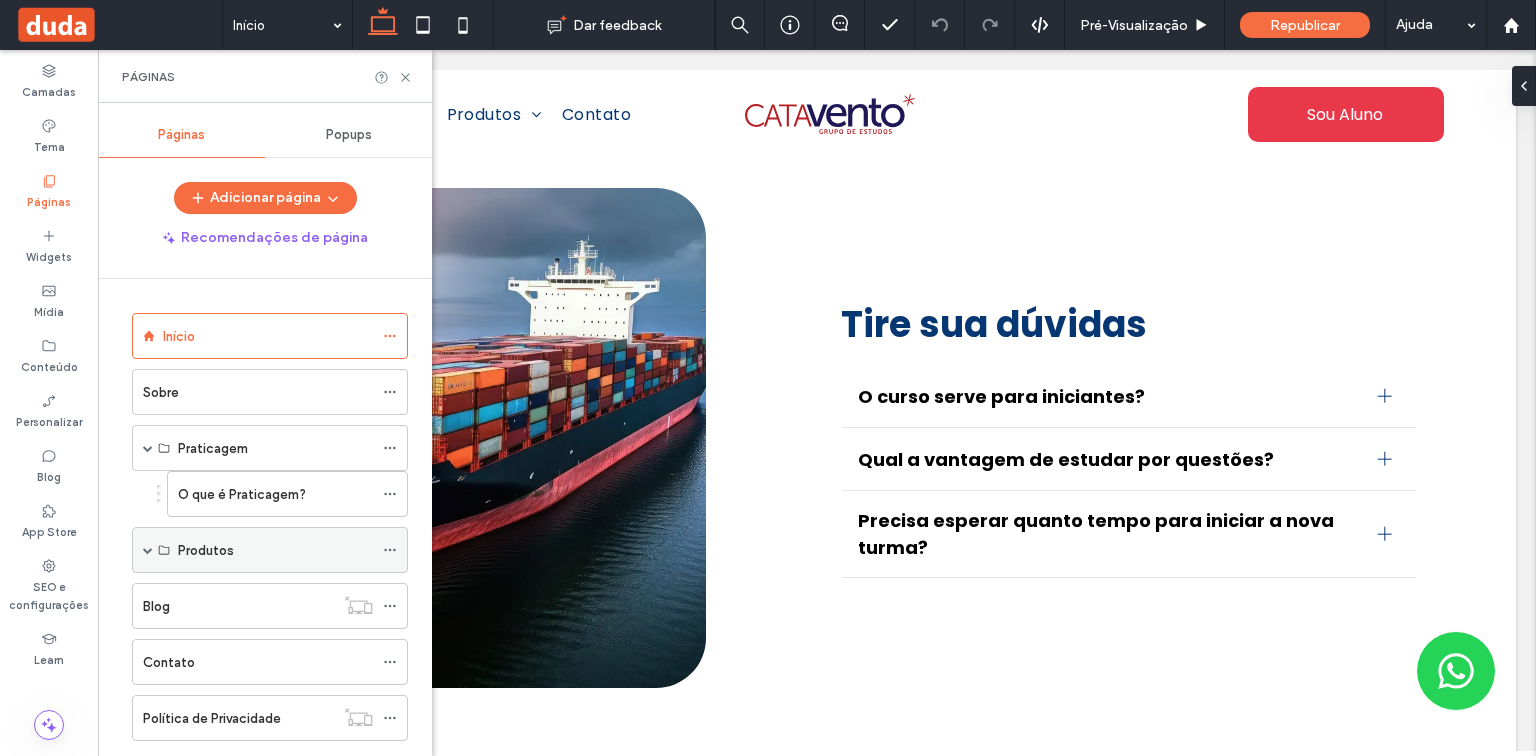 click at bounding box center (148, 550) 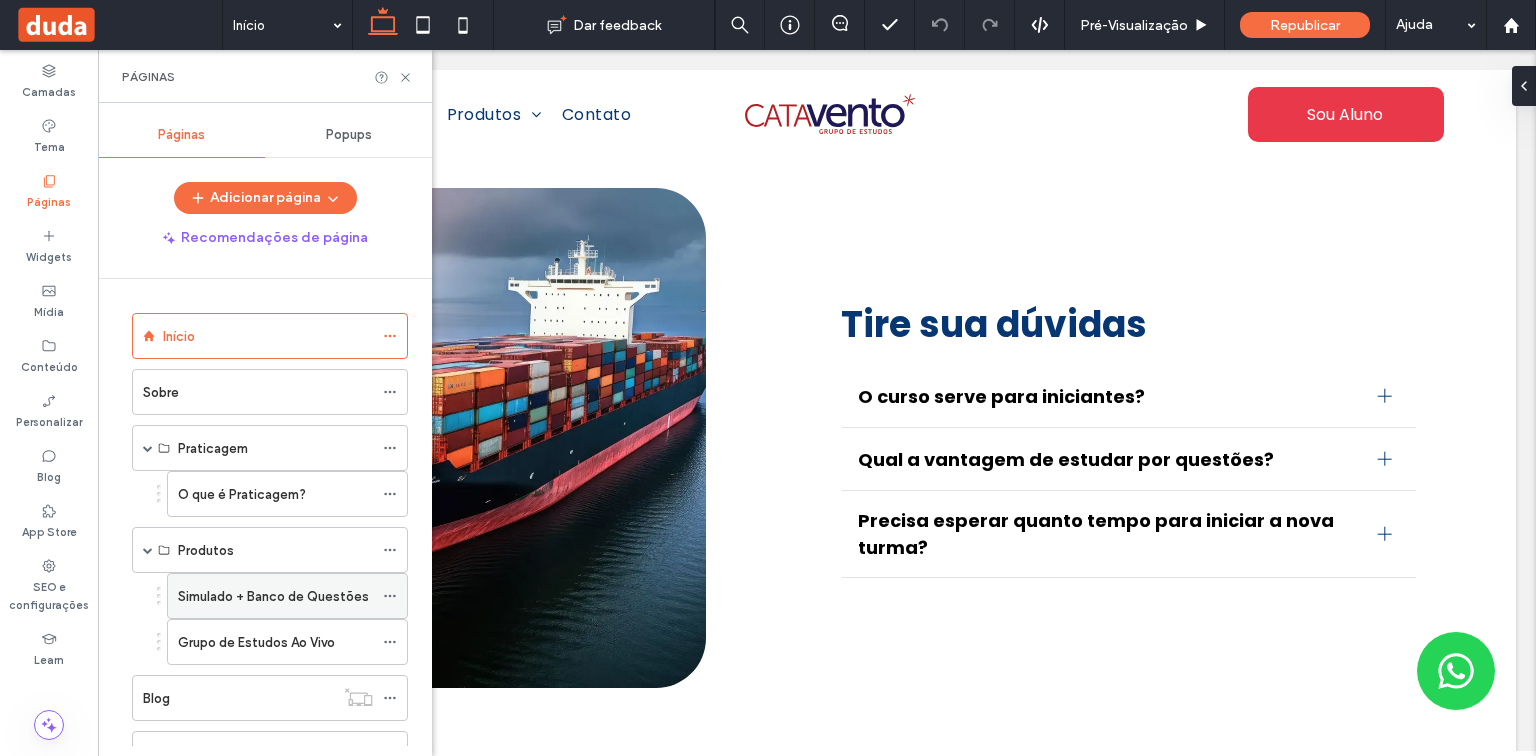 click on "Simulado + Banco de Questões" at bounding box center (273, 596) 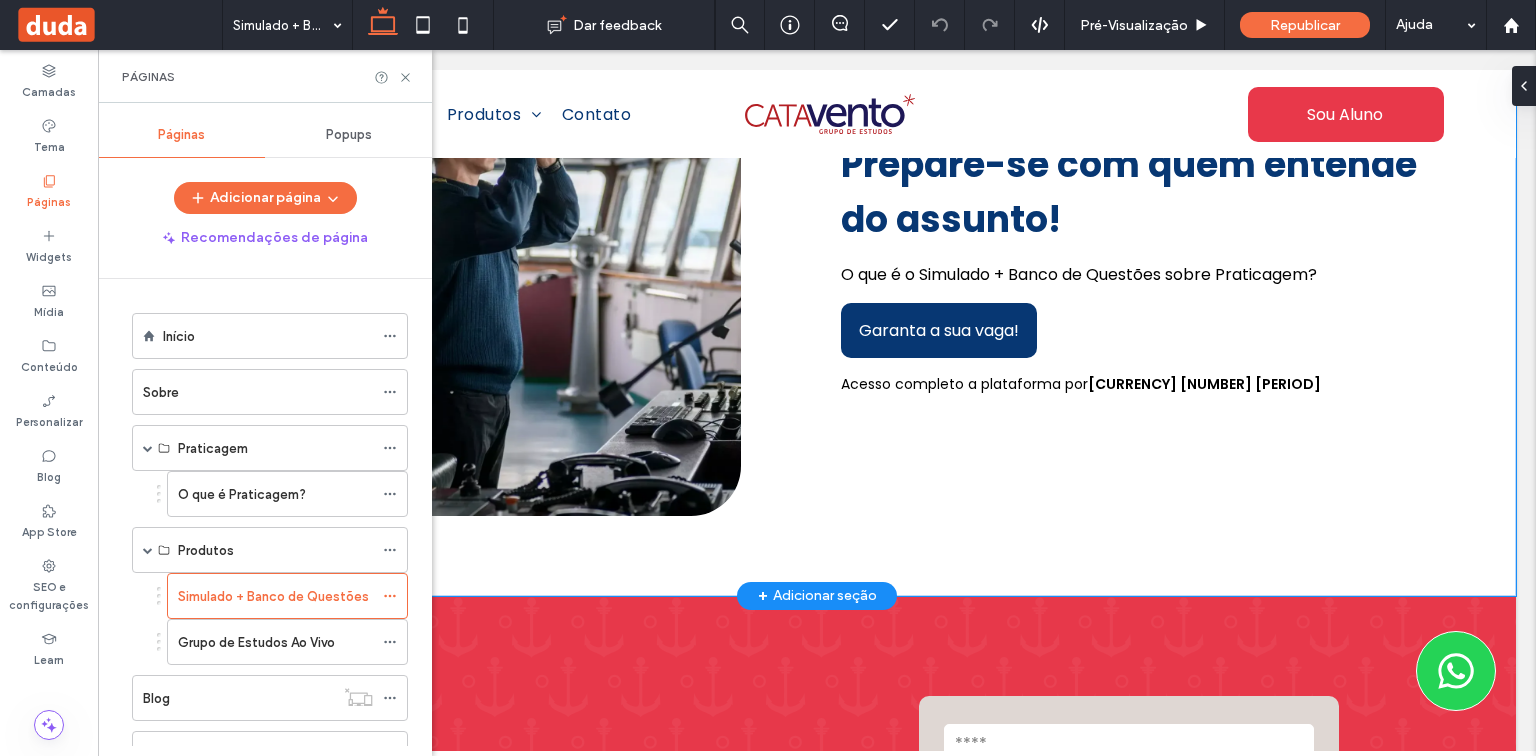 scroll, scrollTop: 5760, scrollLeft: 0, axis: vertical 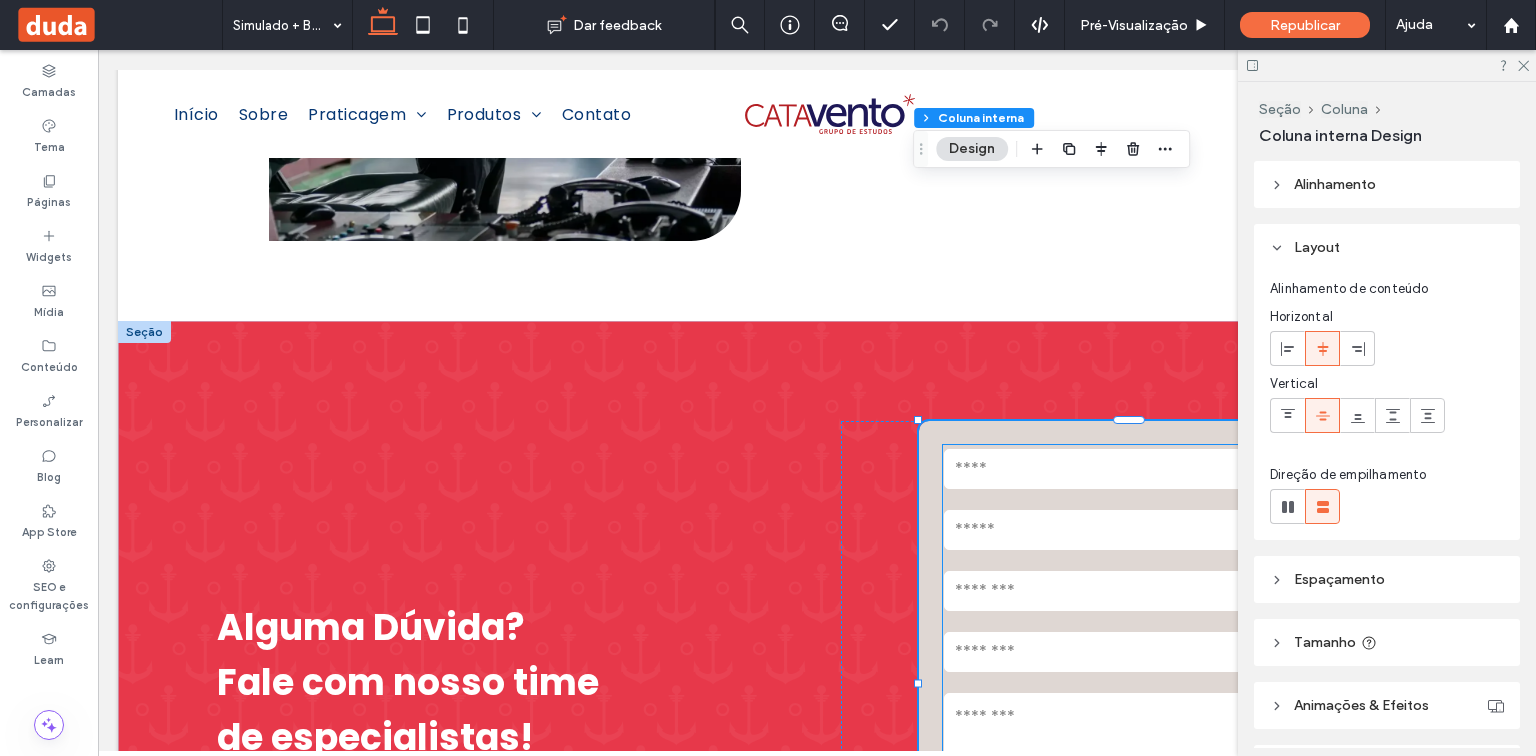 click on "WhatsApp" at bounding box center [1129, 590] 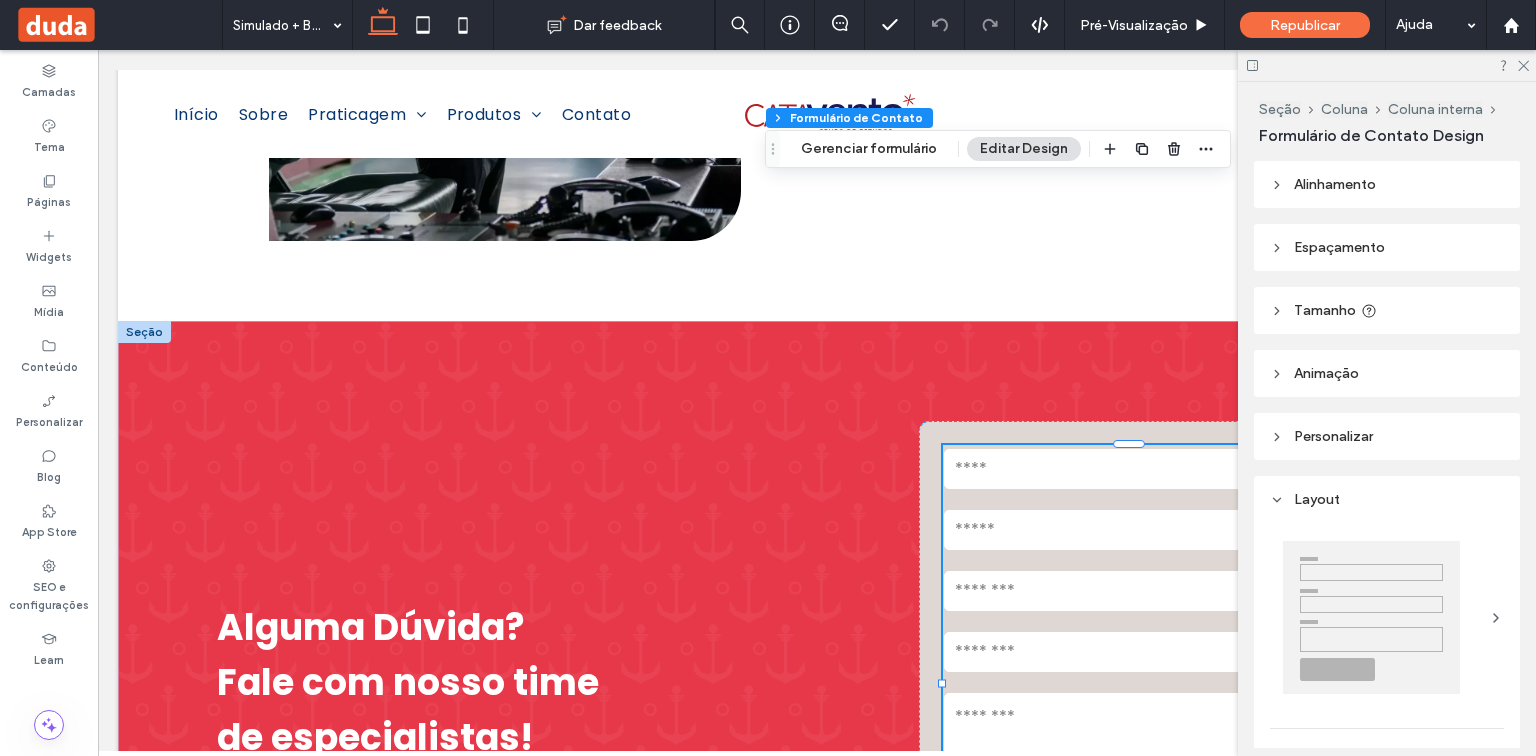 type on "*" 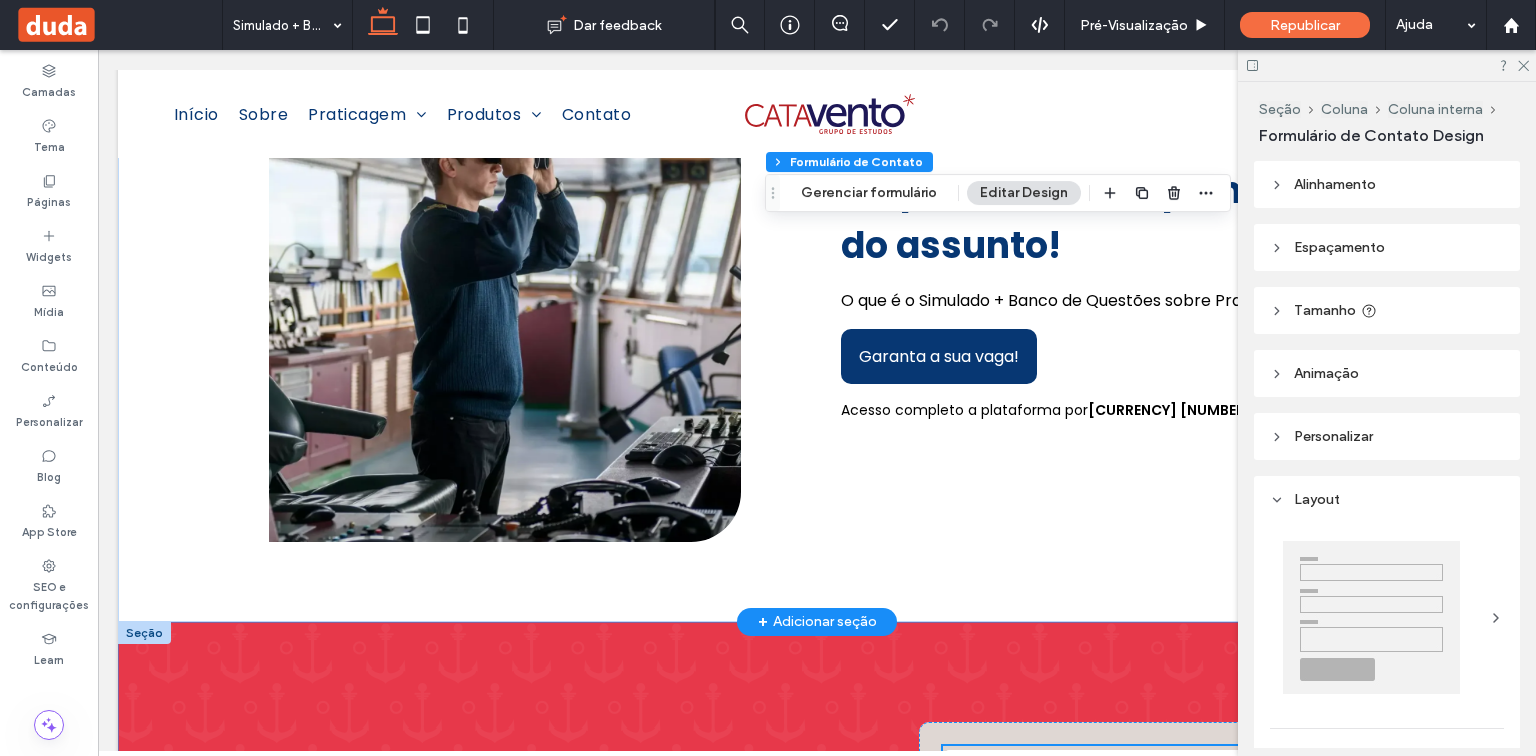 scroll, scrollTop: 5404, scrollLeft: 0, axis: vertical 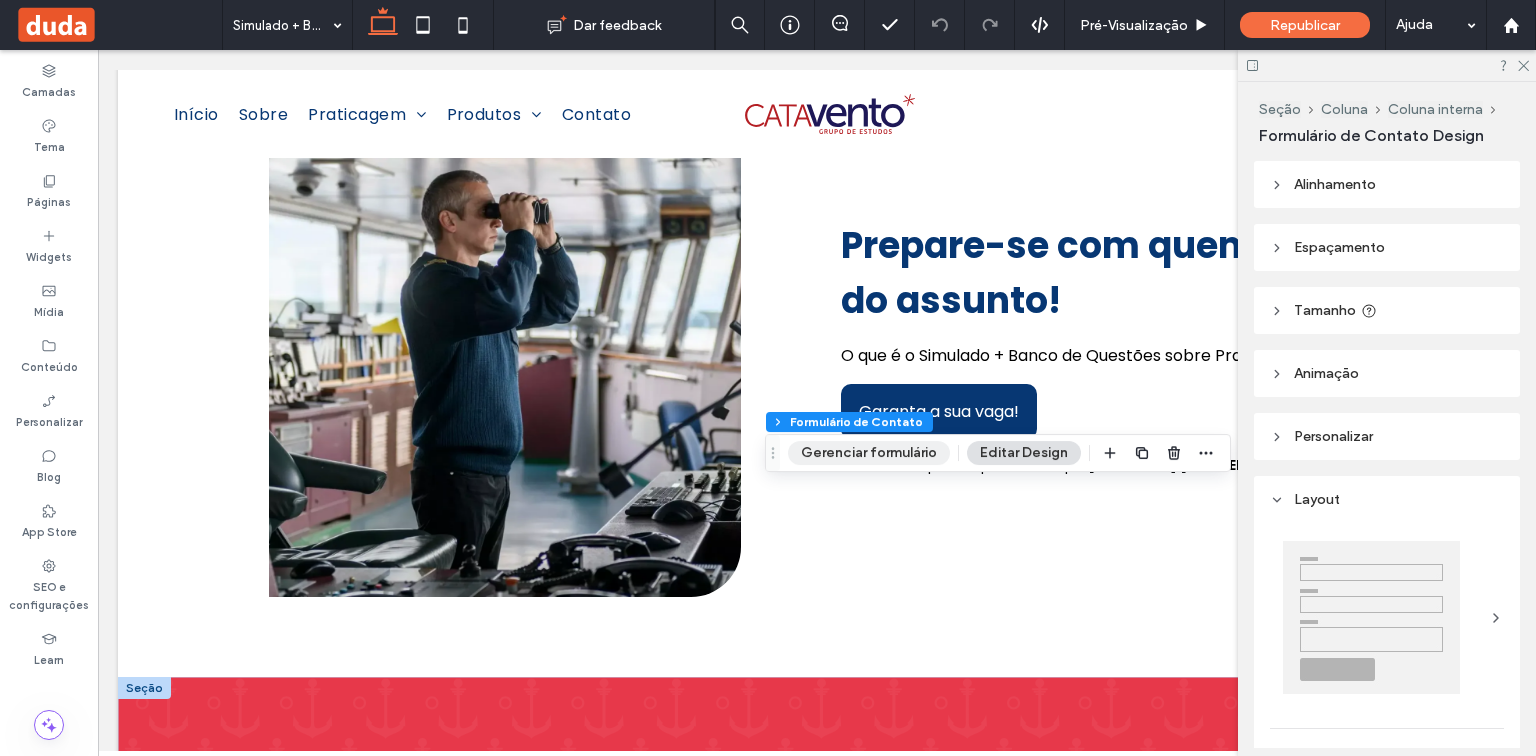 click on "Gerenciar formulário" at bounding box center [869, 453] 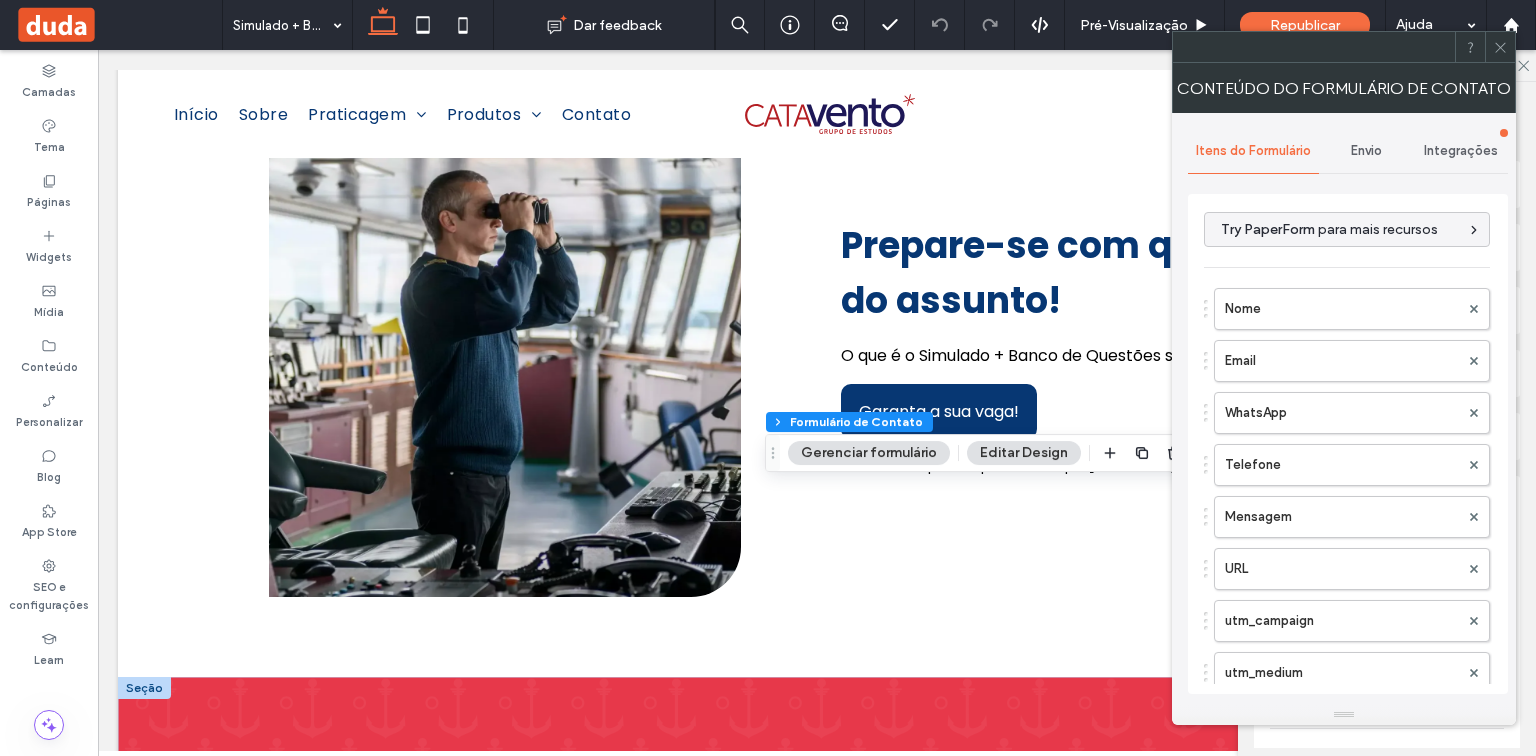 click on "Envio" at bounding box center [1366, 151] 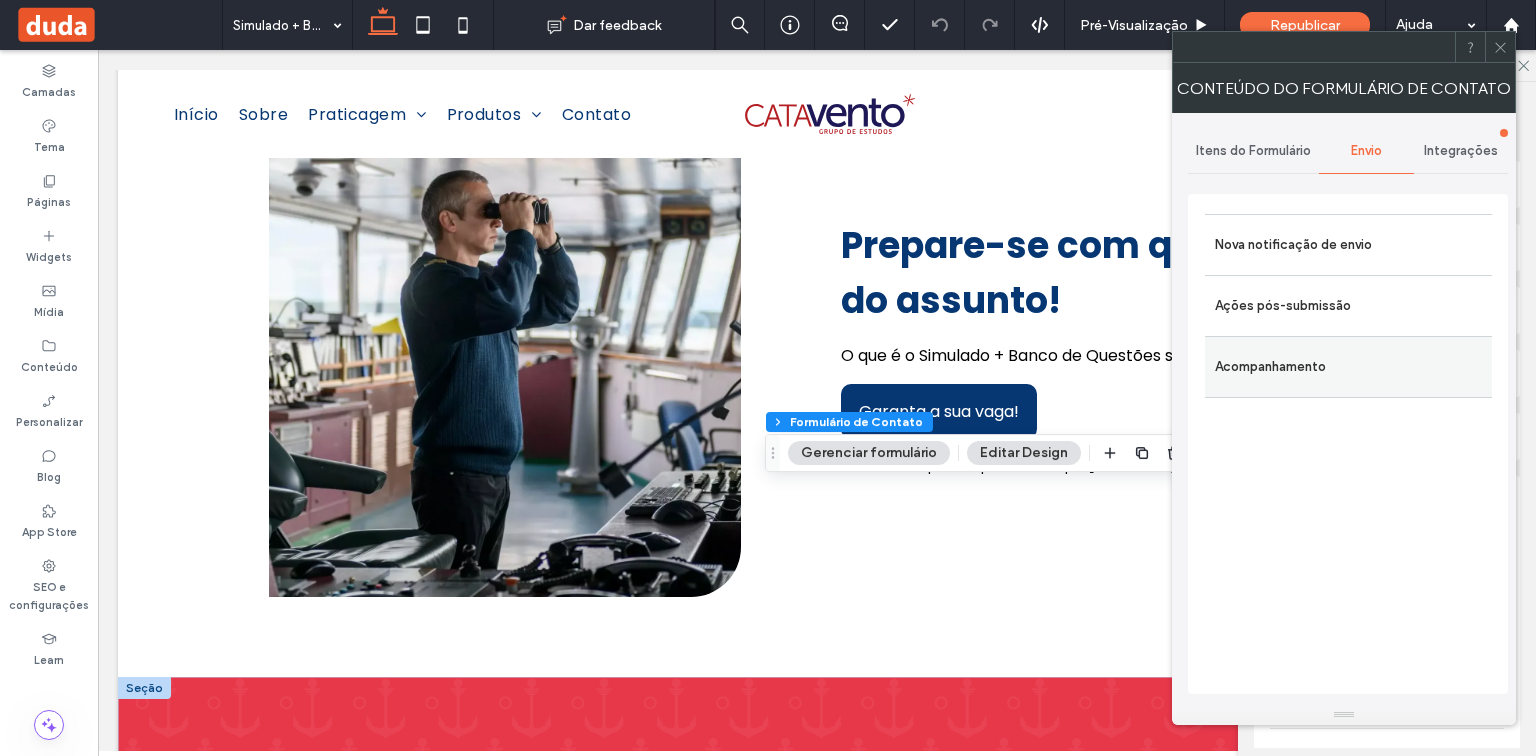 click on "Acompanhamento" at bounding box center (1348, 367) 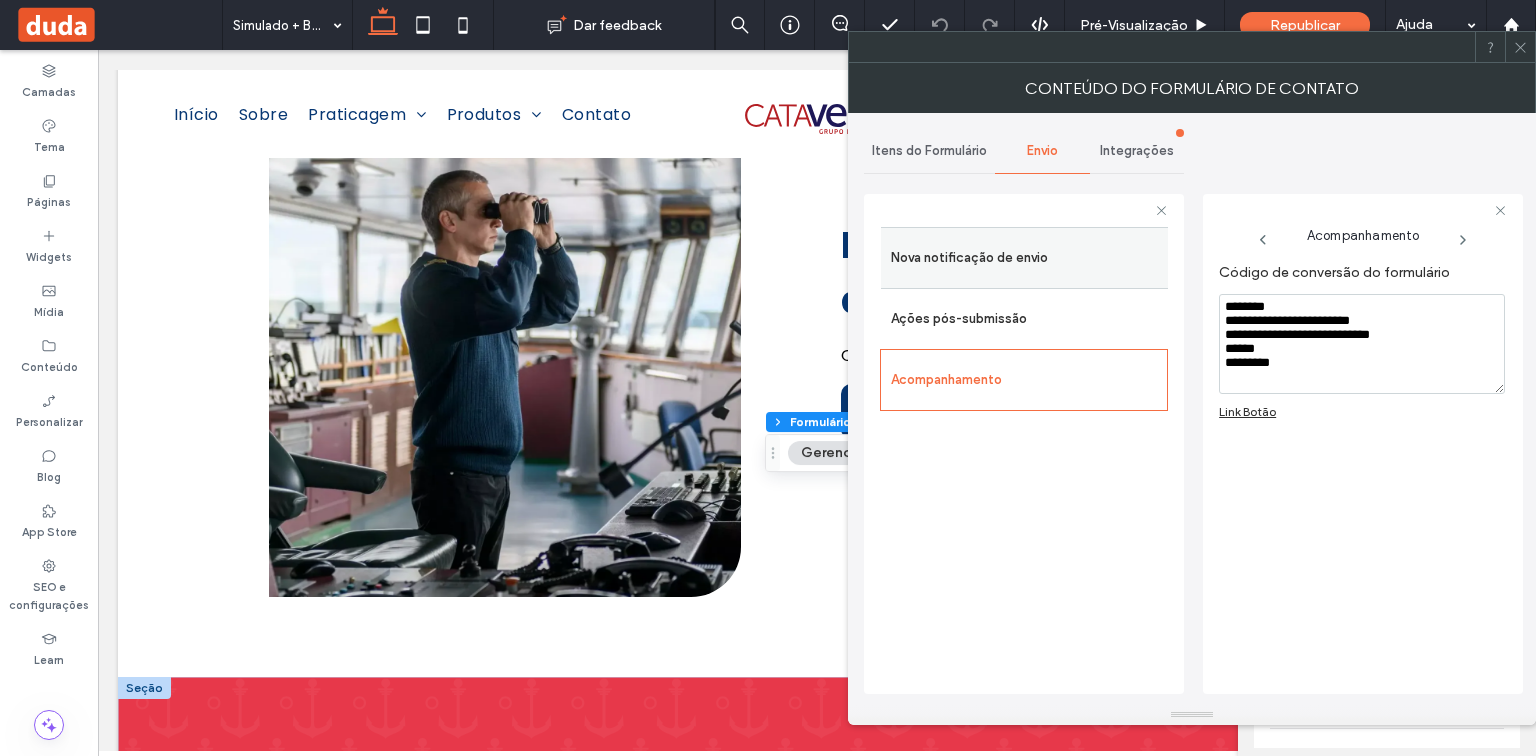 click on "Nova notificação de envio" at bounding box center (1024, 258) 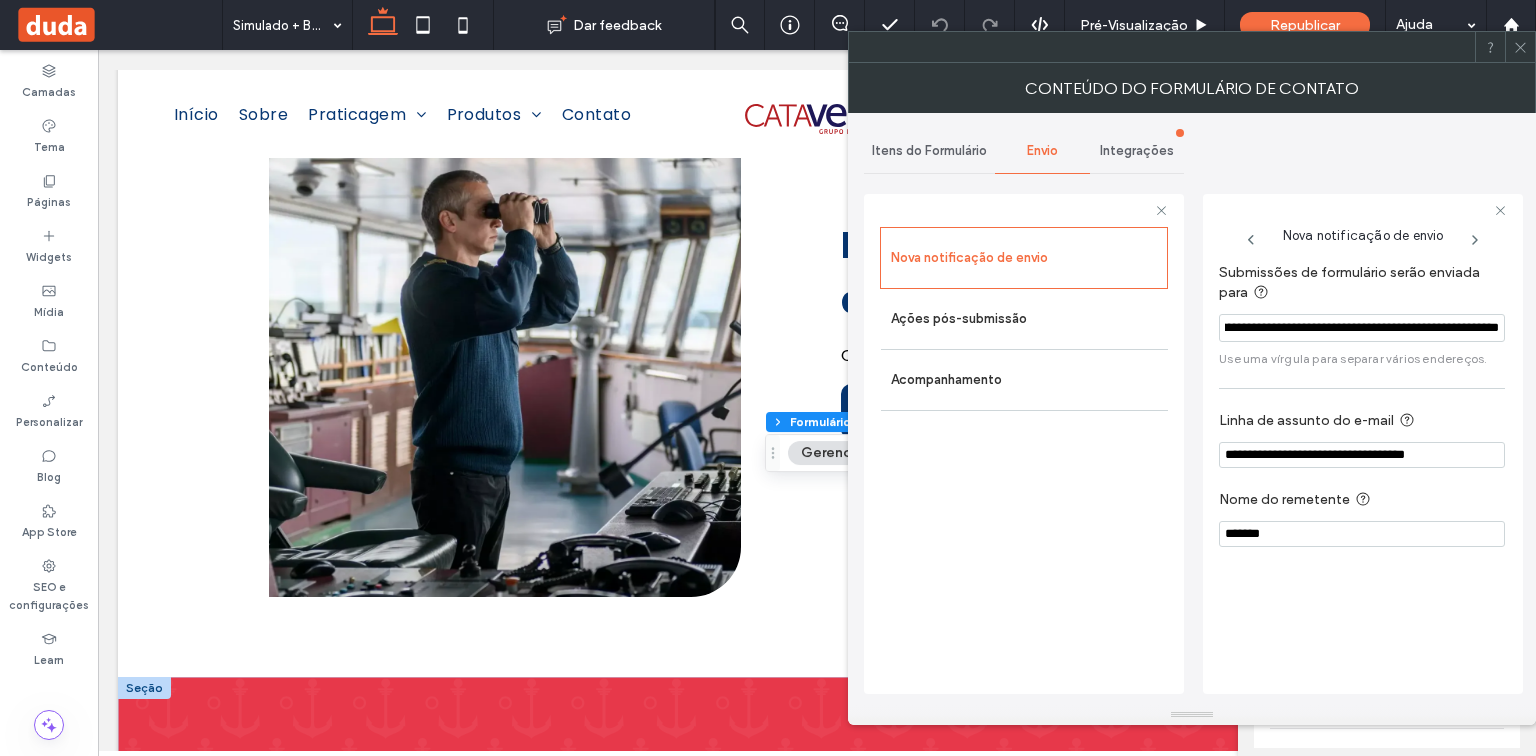 scroll, scrollTop: 0, scrollLeft: 387, axis: horizontal 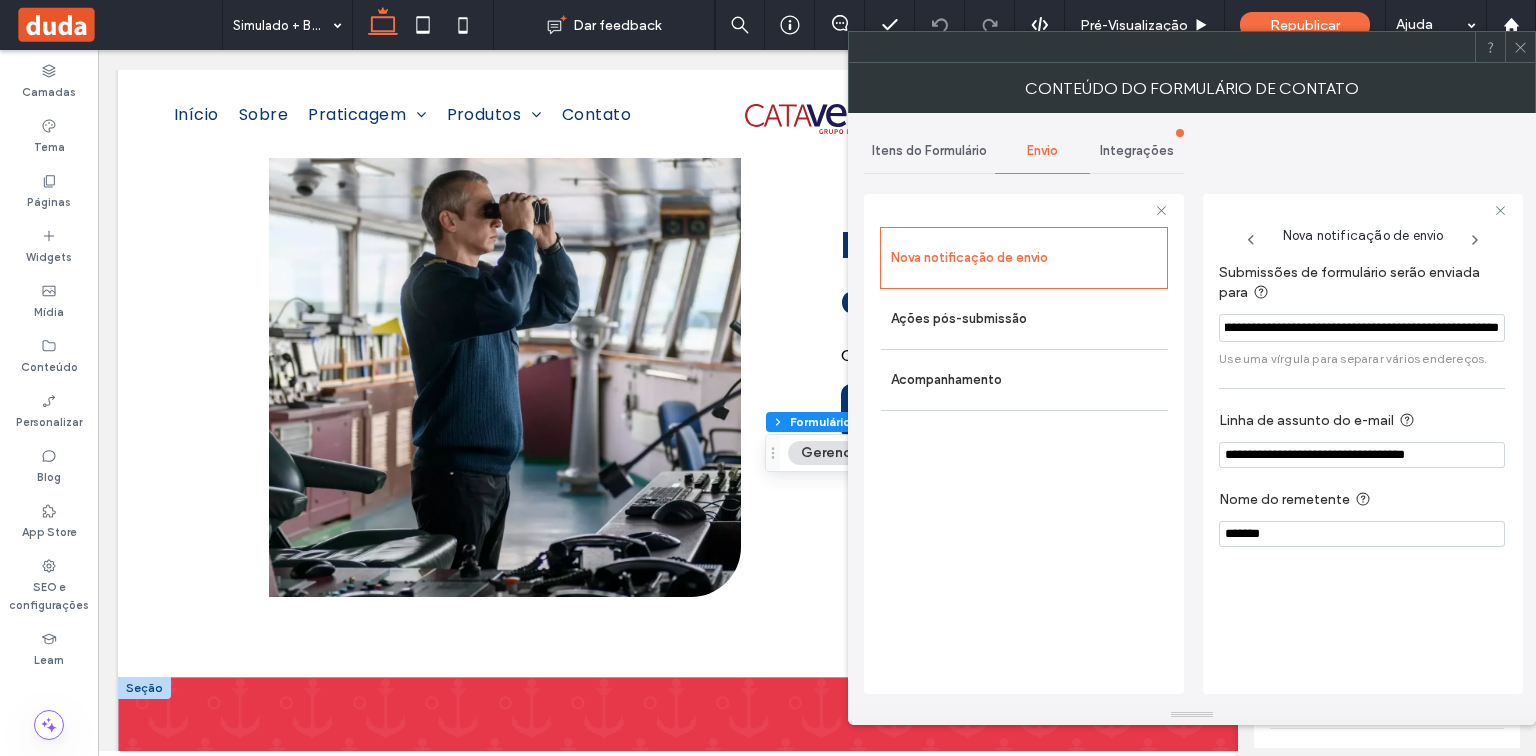 drag, startPoint x: 1223, startPoint y: 322, endPoint x: 1521, endPoint y: 334, distance: 298.24152 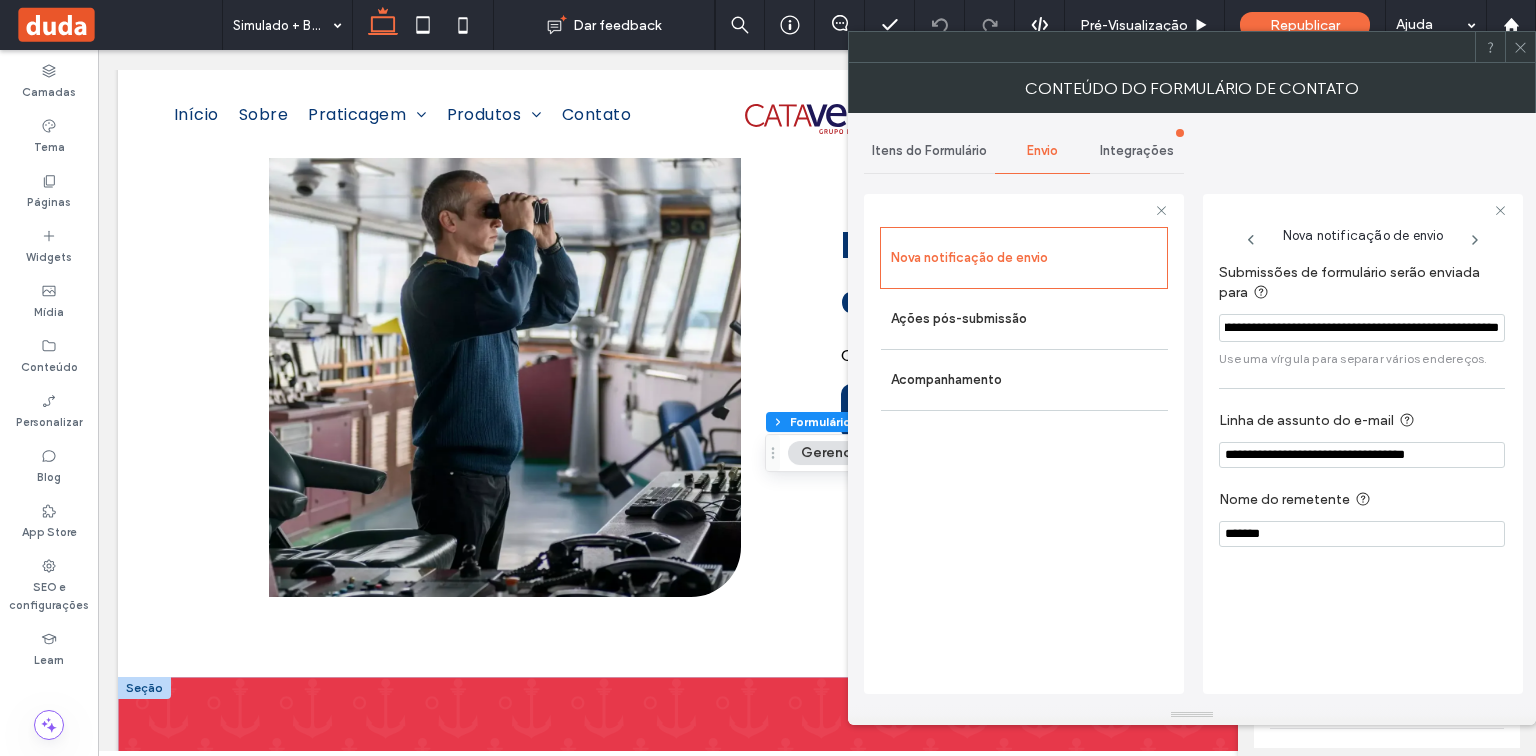 click on "**********" at bounding box center [1363, 444] 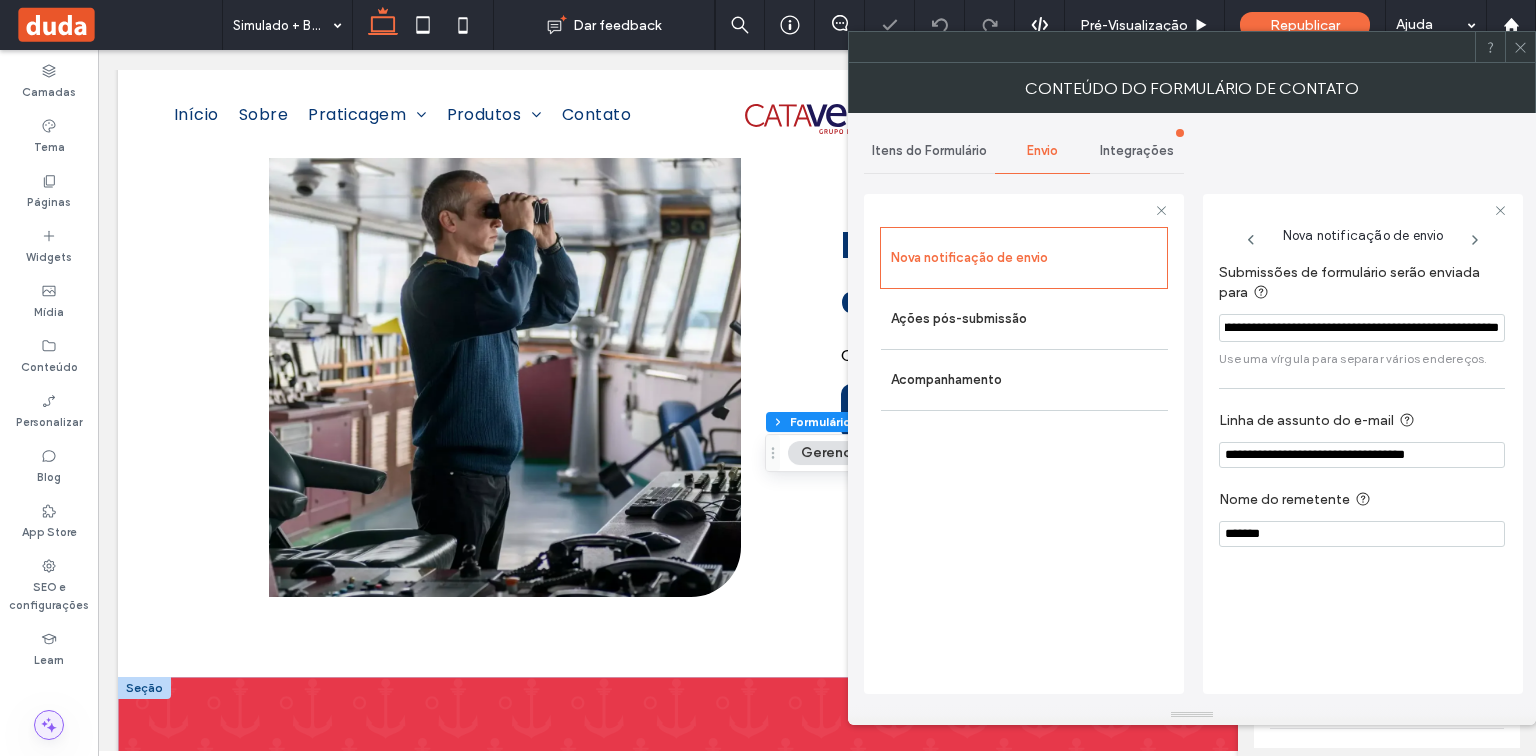 scroll, scrollTop: 0, scrollLeft: 0, axis: both 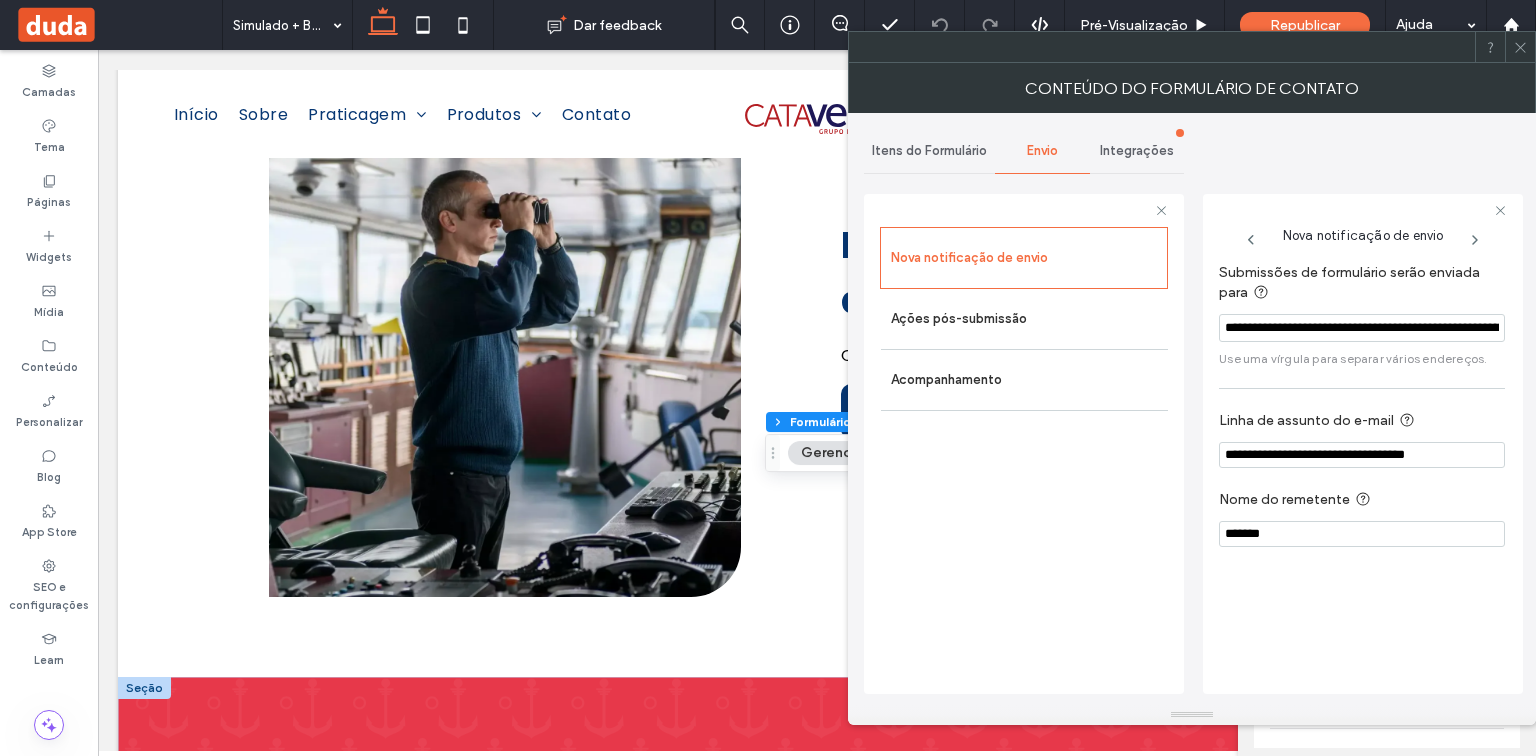 click on "**********" at bounding box center (1362, 328) 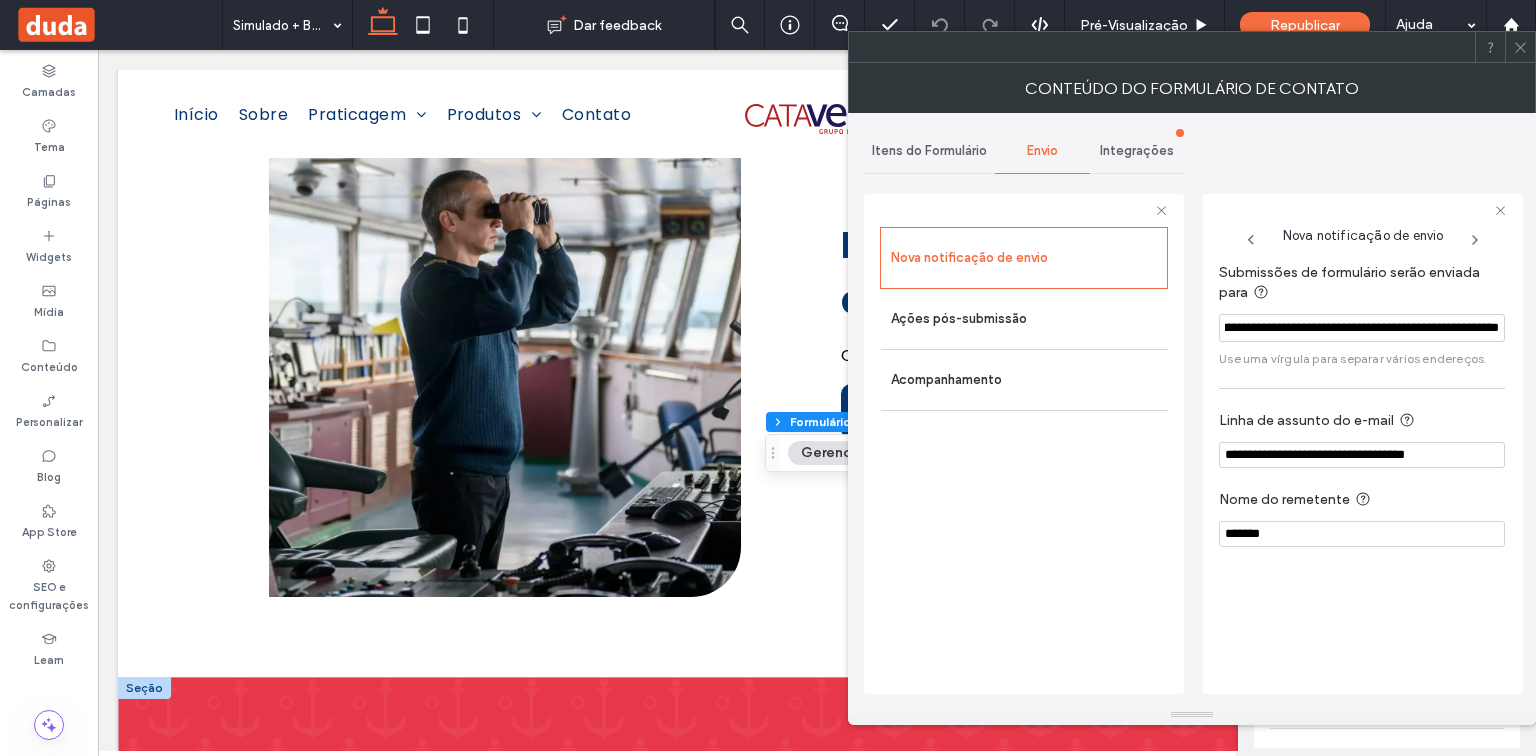 scroll, scrollTop: 0, scrollLeft: 387, axis: horizontal 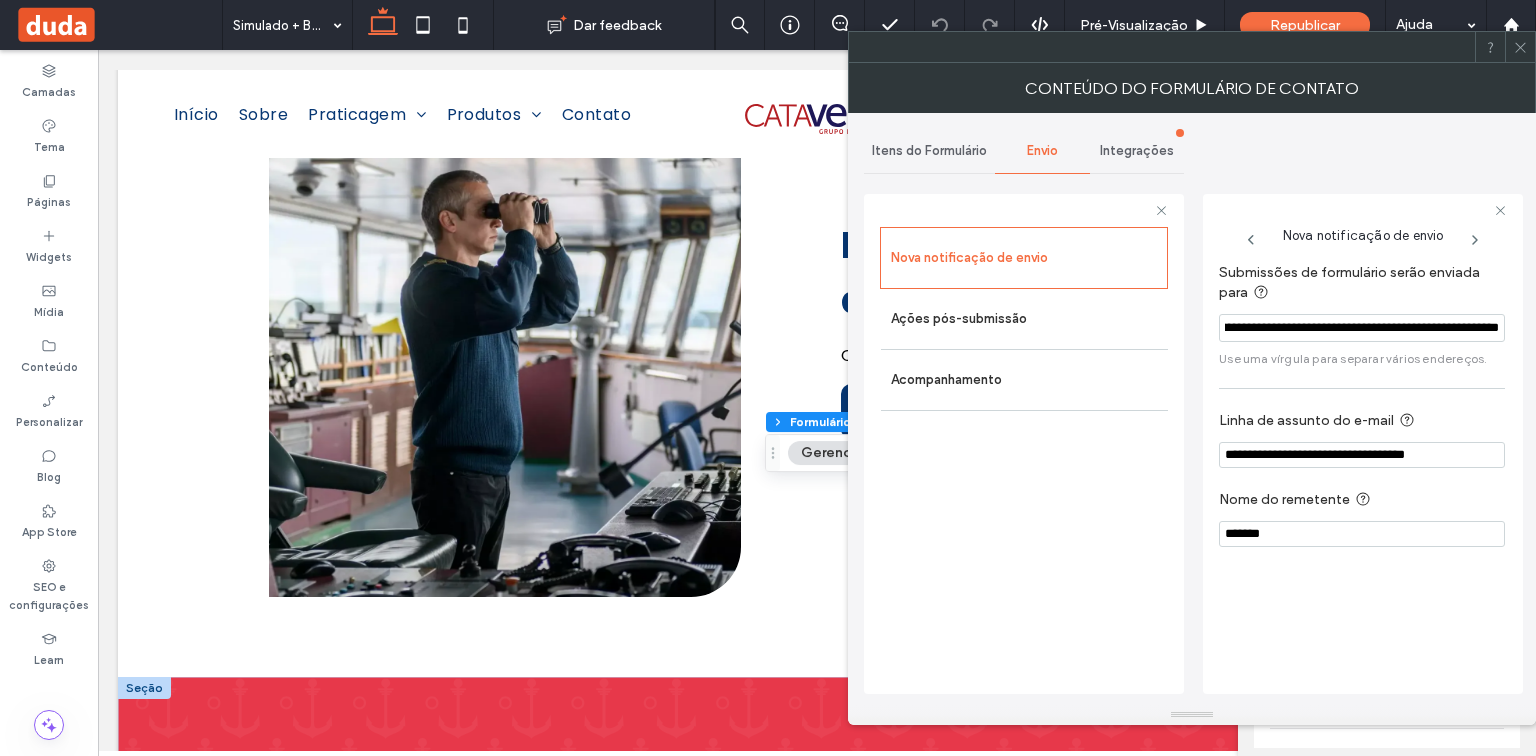 drag, startPoint x: 1224, startPoint y: 322, endPoint x: 1535, endPoint y: 309, distance: 311.27158 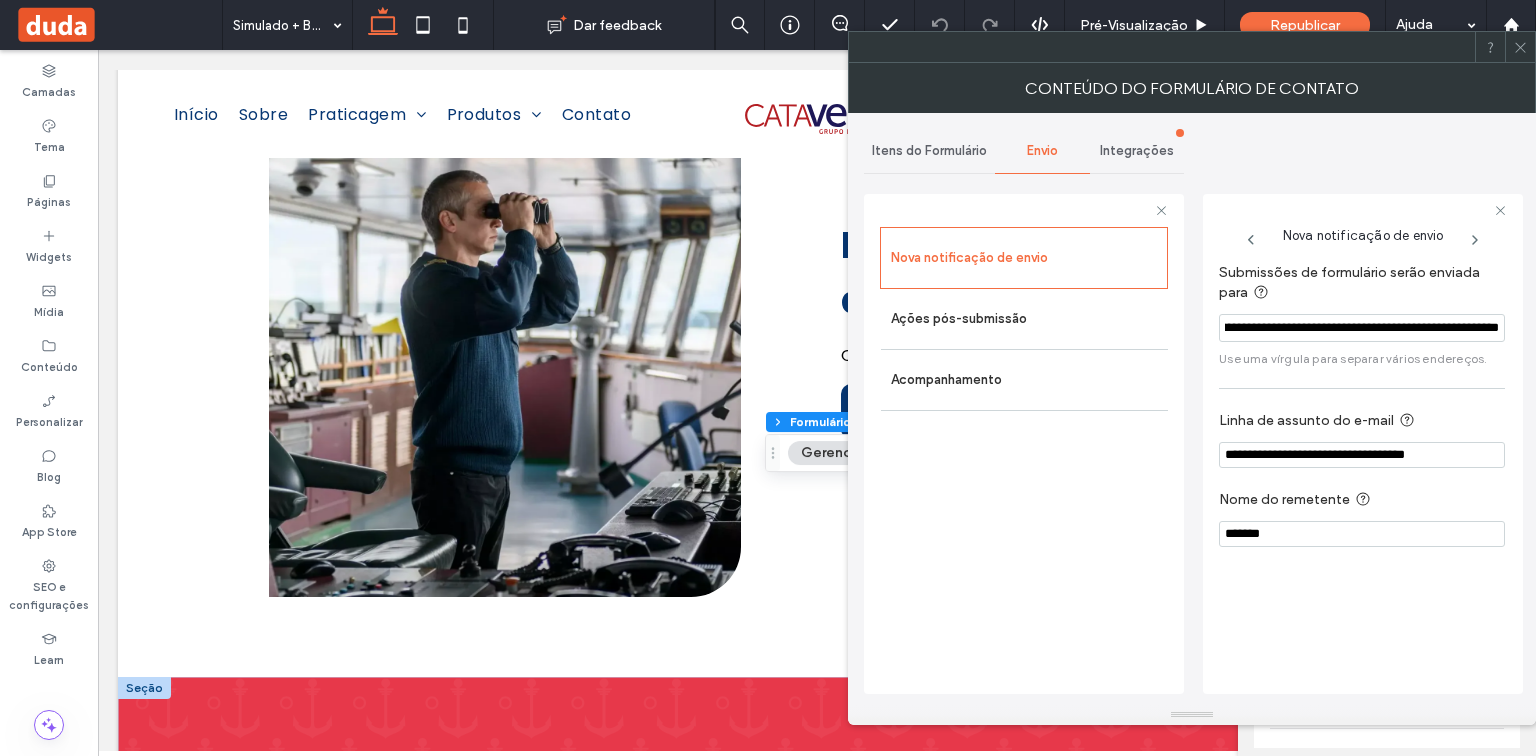 click on "**********" at bounding box center [1192, 409] 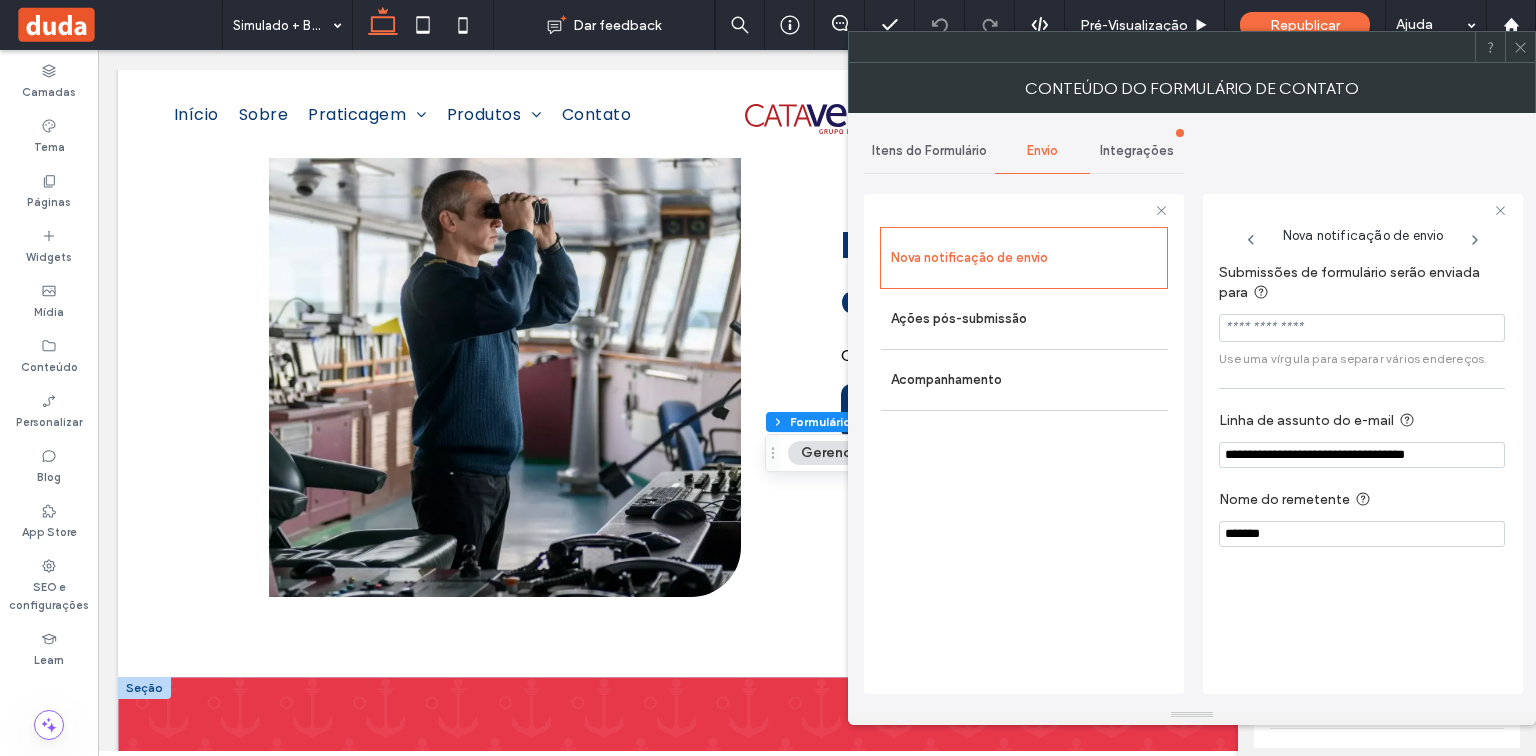 scroll, scrollTop: 0, scrollLeft: 0, axis: both 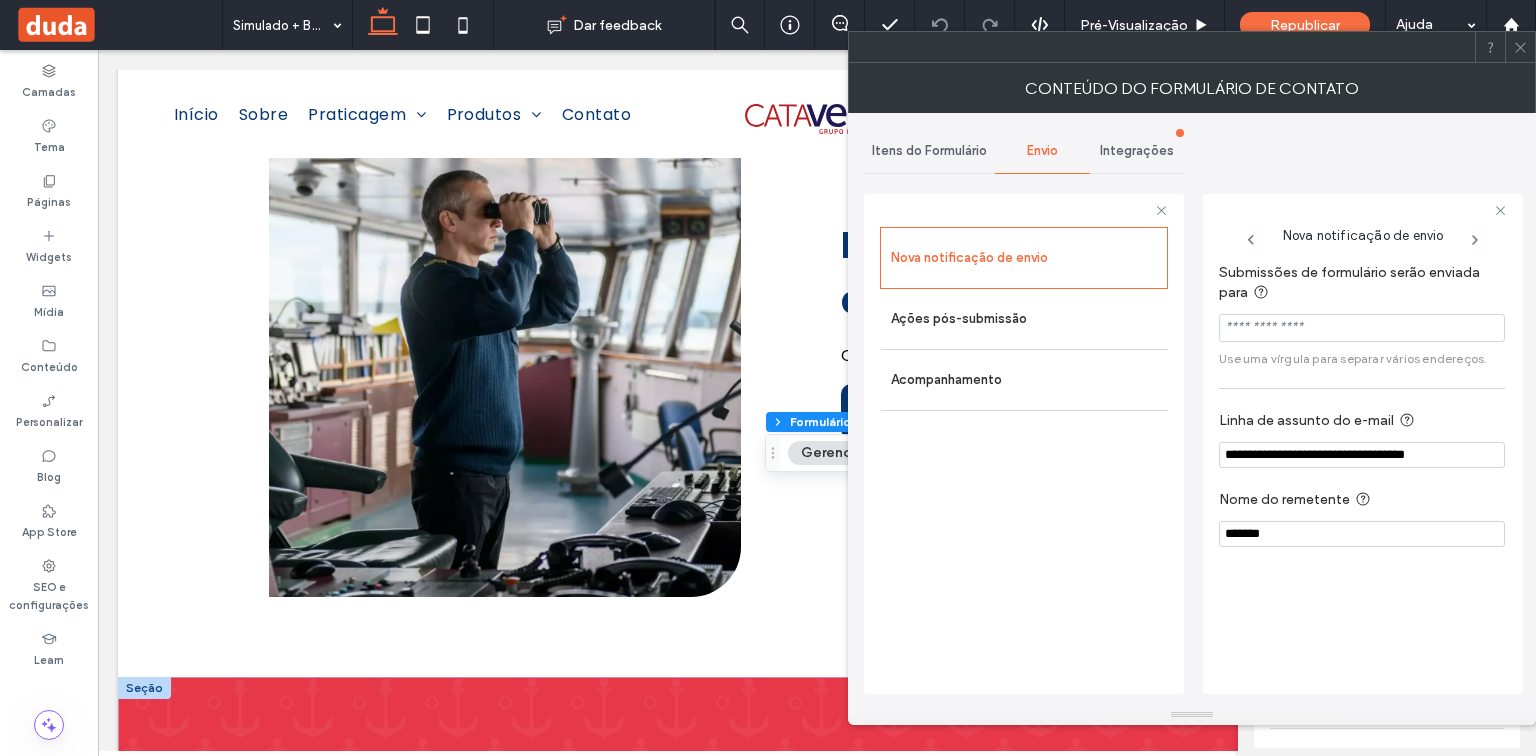 type 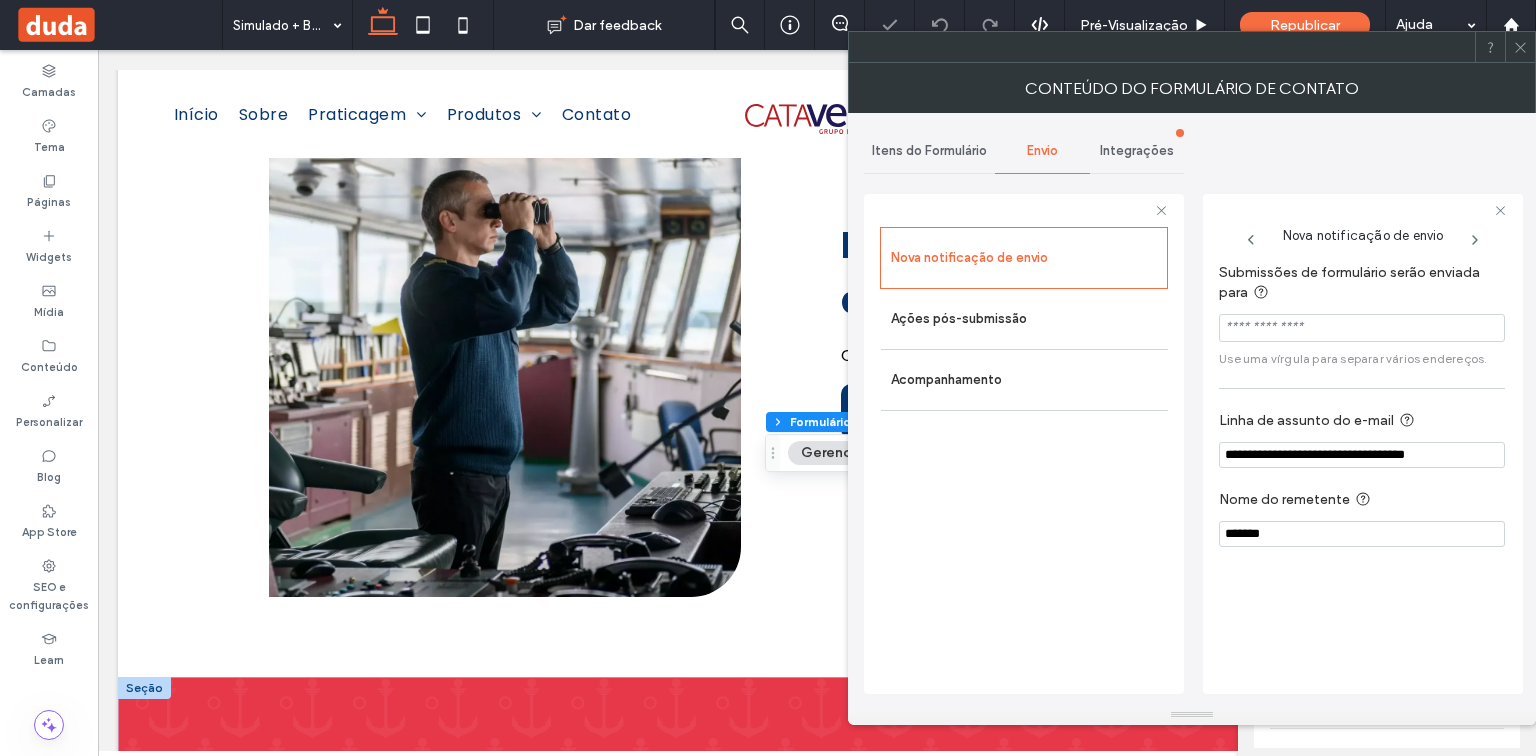 click on "Use uma vírgula para separar vários endereços." at bounding box center (1362, 359) 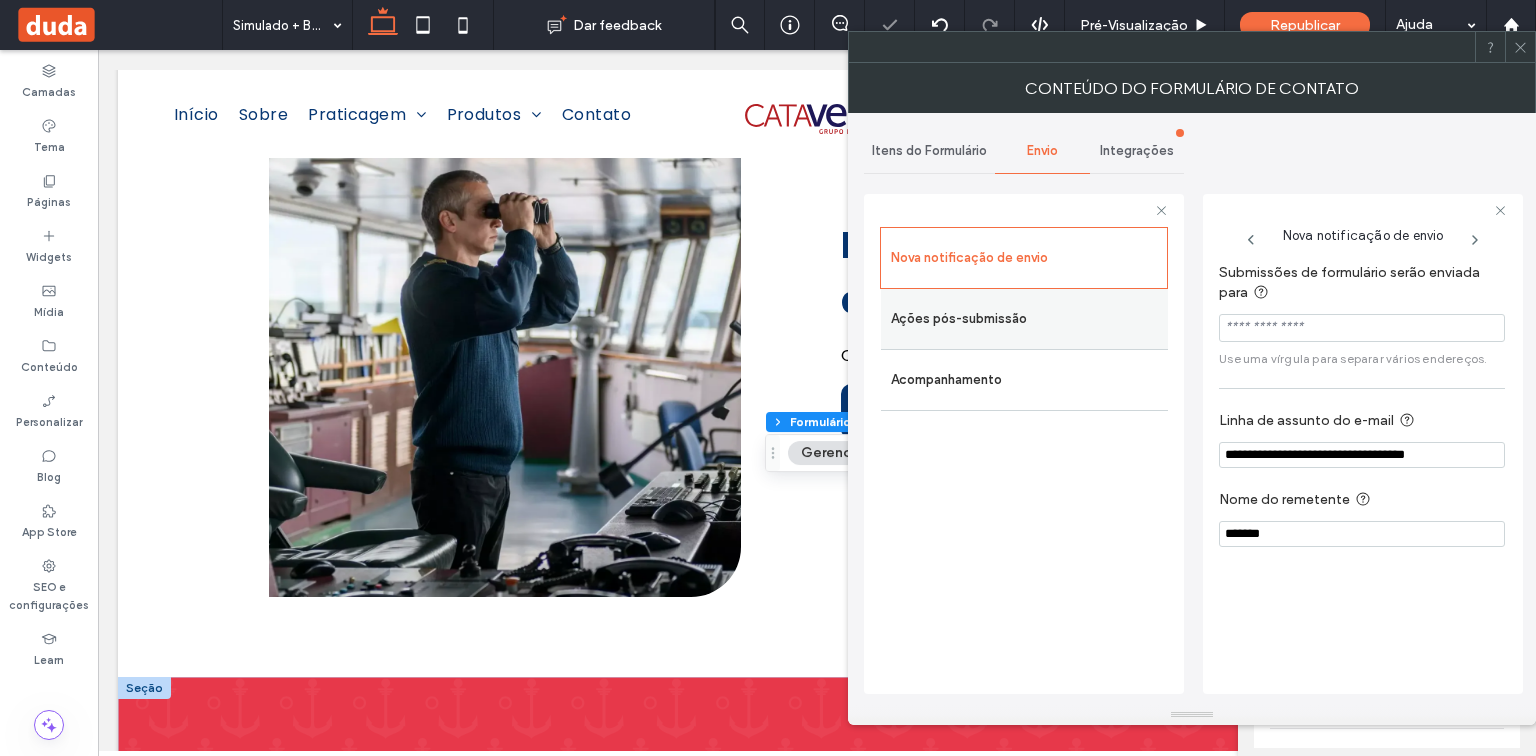 click on "Ações pós-submissão" at bounding box center [1024, 319] 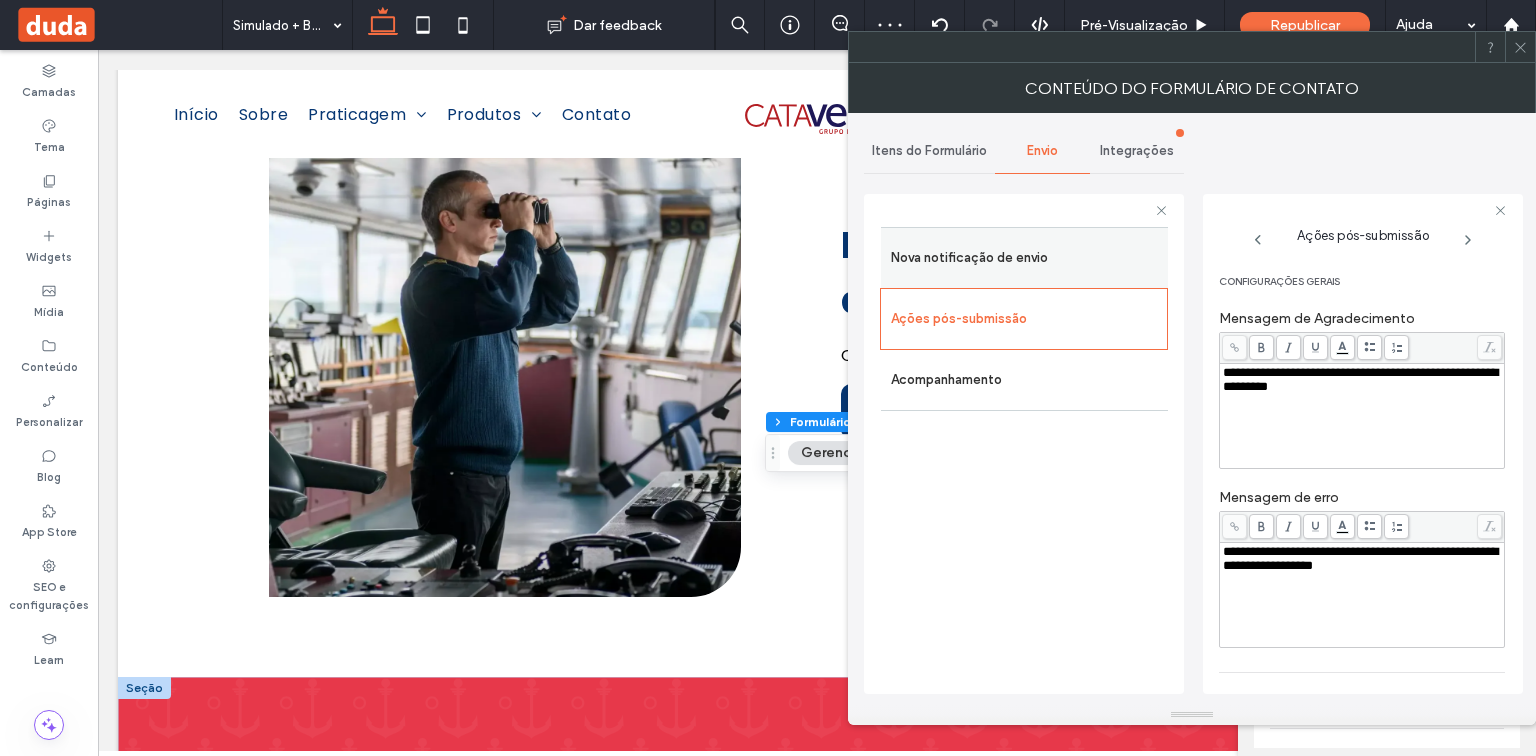 click on "Nova notificação de envio" at bounding box center [1024, 258] 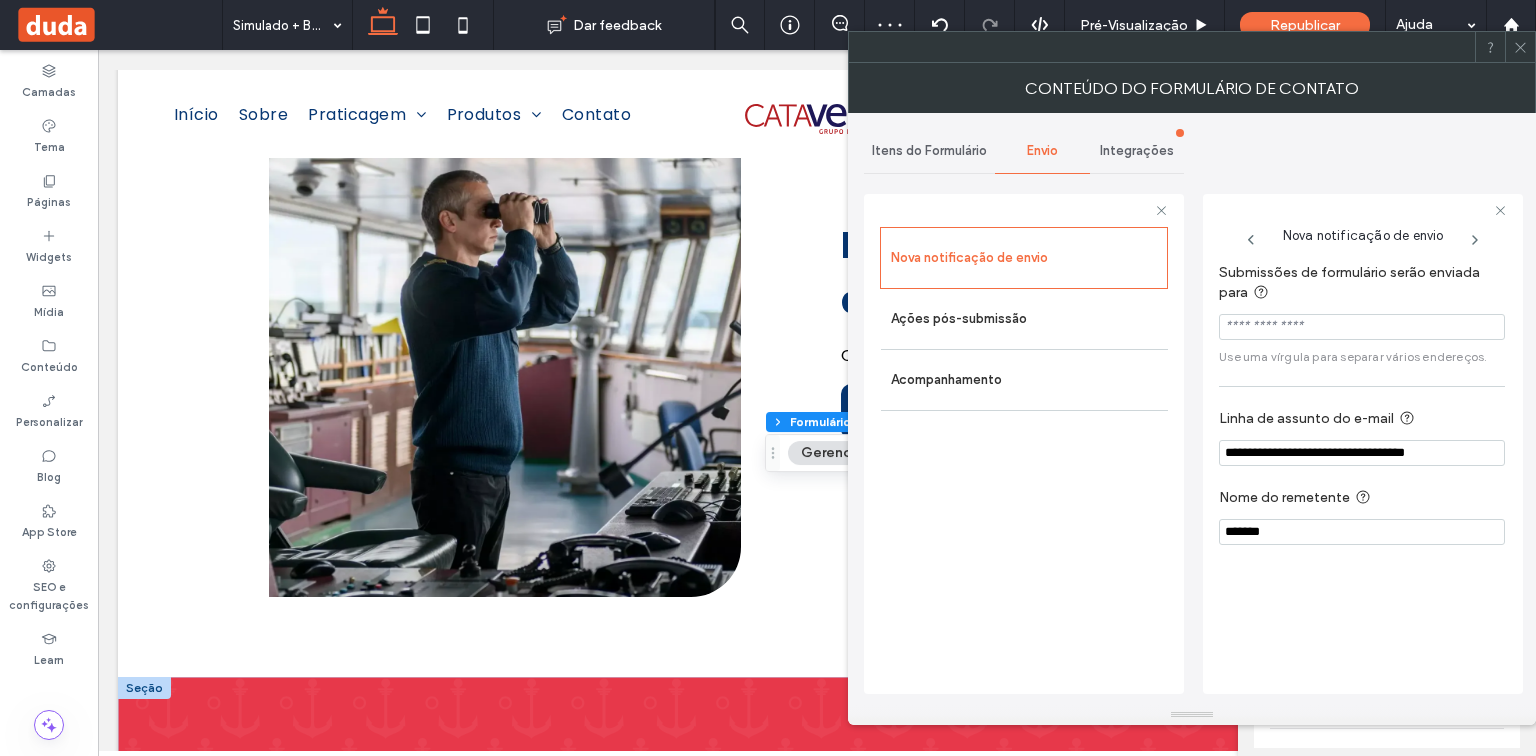 click on "Integrações" at bounding box center [1137, 151] 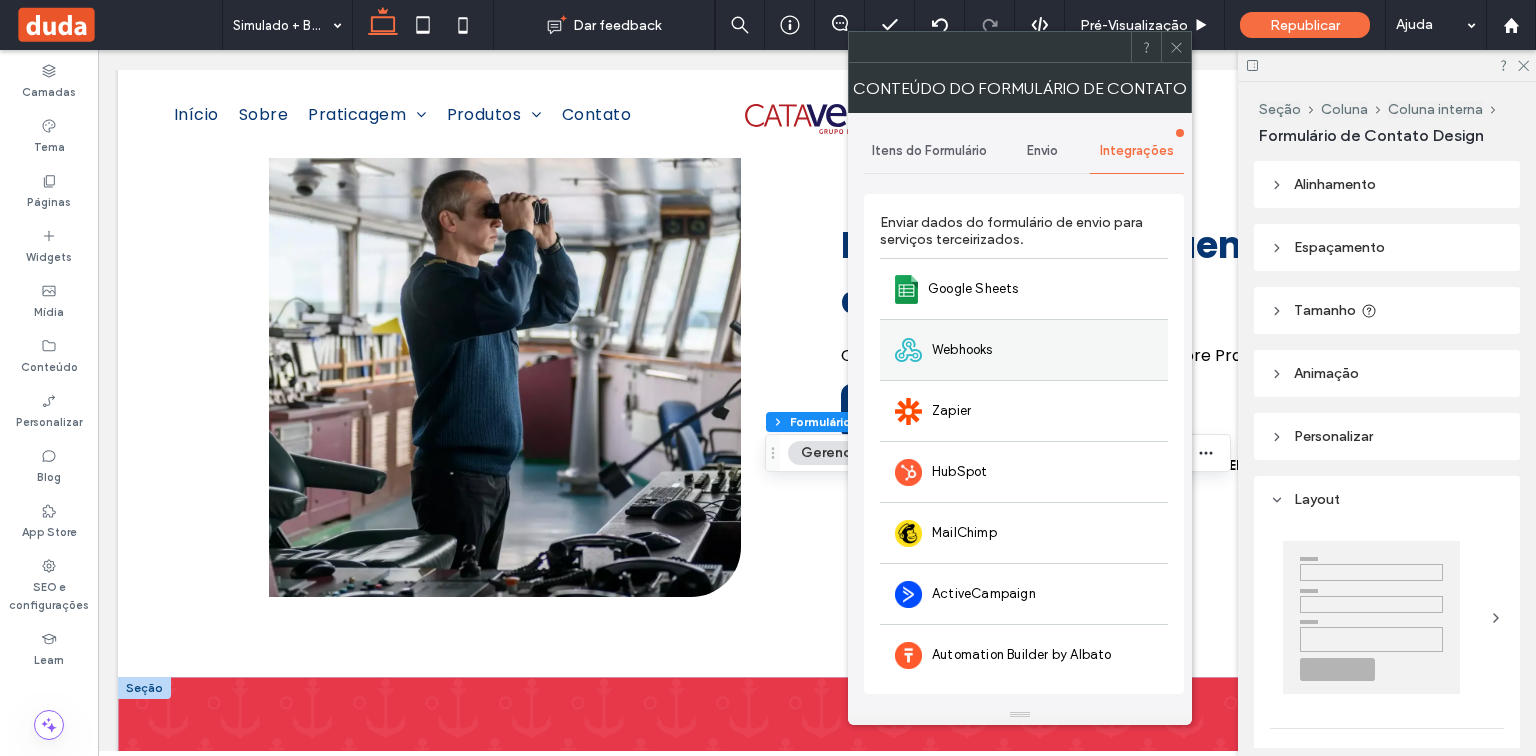 click on "Webhooks" at bounding box center (1024, 349) 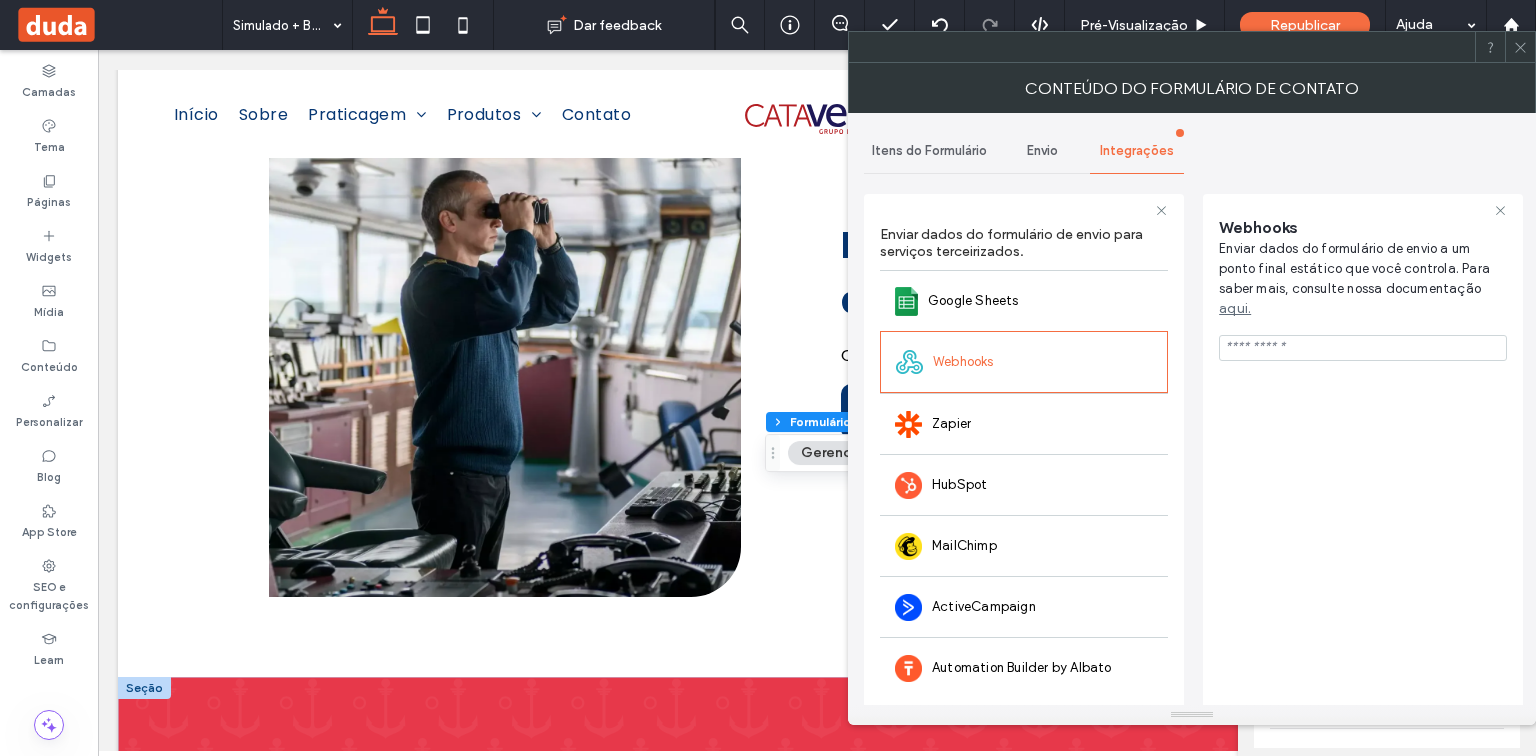 click on "Envio" at bounding box center [1042, 151] 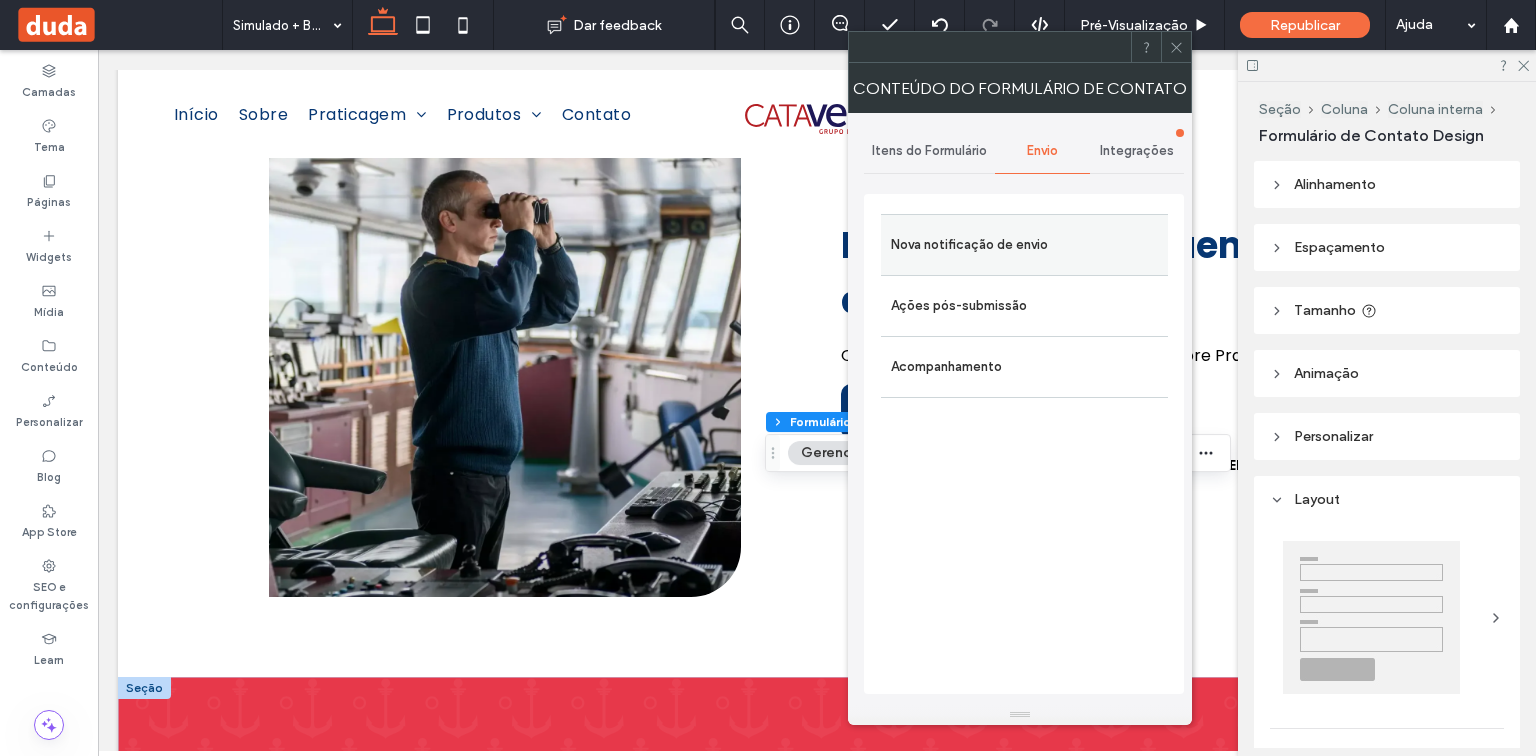 click on "Nova notificação de envio" at bounding box center [1024, 245] 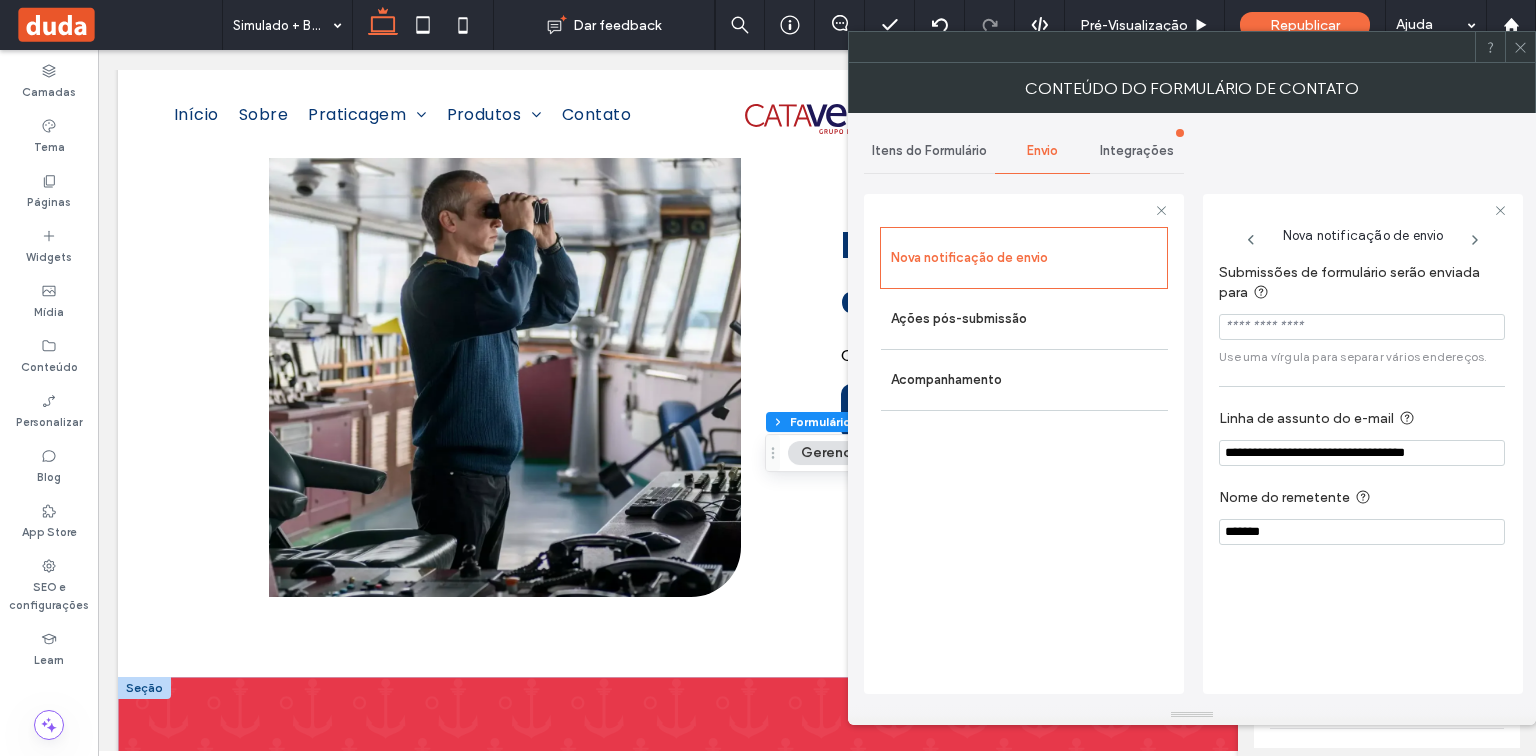 click on "Integrações" at bounding box center [1137, 151] 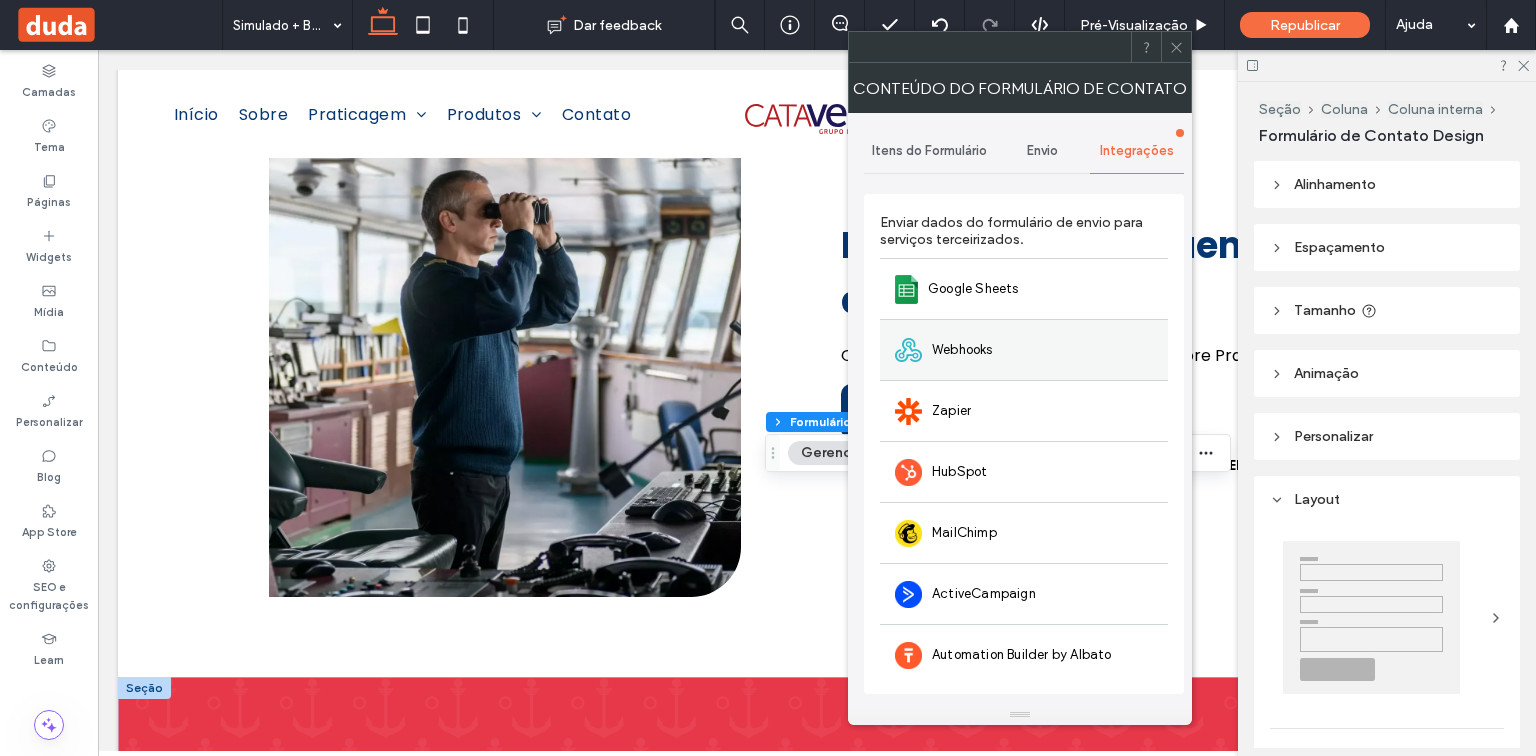 click on "Webhooks" at bounding box center (1024, 349) 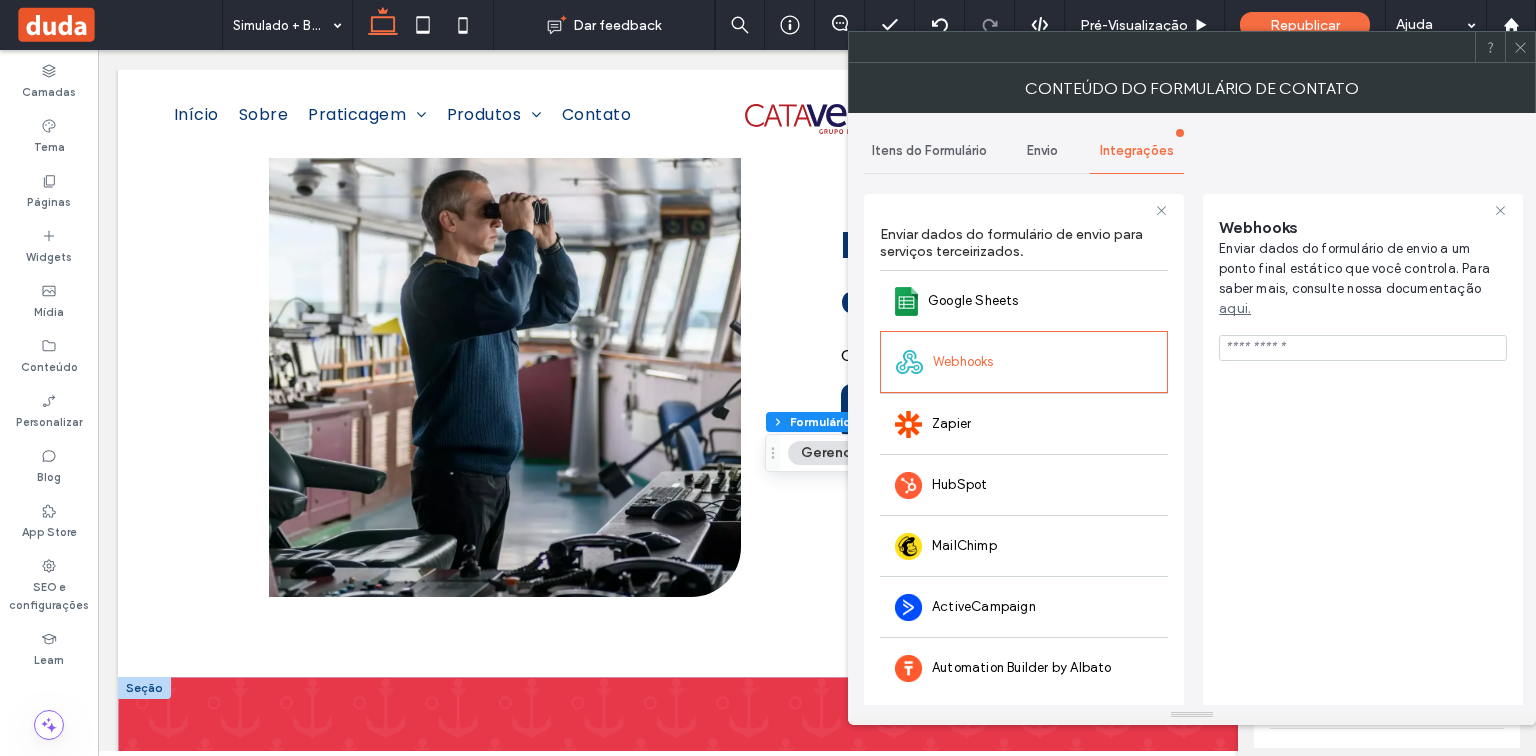 click on "Envio" at bounding box center [1042, 151] 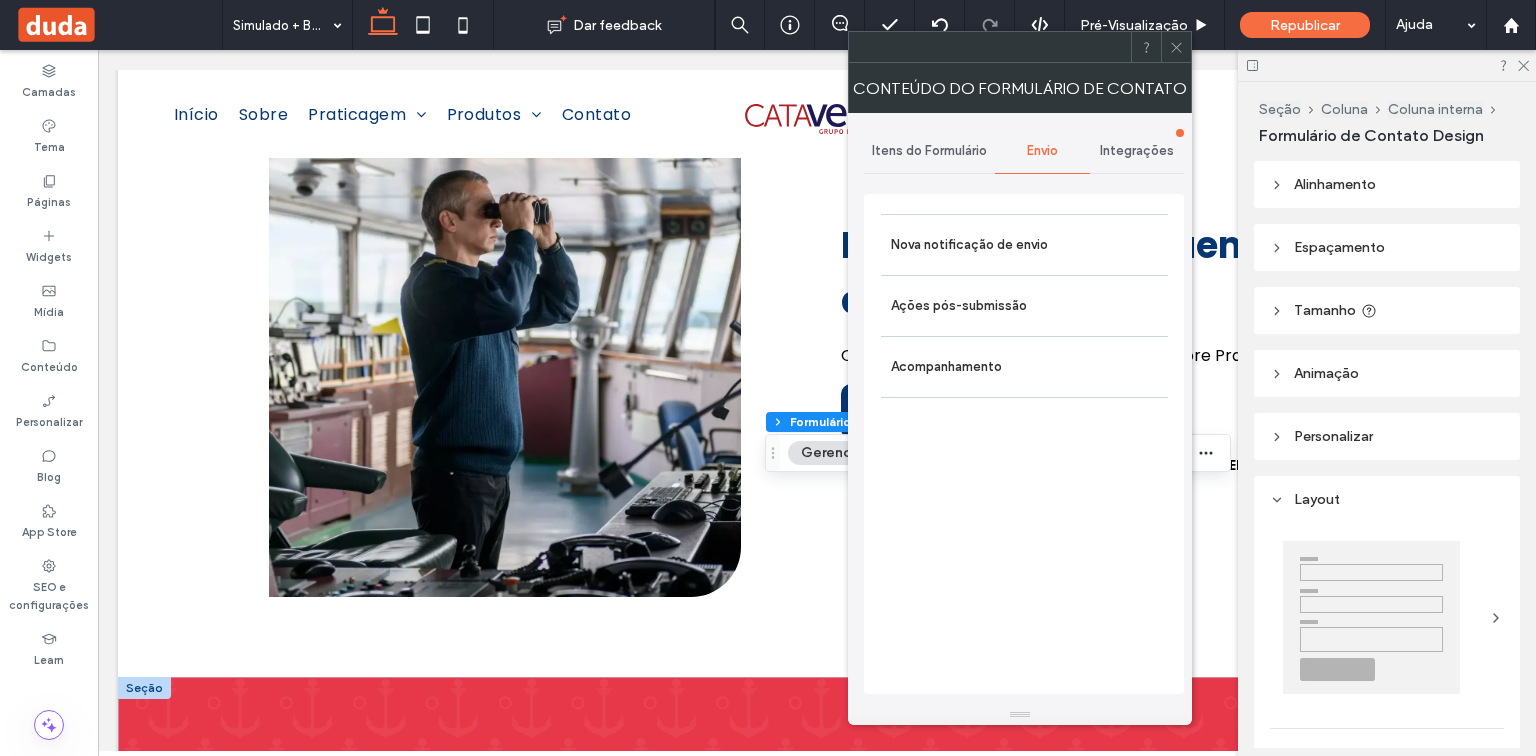 click on "Integrações" at bounding box center (1137, 151) 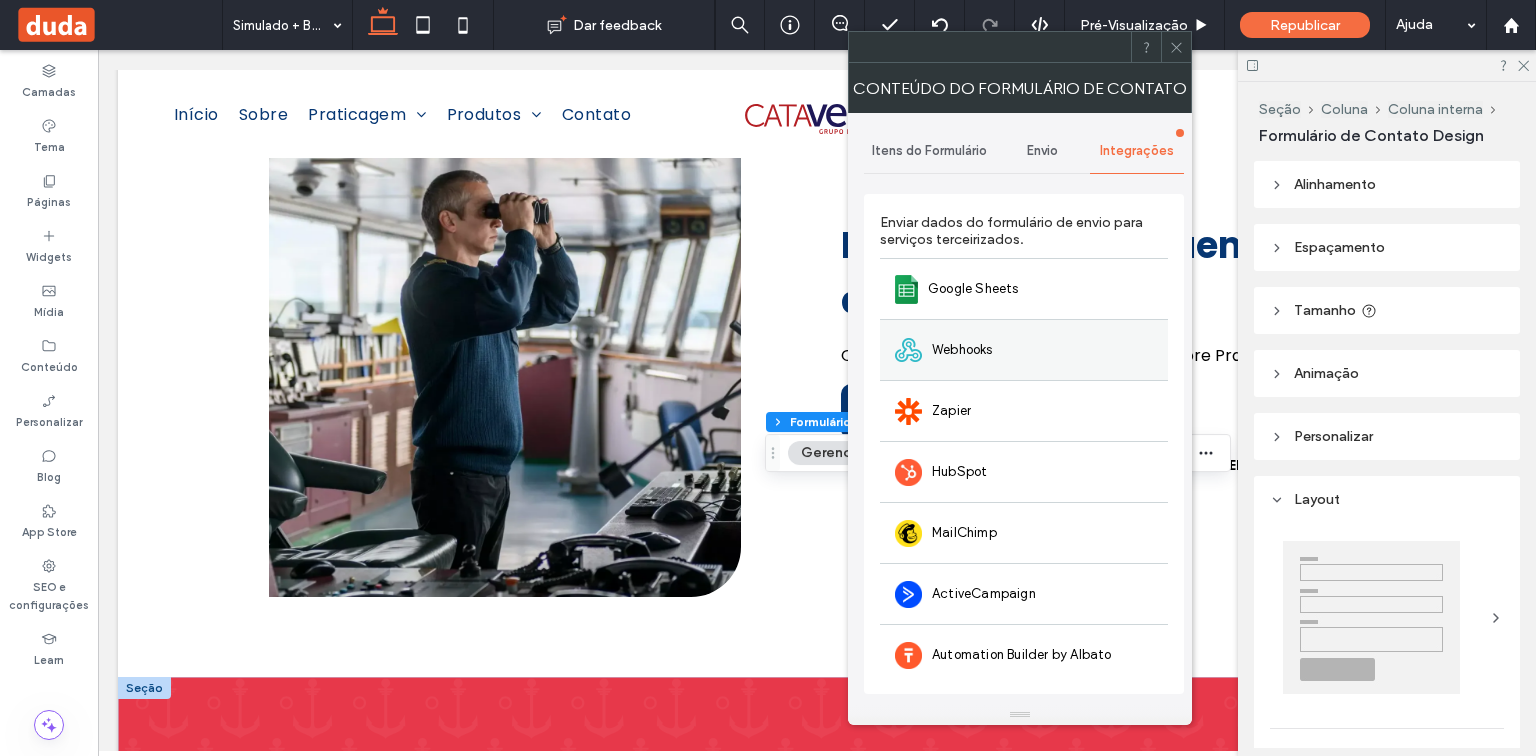 click on "Webhooks" at bounding box center (962, 350) 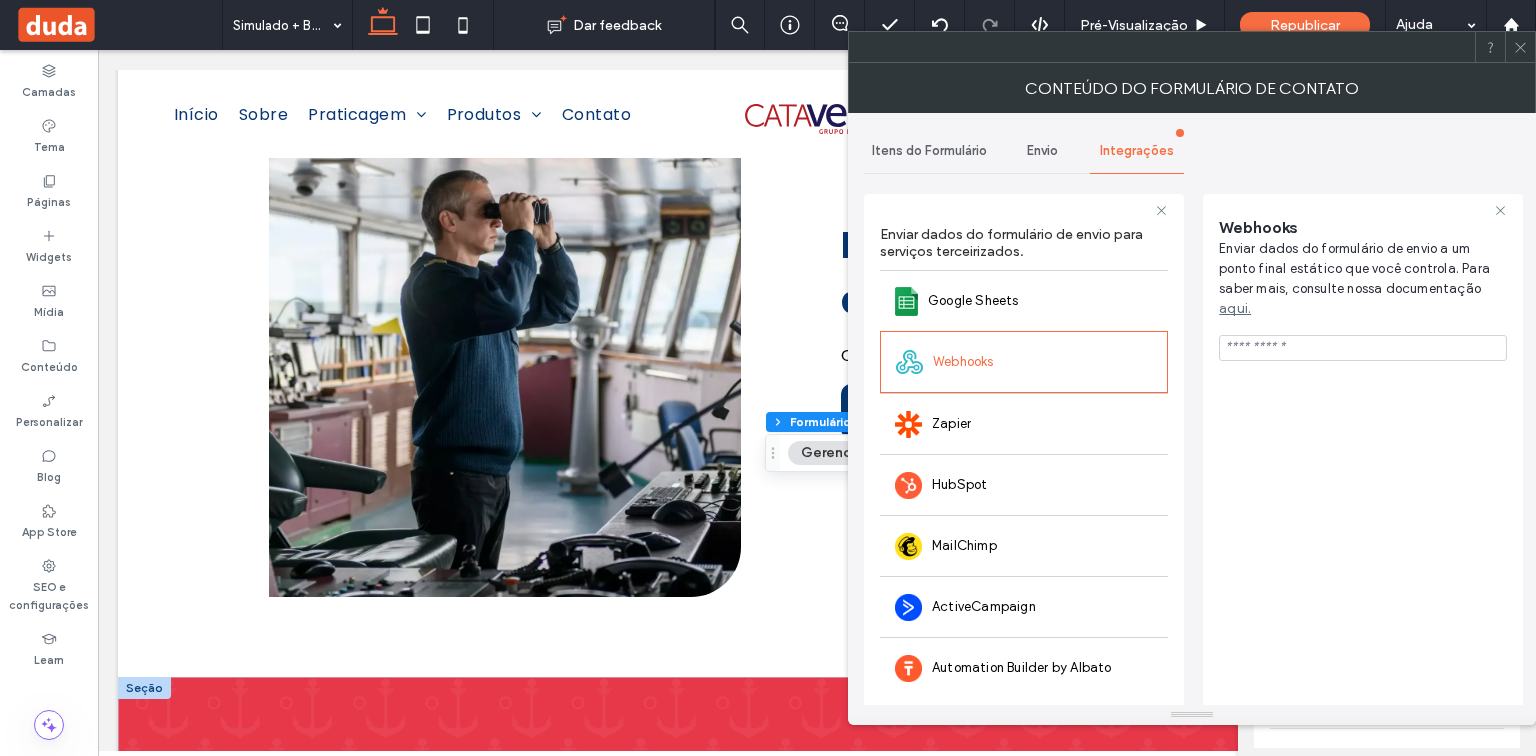 click at bounding box center (1363, 348) 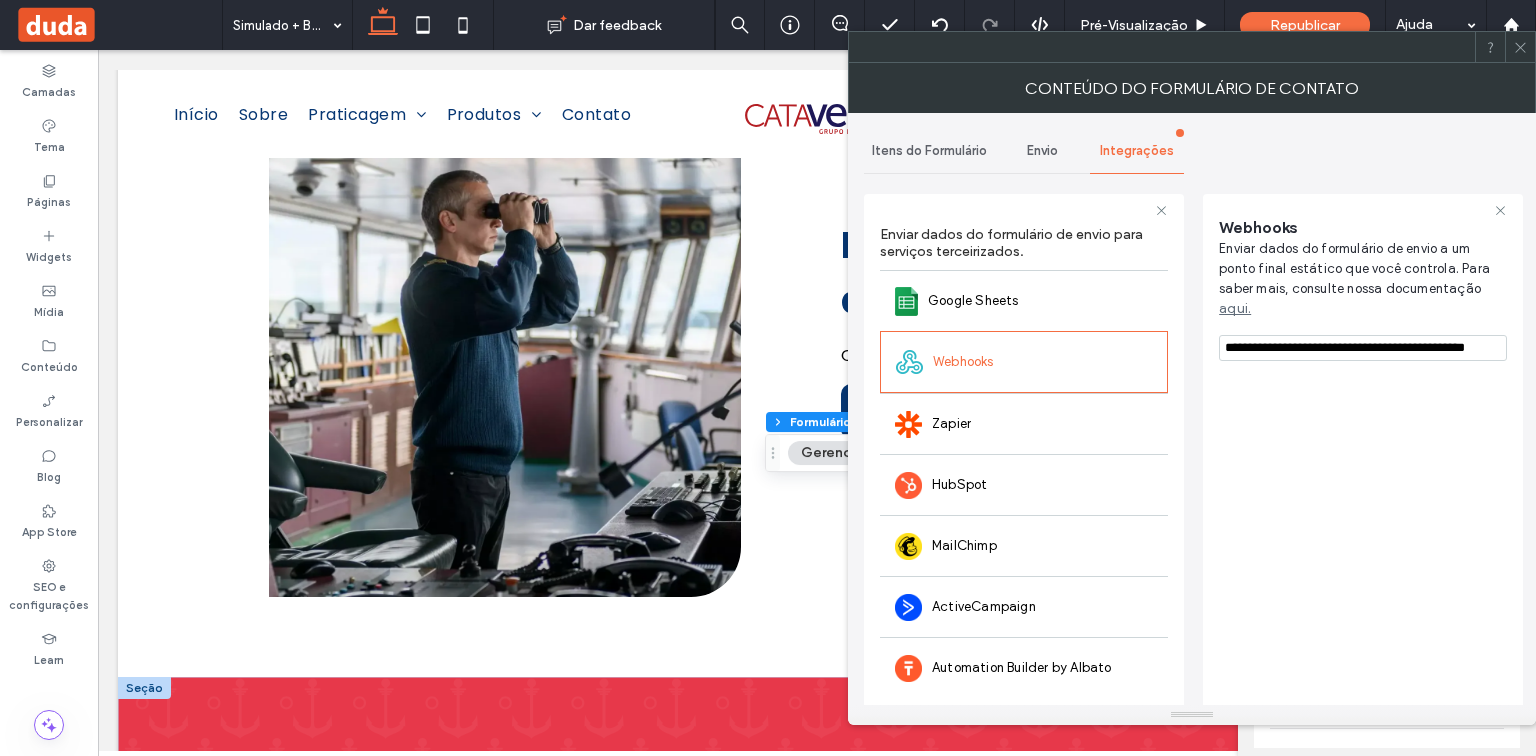 scroll, scrollTop: 0, scrollLeft: 17, axis: horizontal 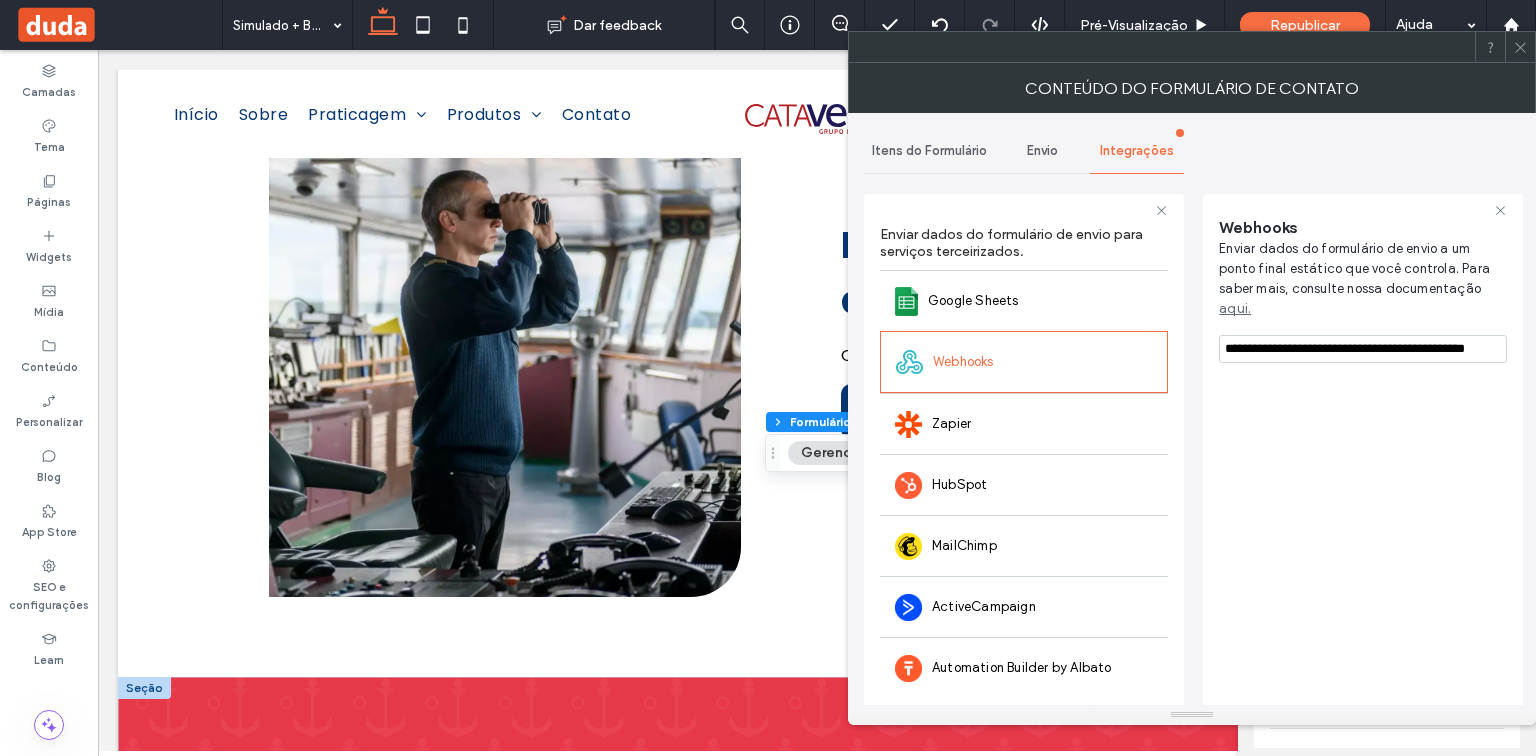 type on "**********" 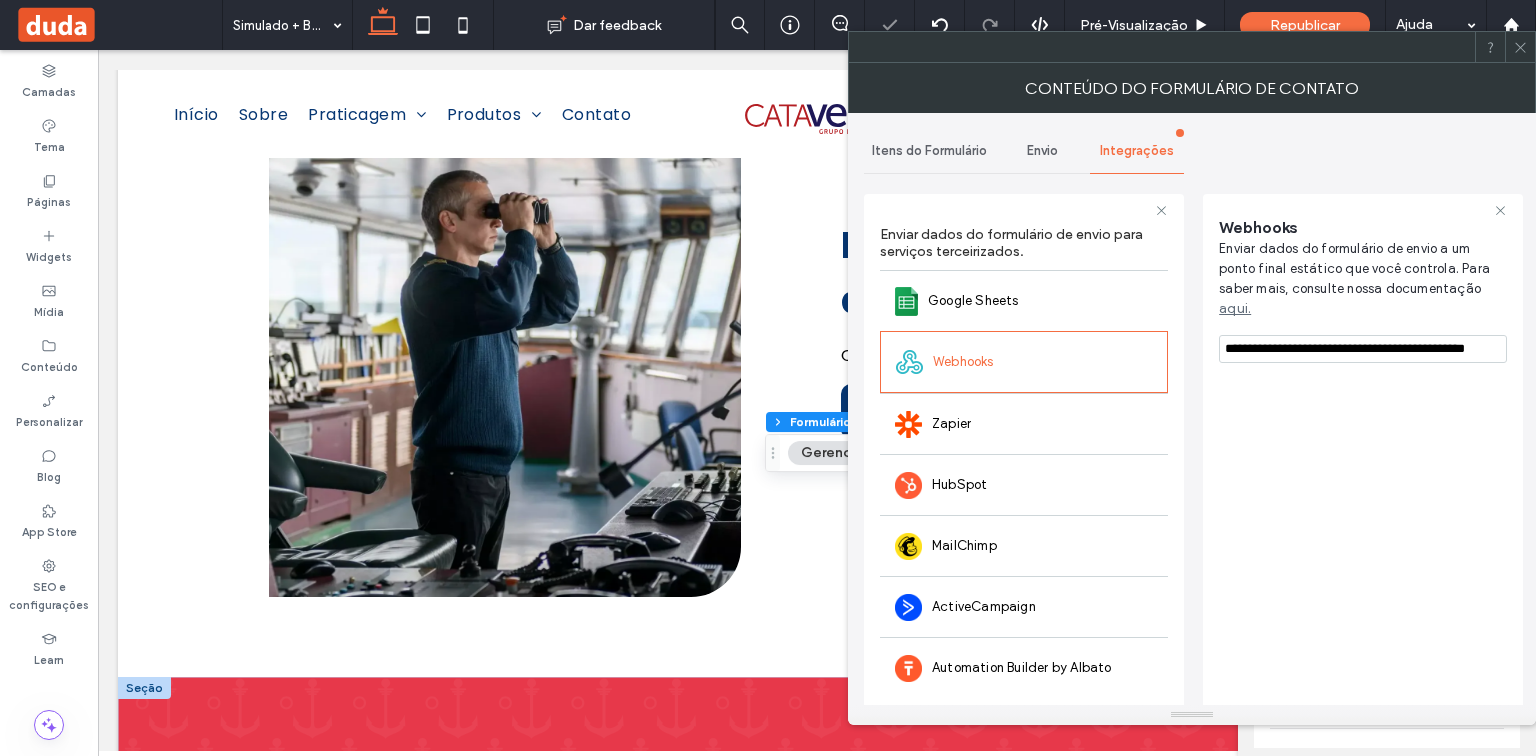 click on "Itens do Formulário" at bounding box center (929, 151) 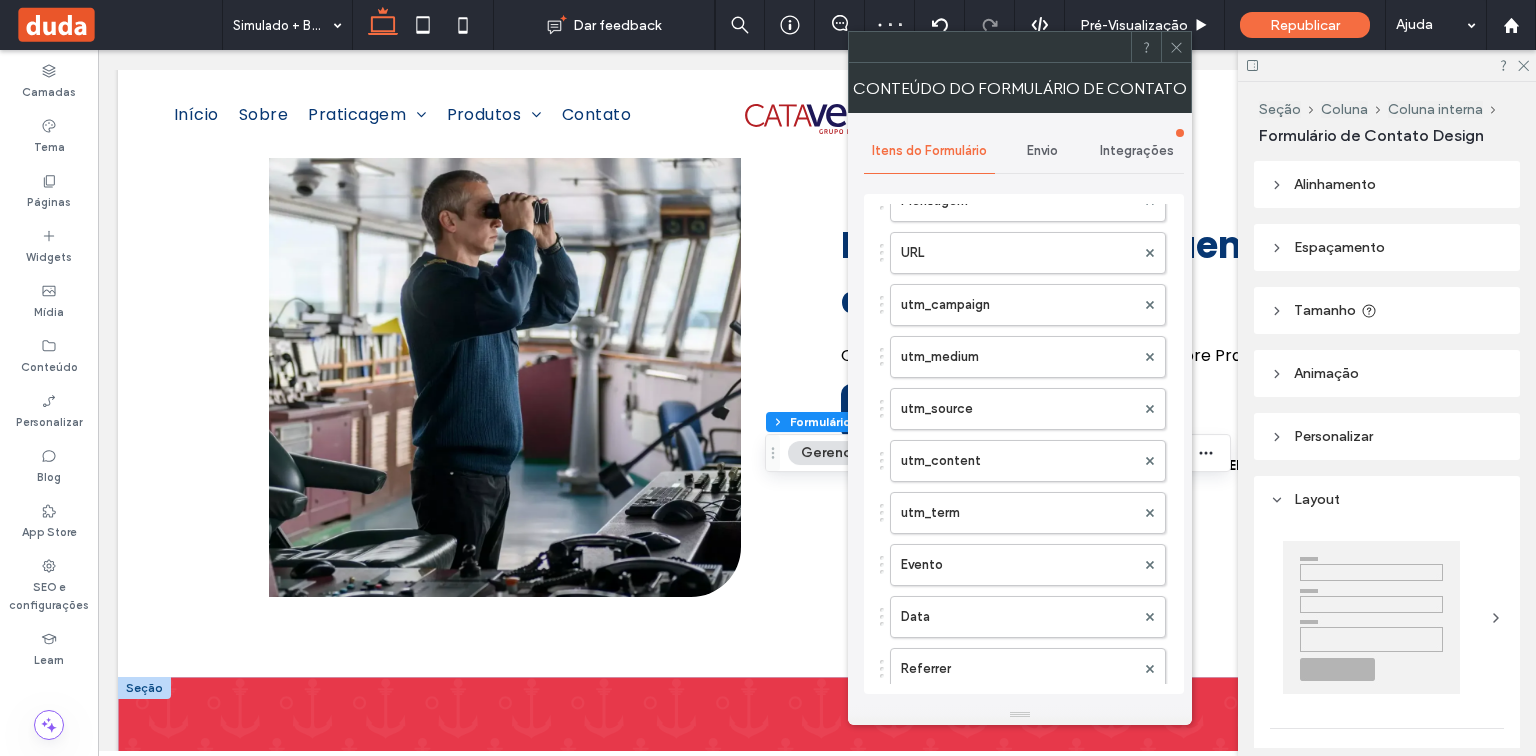 scroll, scrollTop: 320, scrollLeft: 0, axis: vertical 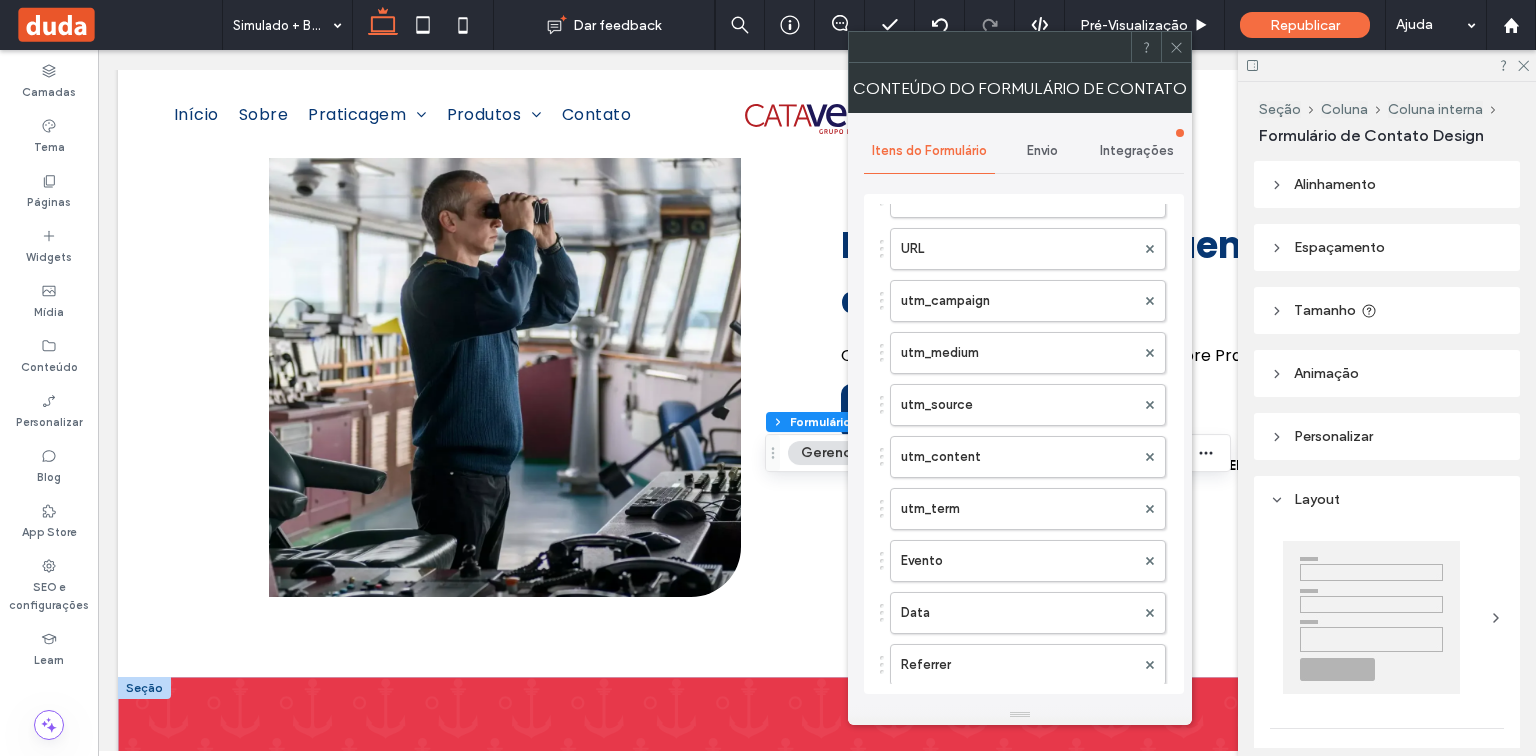 drag, startPoint x: 1181, startPoint y: 45, endPoint x: 1128, endPoint y: 4, distance: 67.00746 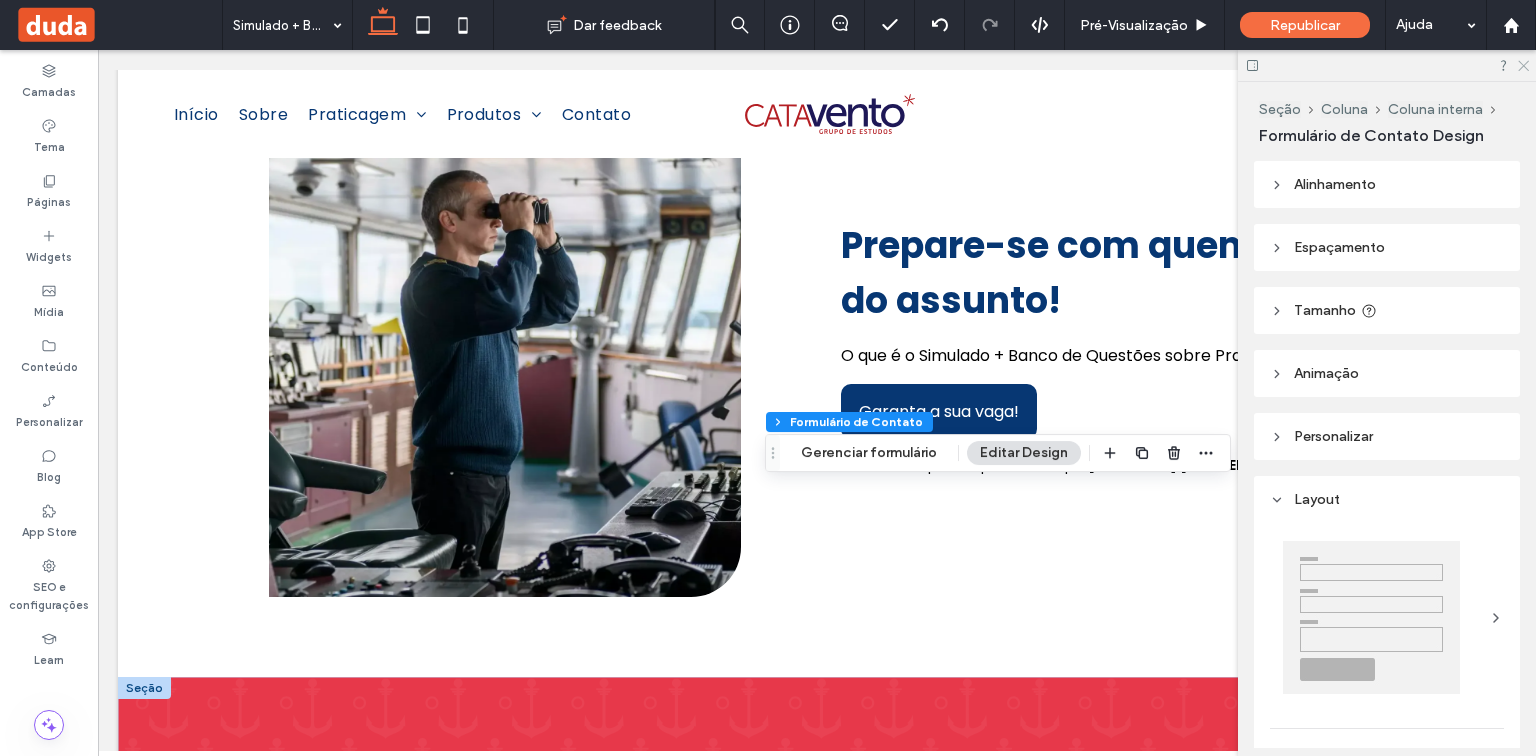 click 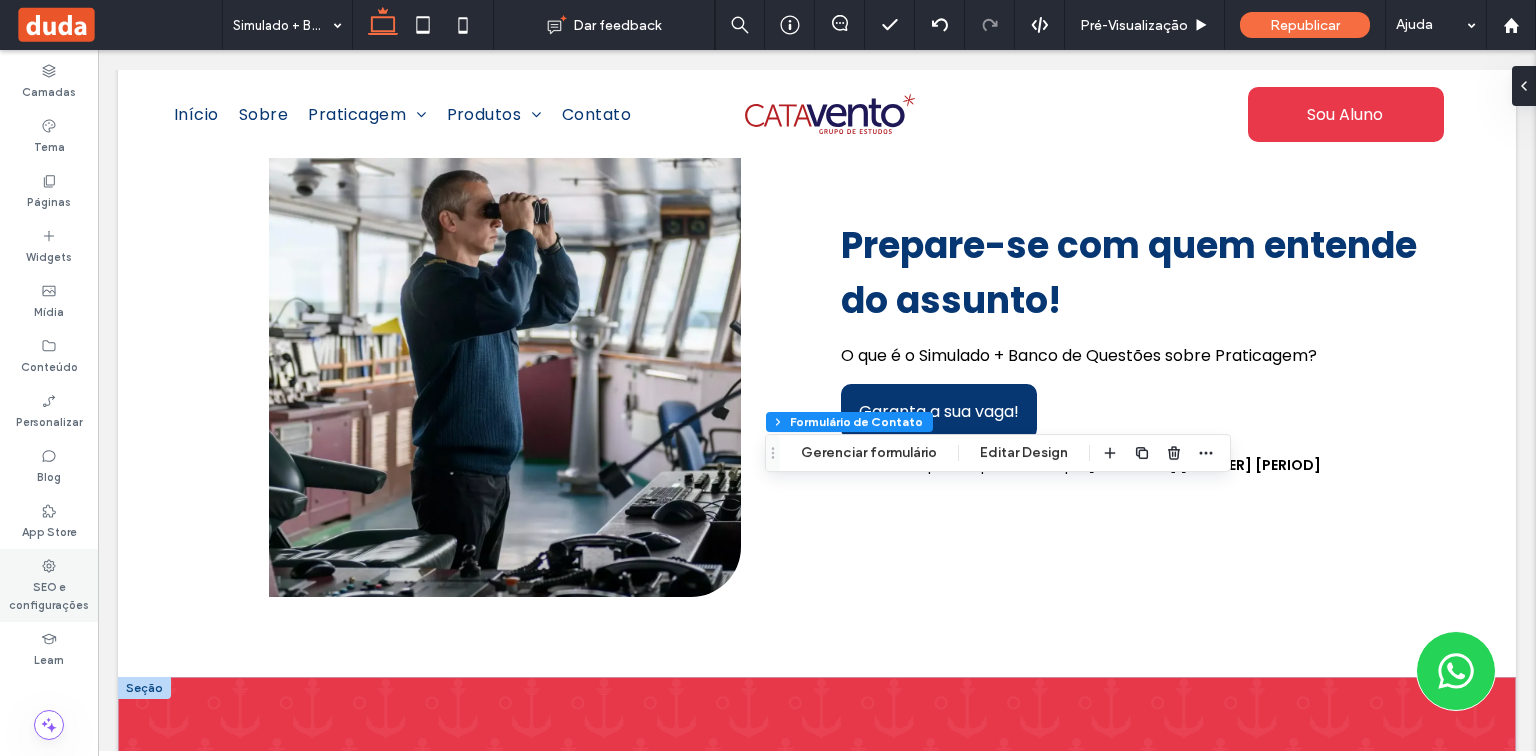 click on "SEO e configurações" at bounding box center (49, 594) 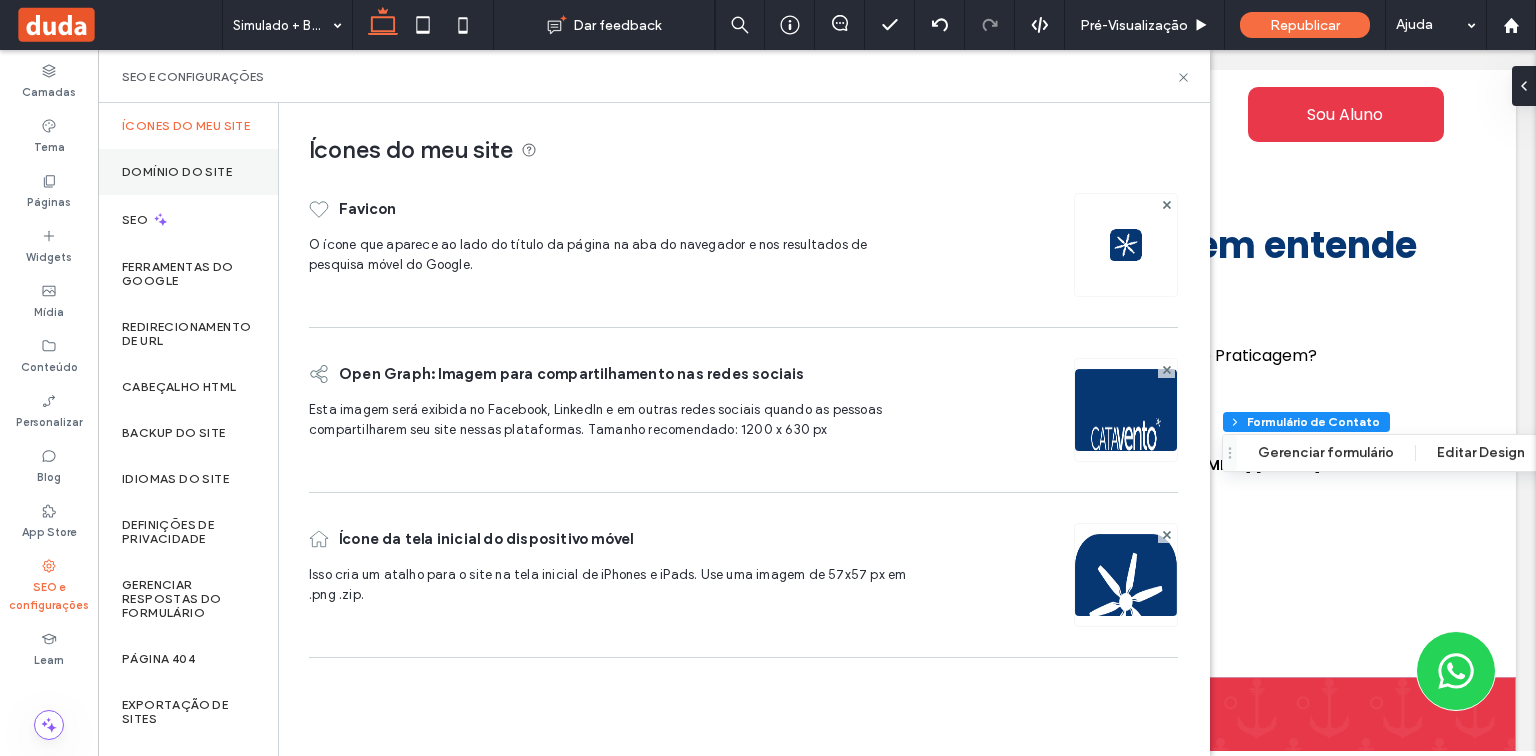 click on "Domínio do site" at bounding box center [177, 172] 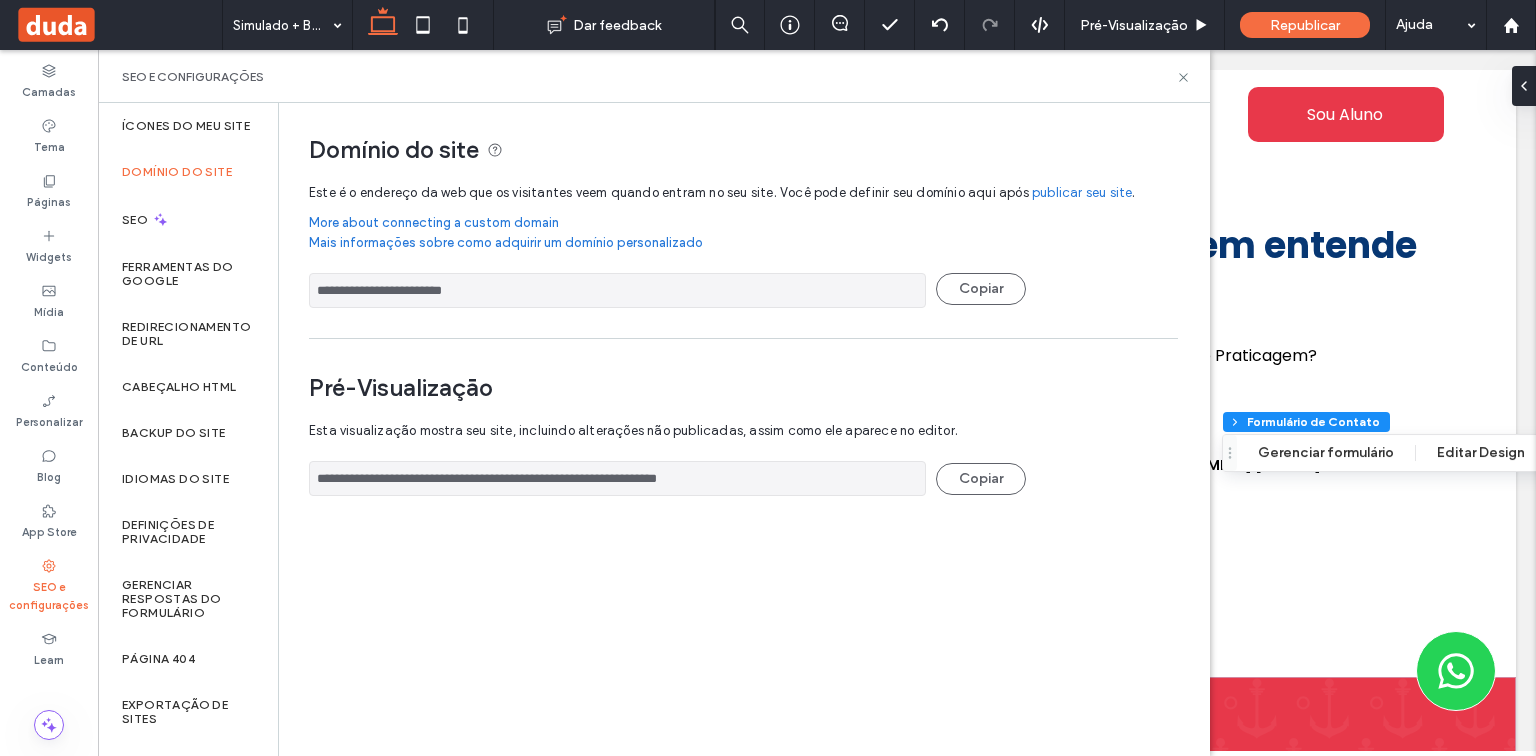 drag, startPoint x: 504, startPoint y: 284, endPoint x: 352, endPoint y: 289, distance: 152.08221 